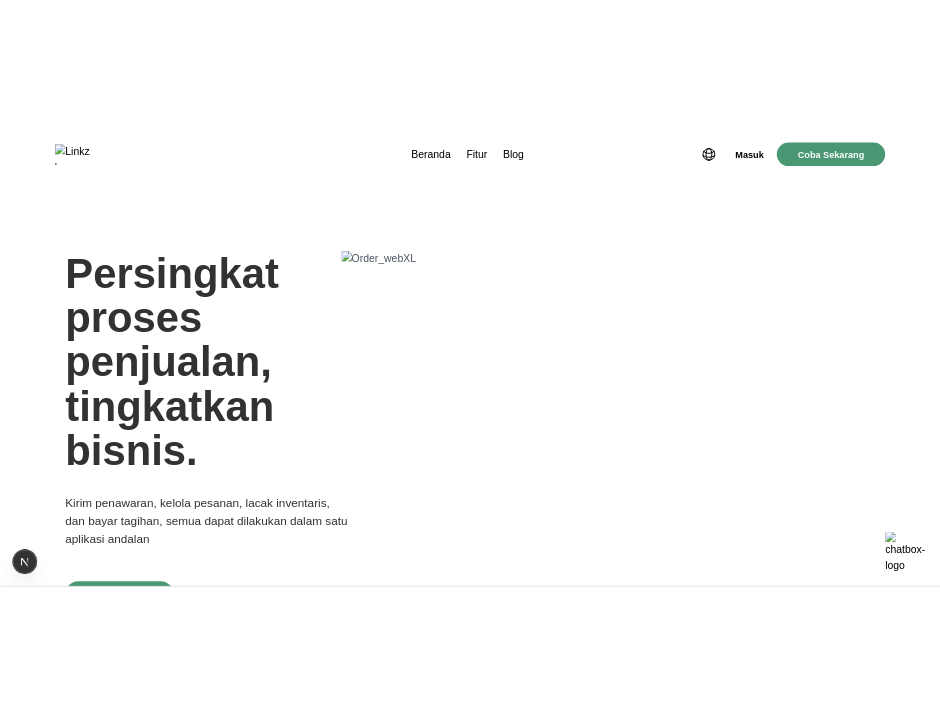 scroll, scrollTop: 0, scrollLeft: 0, axis: both 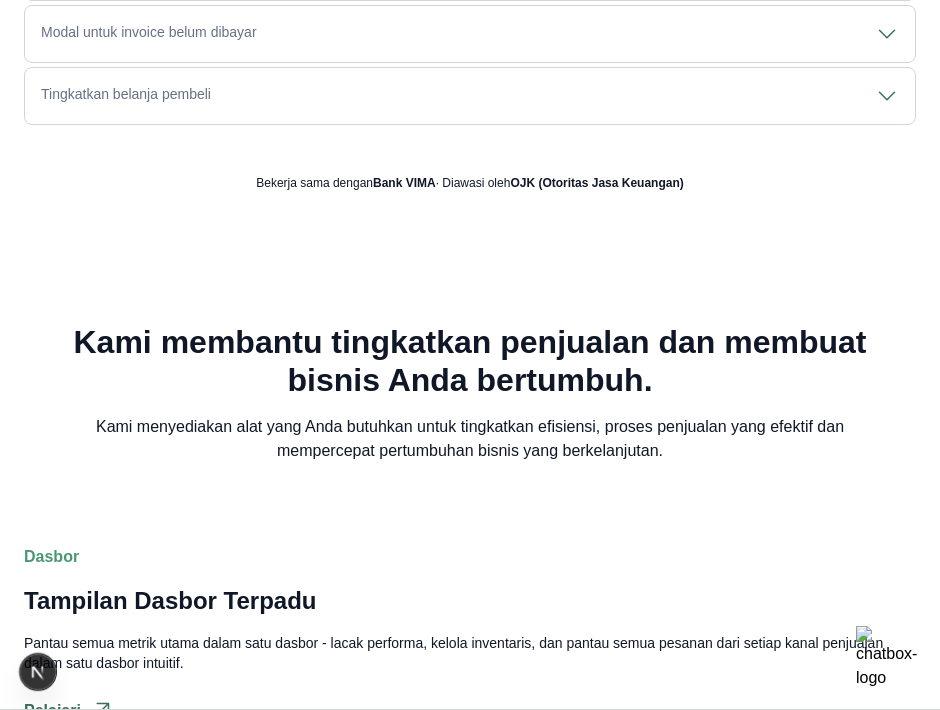 click on "Kami membantu tingkatkan penjualan dan membuat bisnis Anda bertumbuh. Kami menyediakan alat yang Anda butuhkan untuk tingkatkan efisiensi, proses penjualan yang efektif dan mempercepat pertumbuhan bisnis yang berkelanjutan." at bounding box center (470, 393) 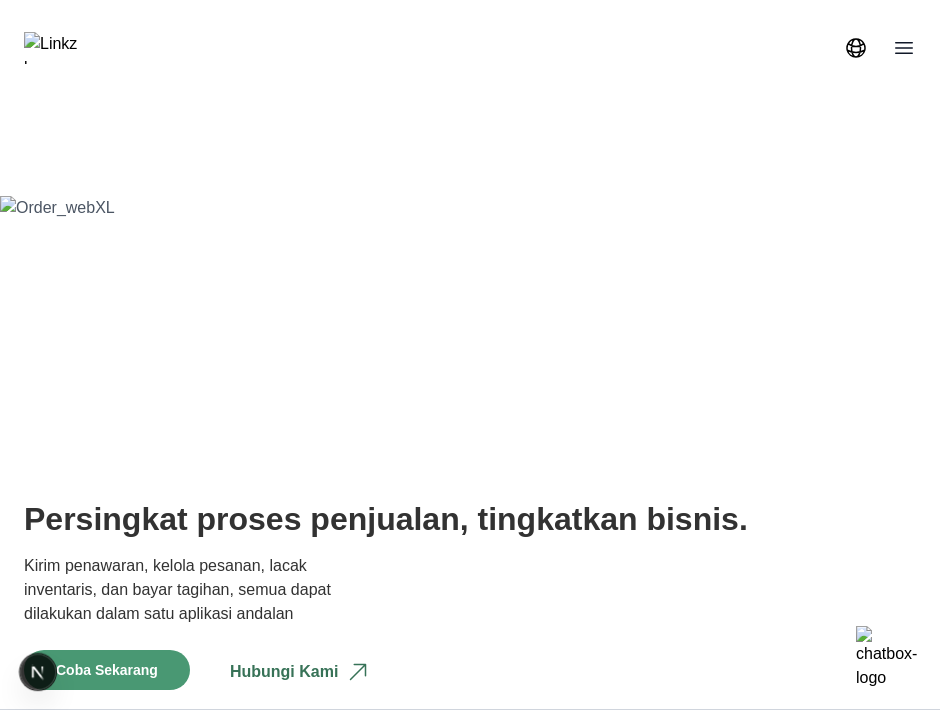 scroll, scrollTop: 0, scrollLeft: 0, axis: both 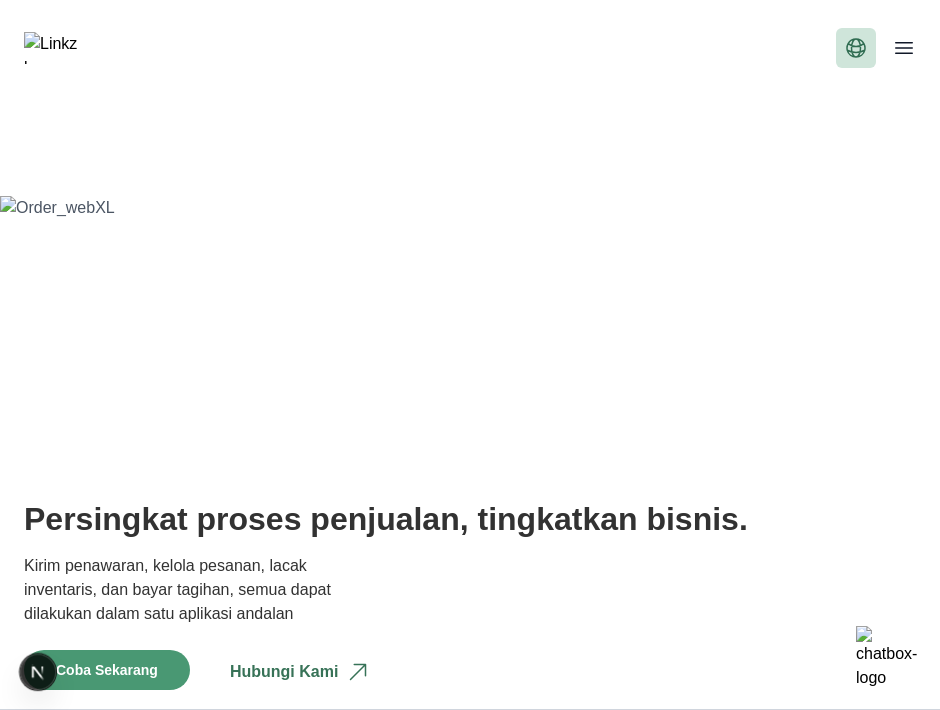 click 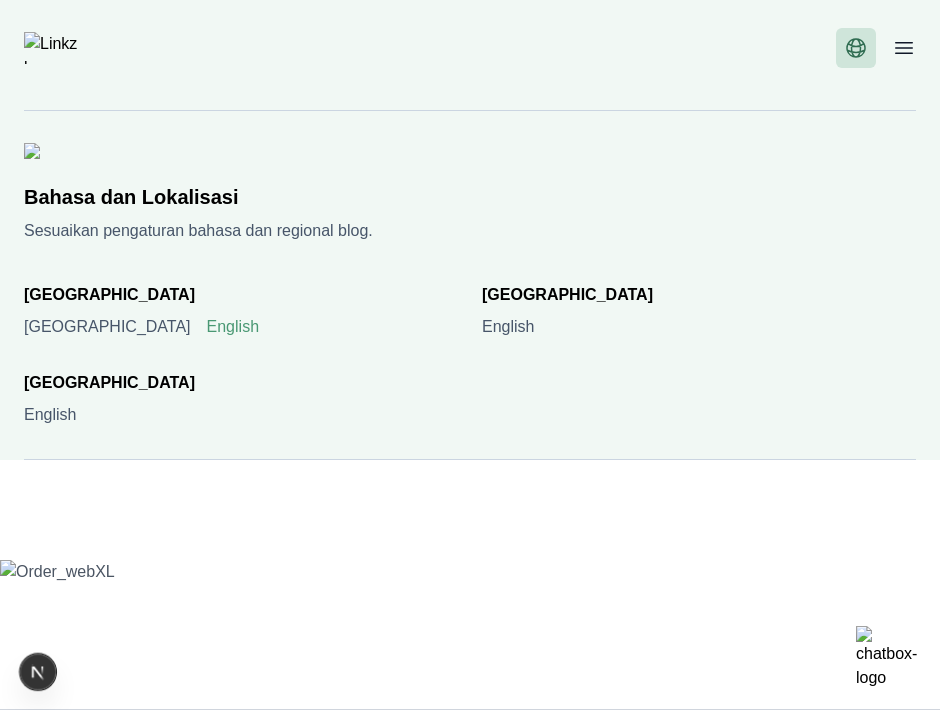click on "English" at bounding box center (233, 327) 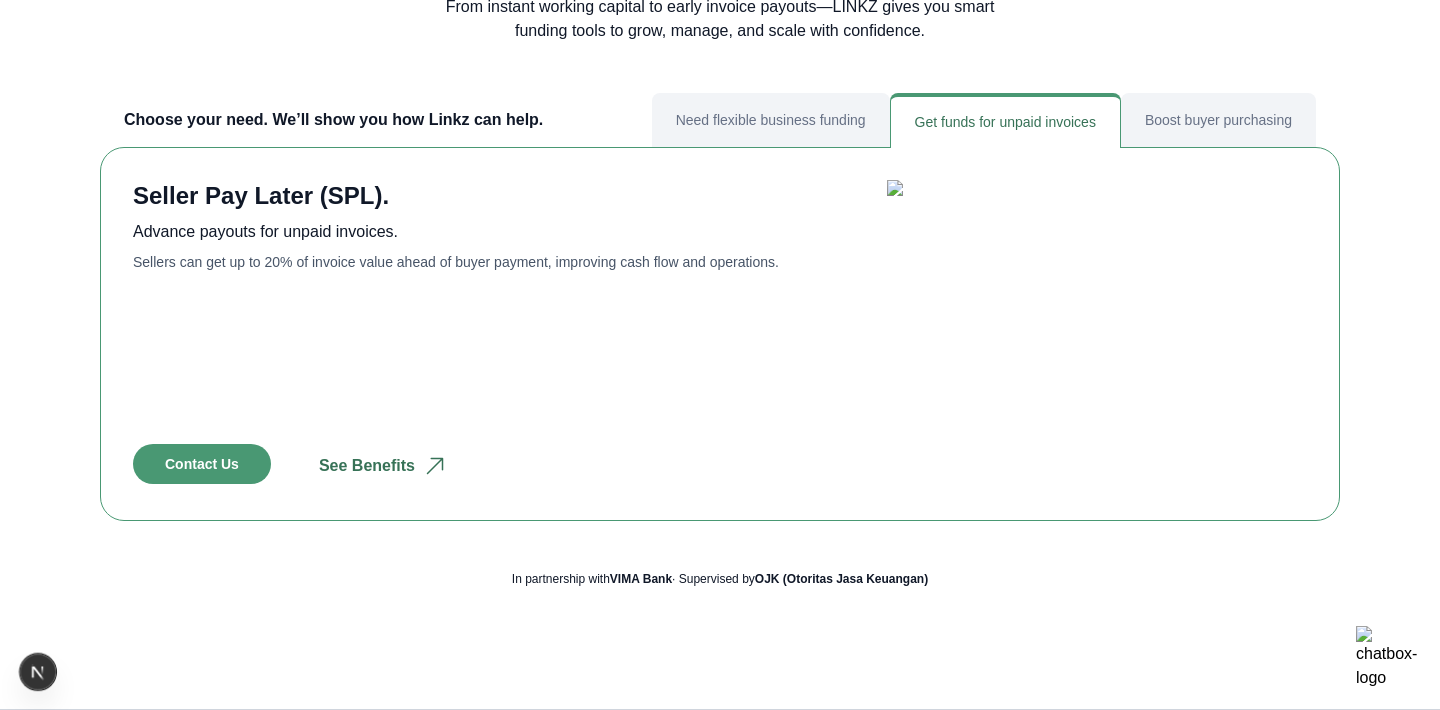 scroll, scrollTop: 1024, scrollLeft: 0, axis: vertical 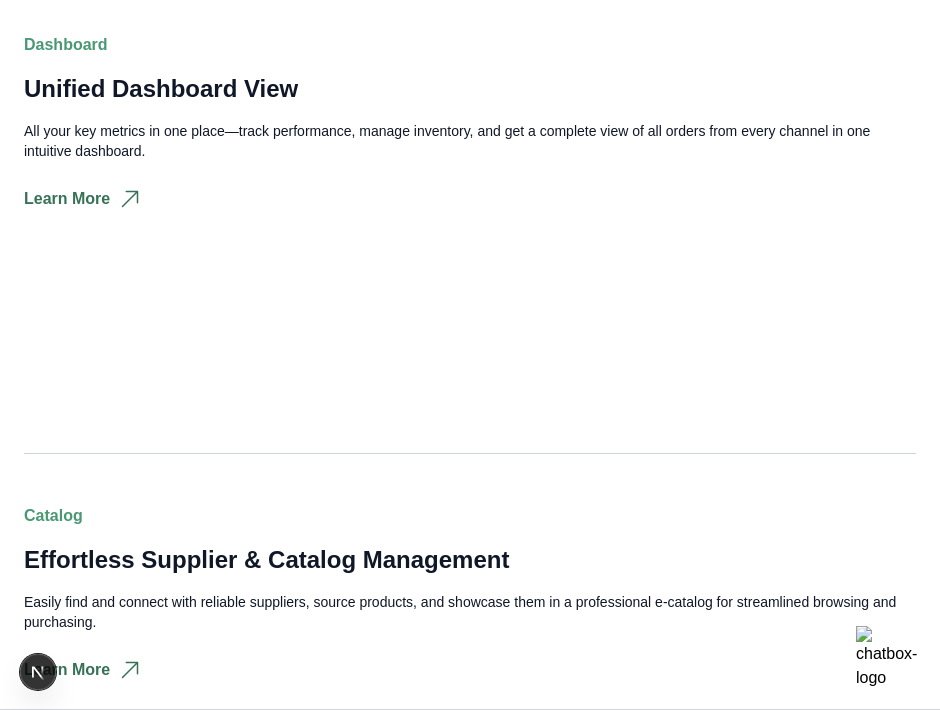 click on "Learn More" at bounding box center [462, 199] 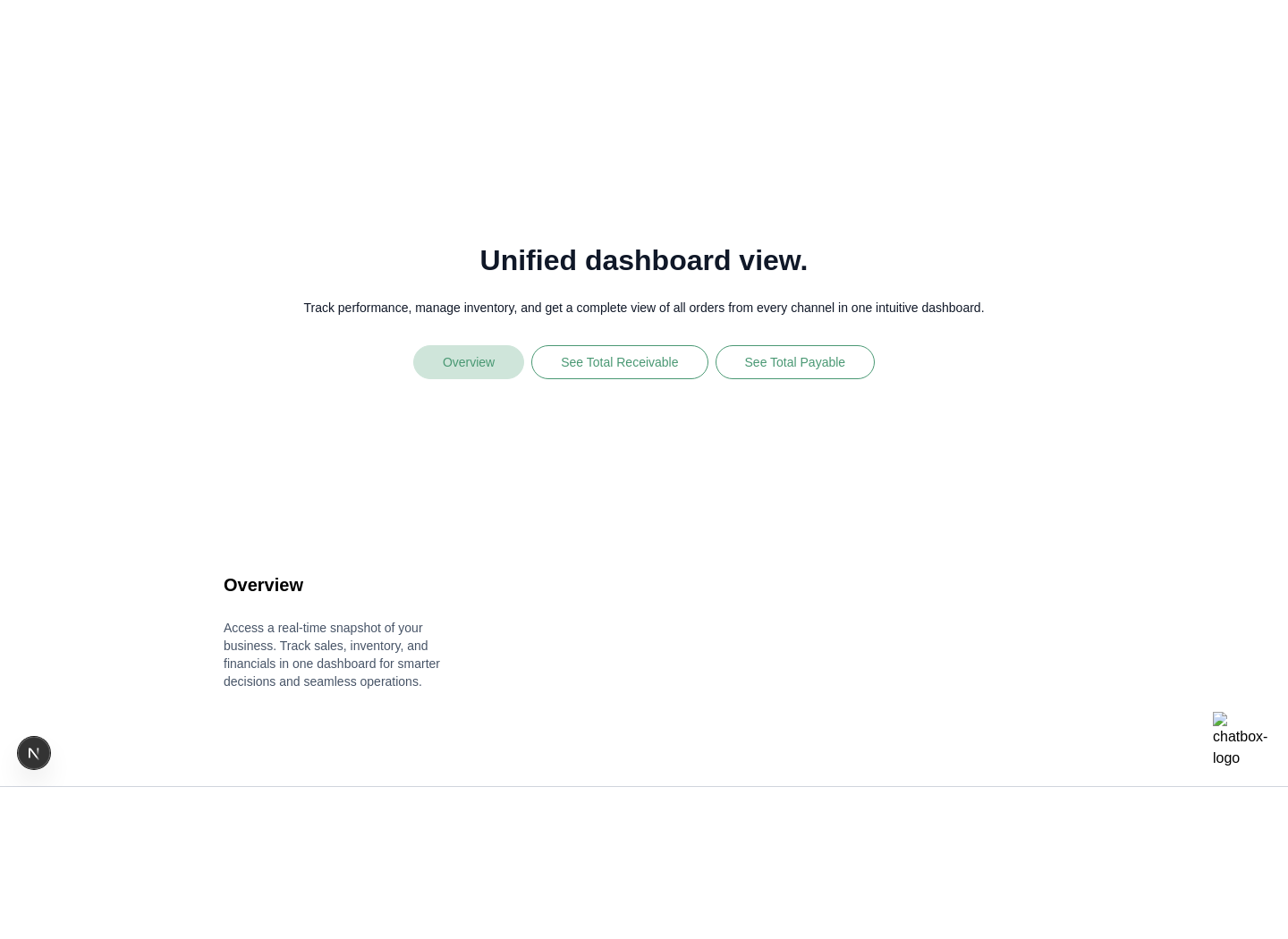 scroll, scrollTop: 1930, scrollLeft: 0, axis: vertical 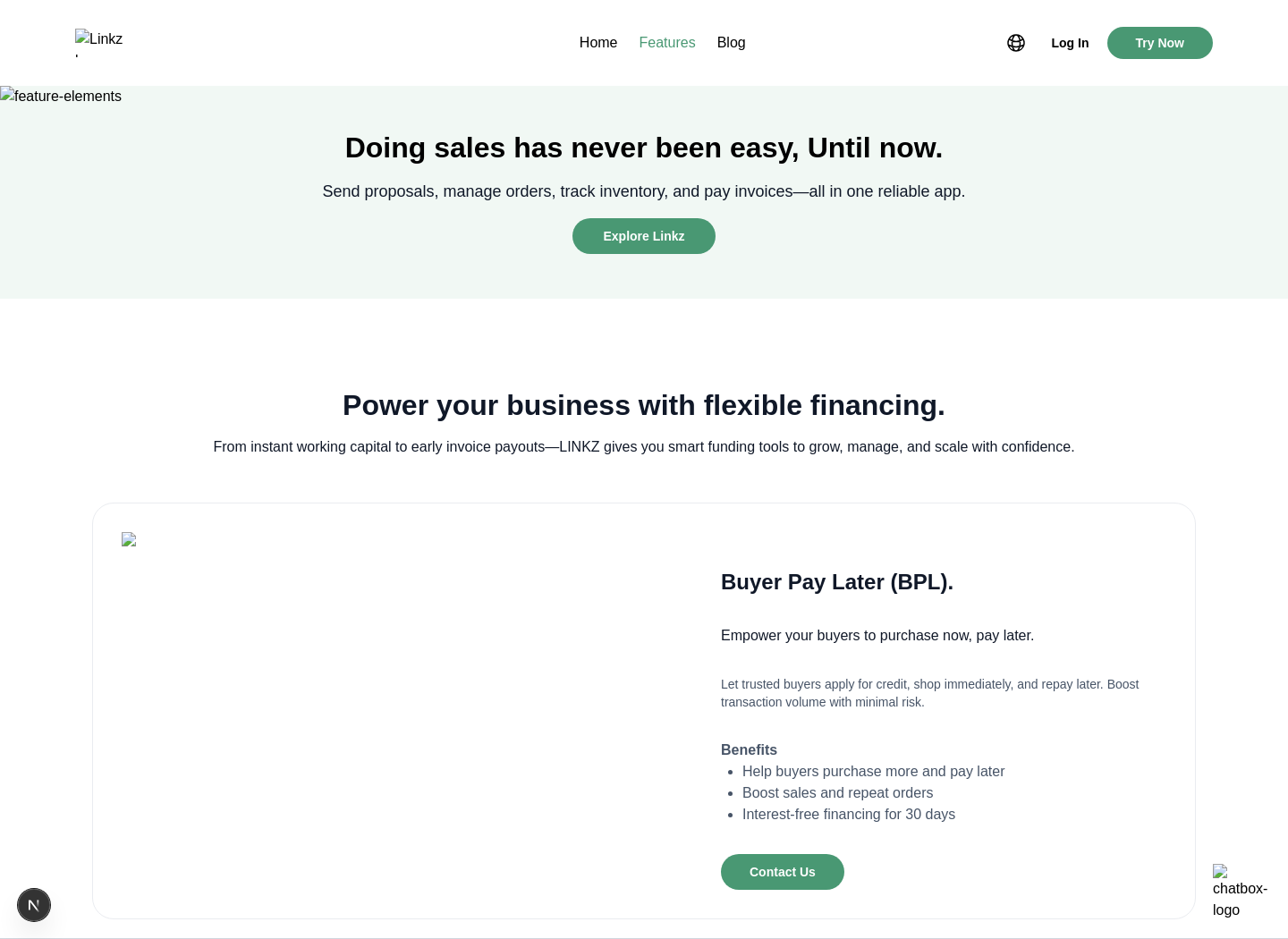 click on "Home Features Blog Login Create Account Log In Try Now" at bounding box center [644, 43] 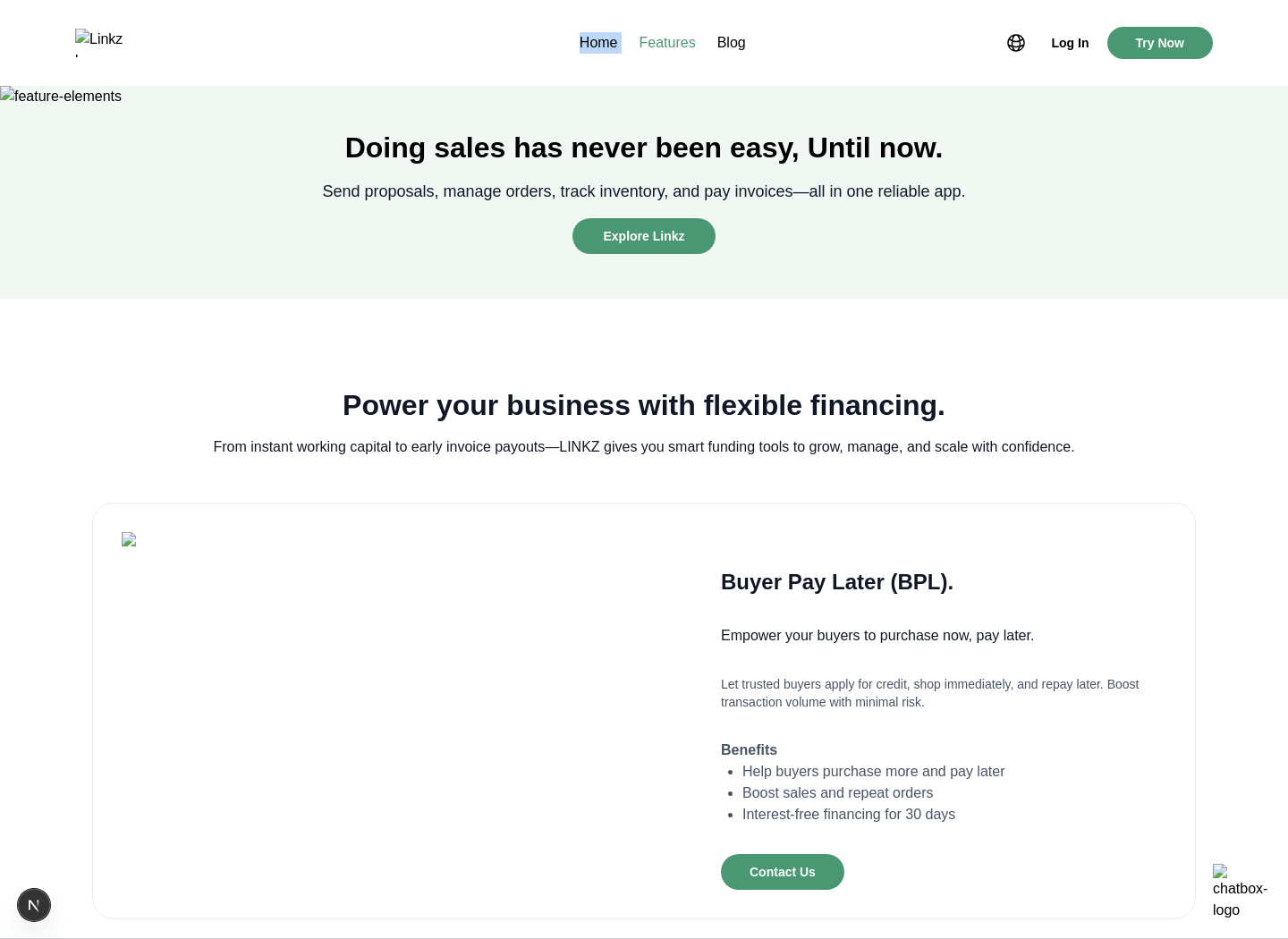 click on "Home" at bounding box center (598, 43) 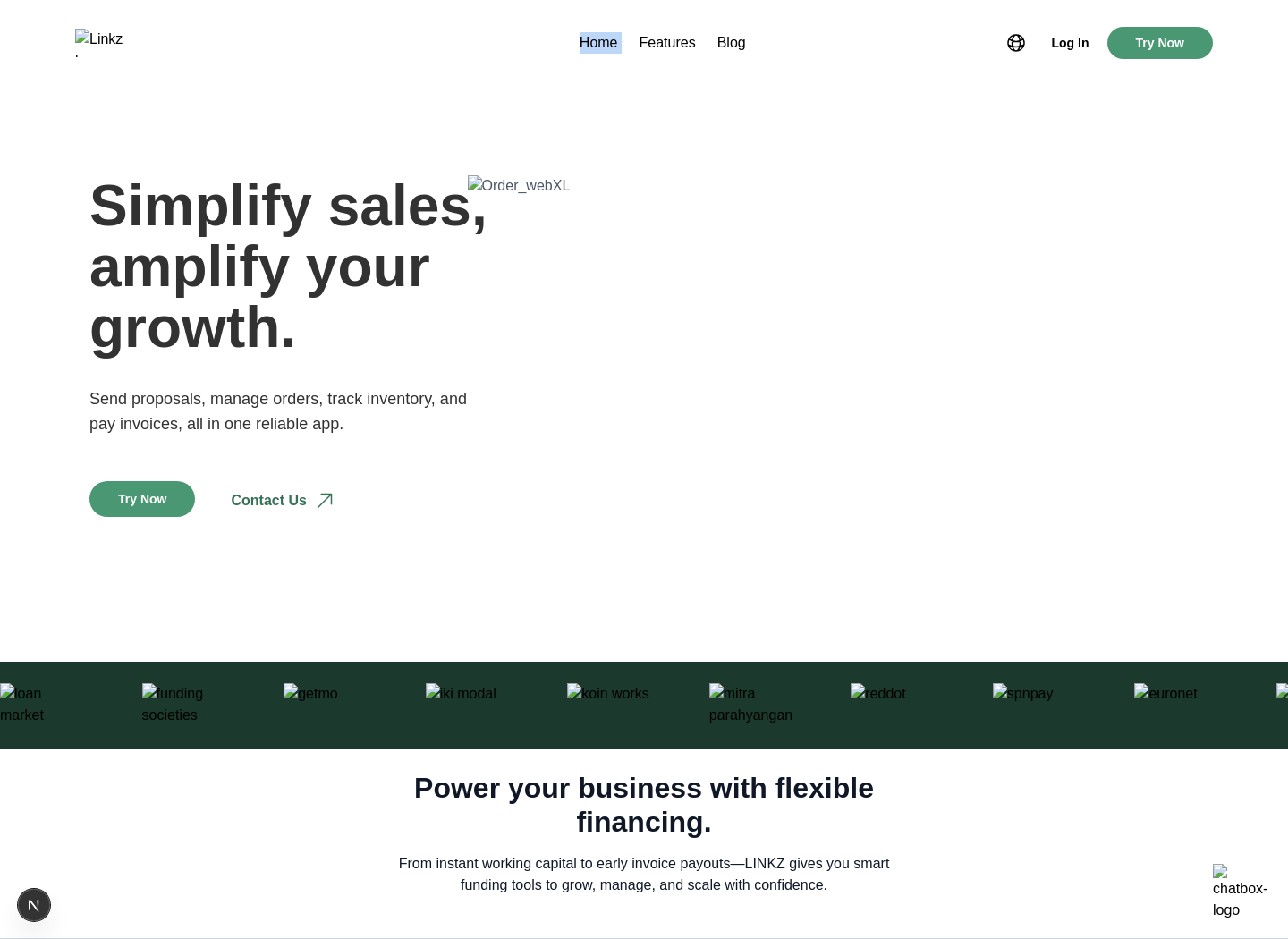 click on "Simplify sales, amplify your growth. Send proposals, manage orders, track inventory, and pay invoices, all in one reliable app. Try Now Contact Us Power your business with flexible financing. From instant working capital to early invoice payouts—LINKZ gives you smart funding tools to grow, manage, and scale with confidence. Choose your need. We’ll show you how Linkz can help. Need flexible business funding Get funds for unpaid invoices Boost buyer purchasing Seller Pay Later (SPL). Advance payouts for unpaid invoices. Sellers can get up to 20% of invoice value ahead of buyer payment, improving cash flow and operations. Contact Us See Benefits Choose your need. We’ll show you how Linkz can help. Need flexible business funding   Biz Loan. Fresh funds to grow your business—fast and flexible. Apply for cash directly through LINKZ and get connected to a financial partner. Use the funds freely, without restrictions or tracking in LINKZ. Contact Us See Benefits Get funds for unpaid invoices   Contact Us   -" at bounding box center (644, 2821) 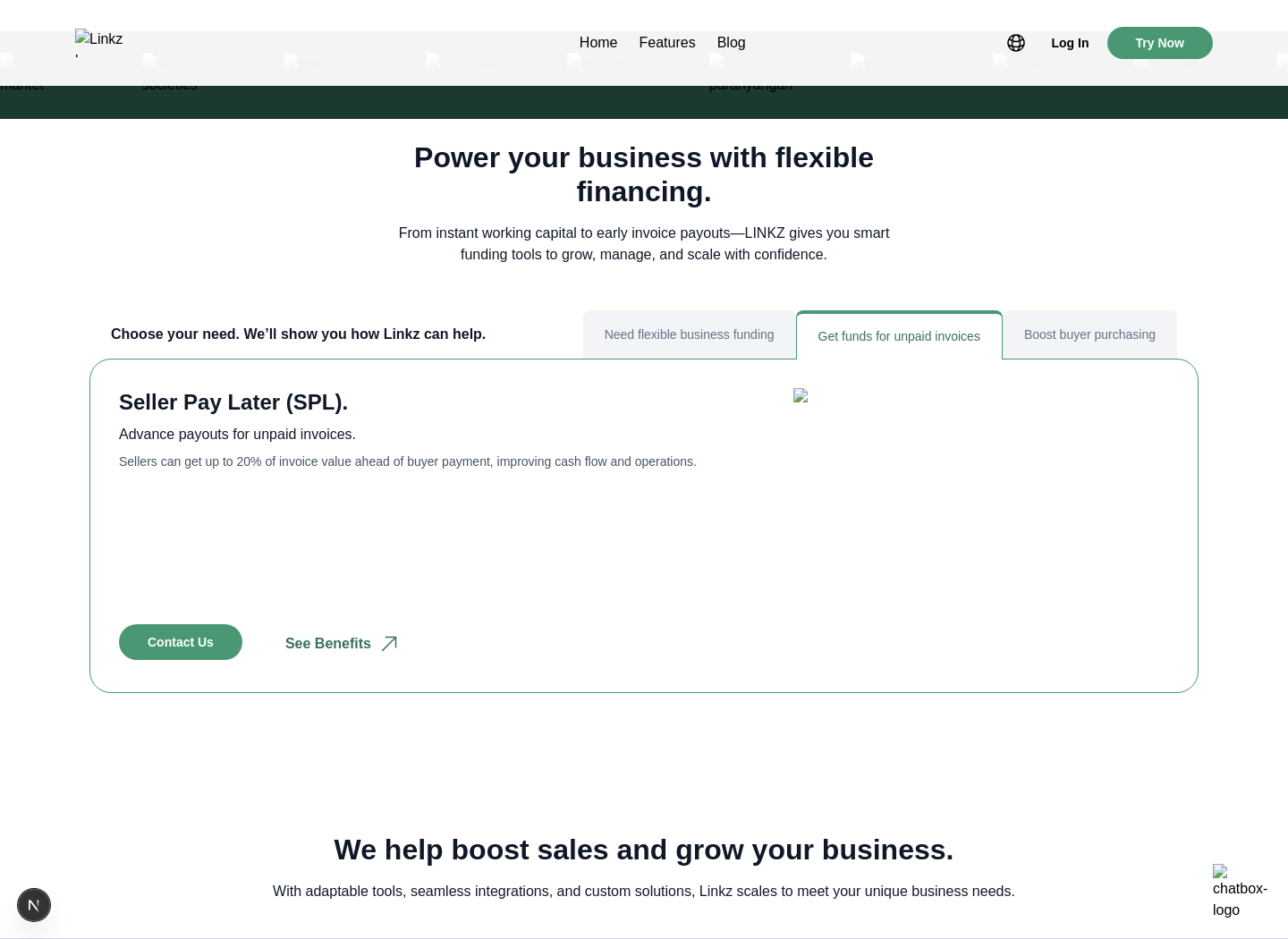 scroll, scrollTop: 630, scrollLeft: 0, axis: vertical 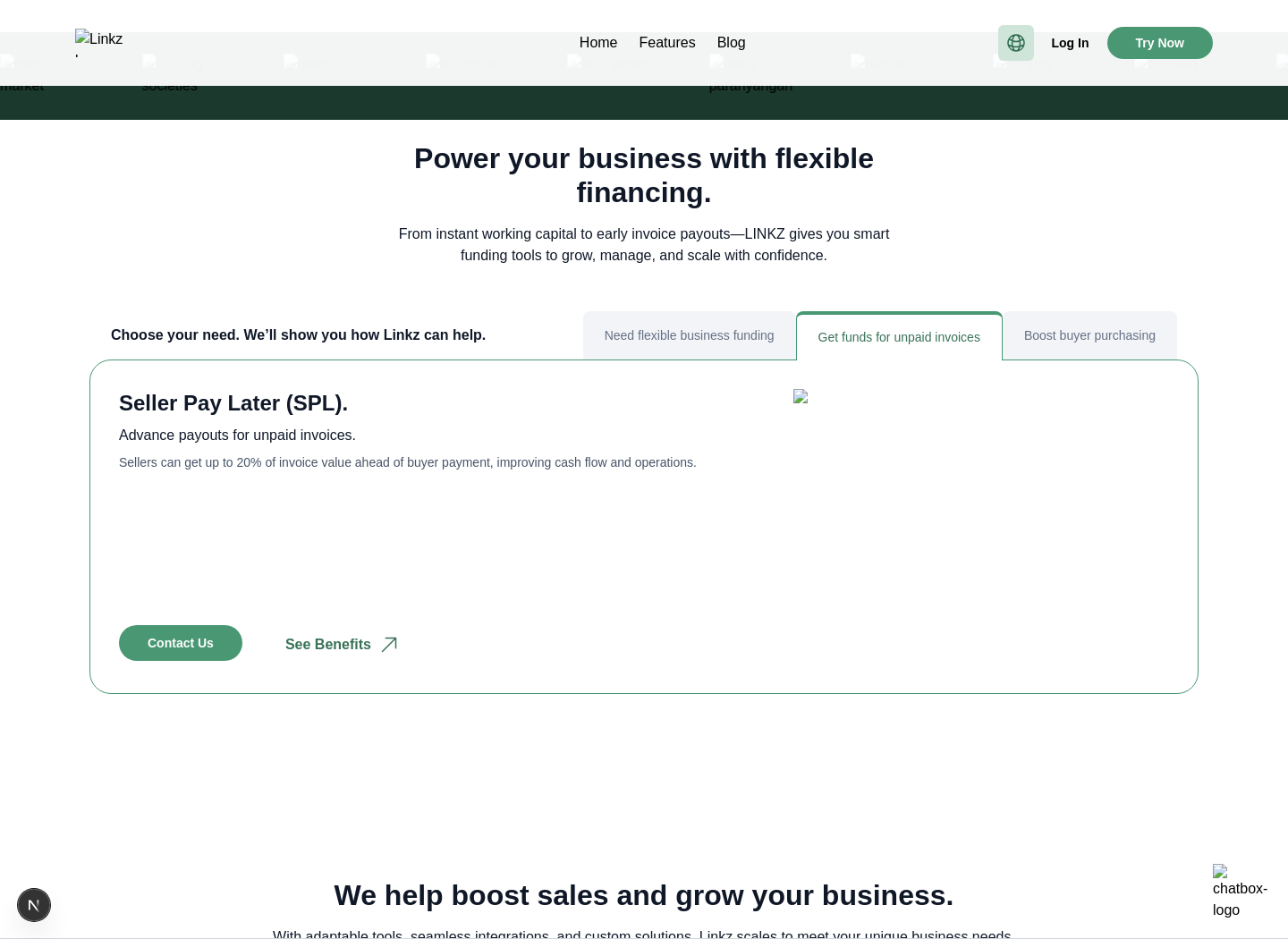 click 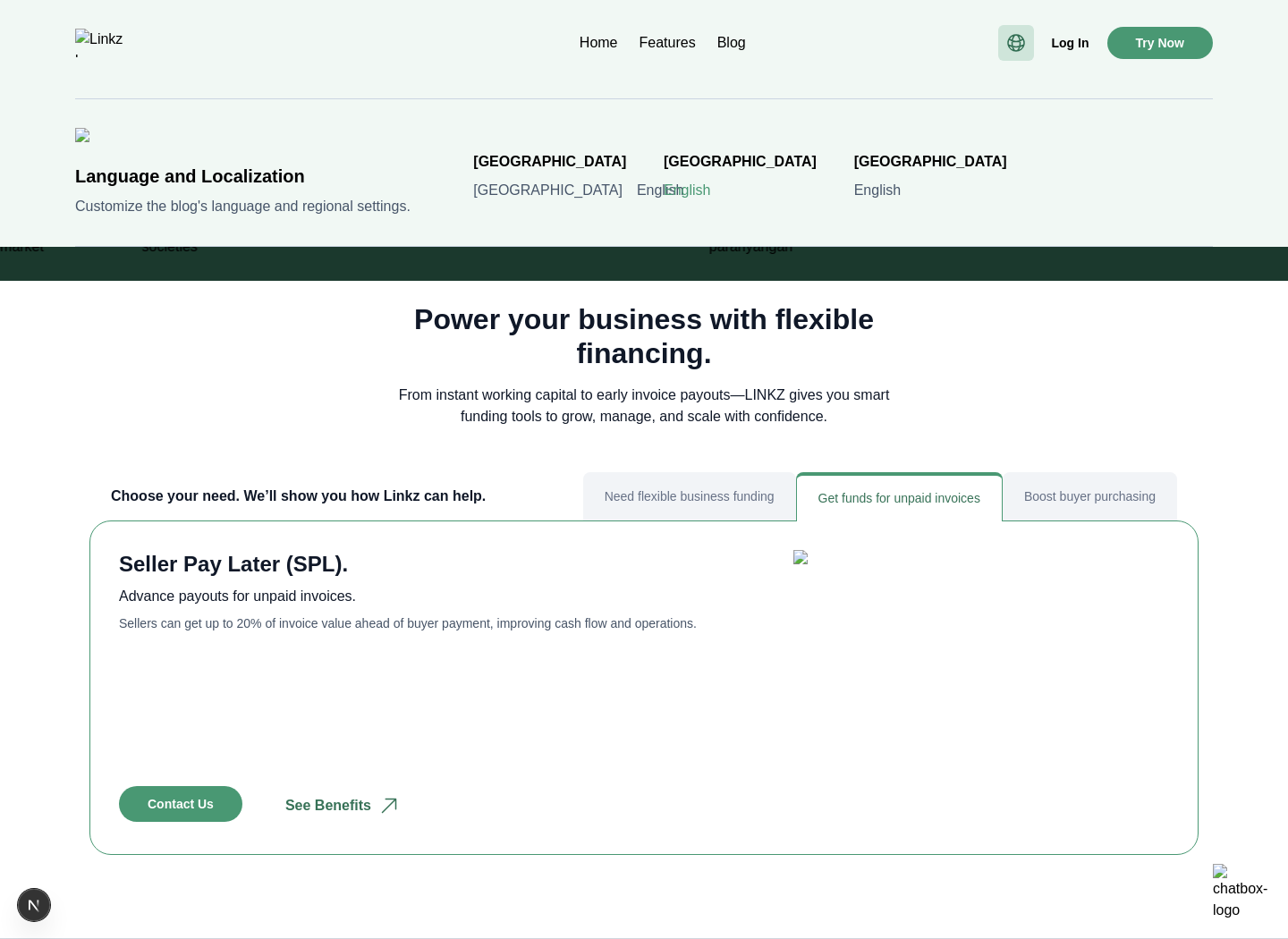 click on "English" at bounding box center [687, 190] 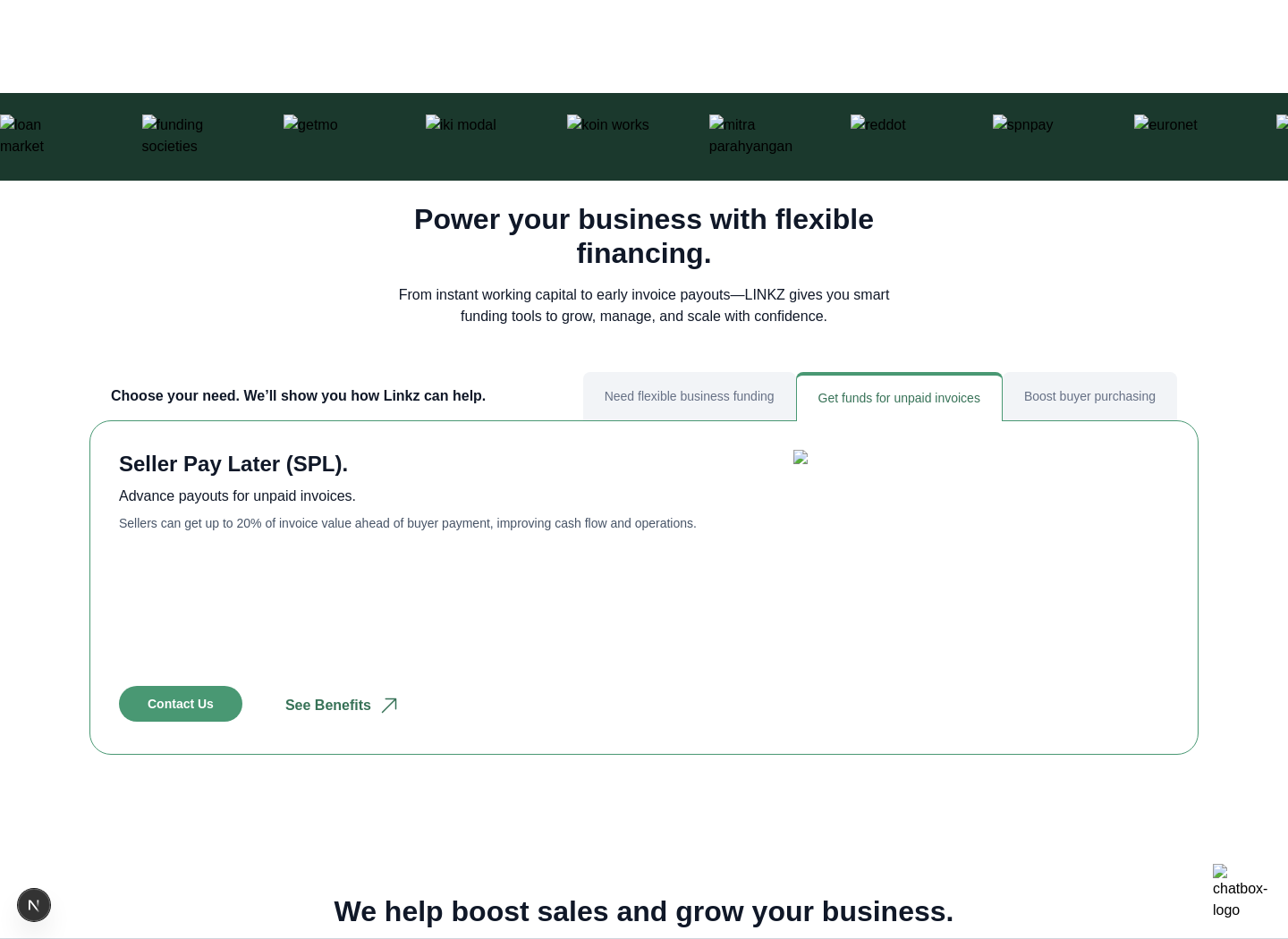scroll, scrollTop: 593, scrollLeft: 0, axis: vertical 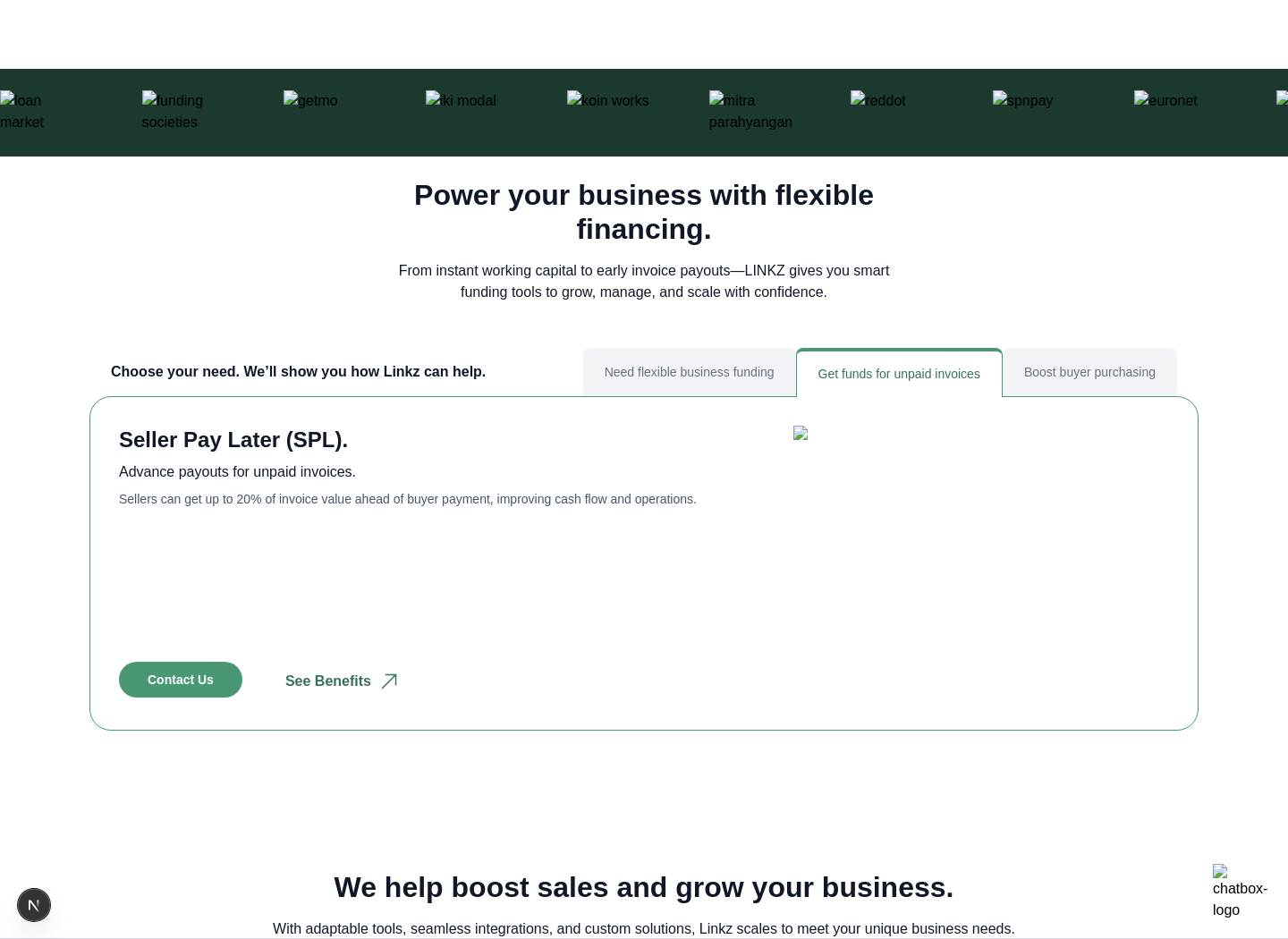click on "Need flexible business funding" at bounding box center (690, 372) 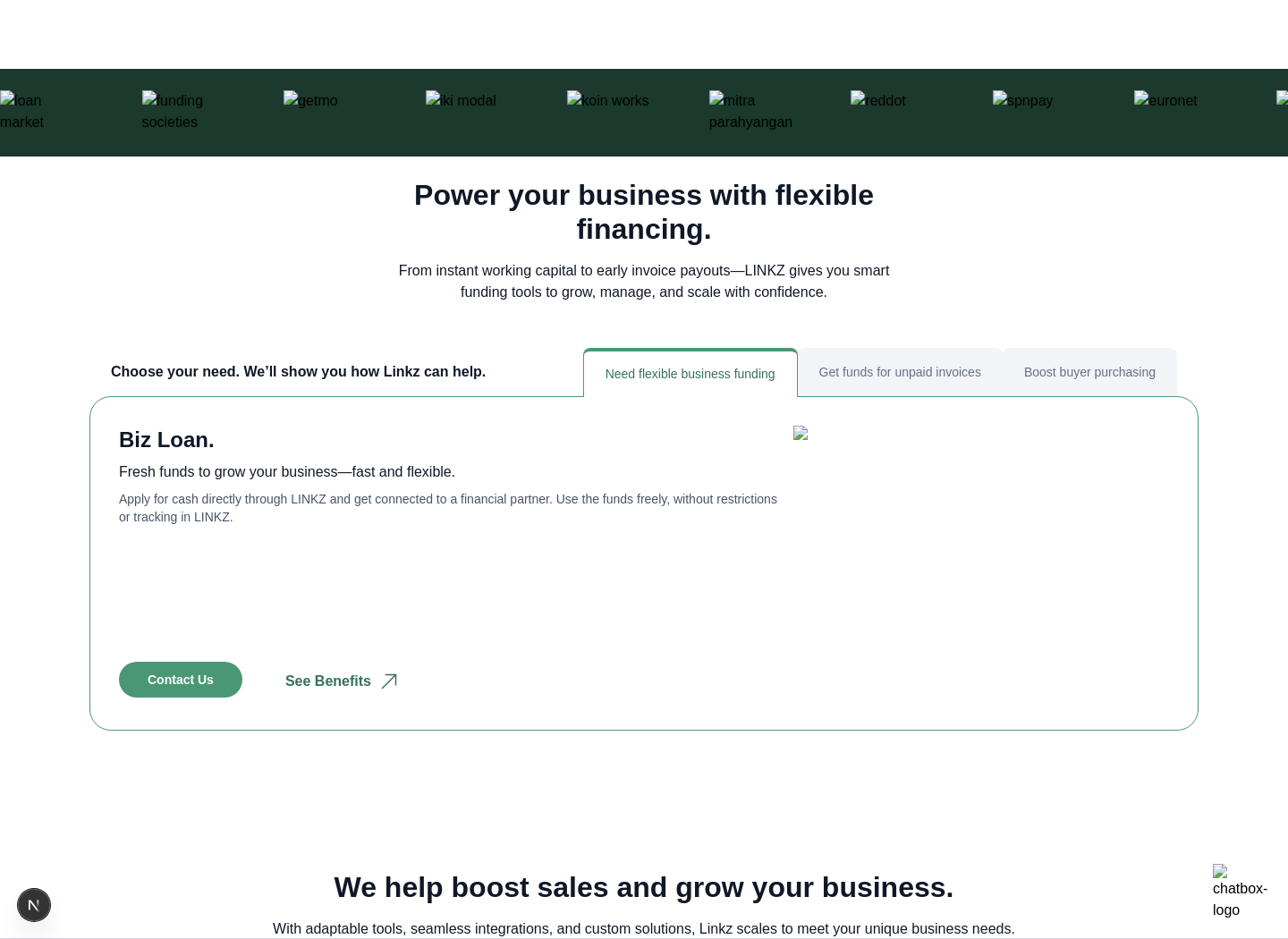 click on "Get funds for unpaid invoices" at bounding box center [900, 372] 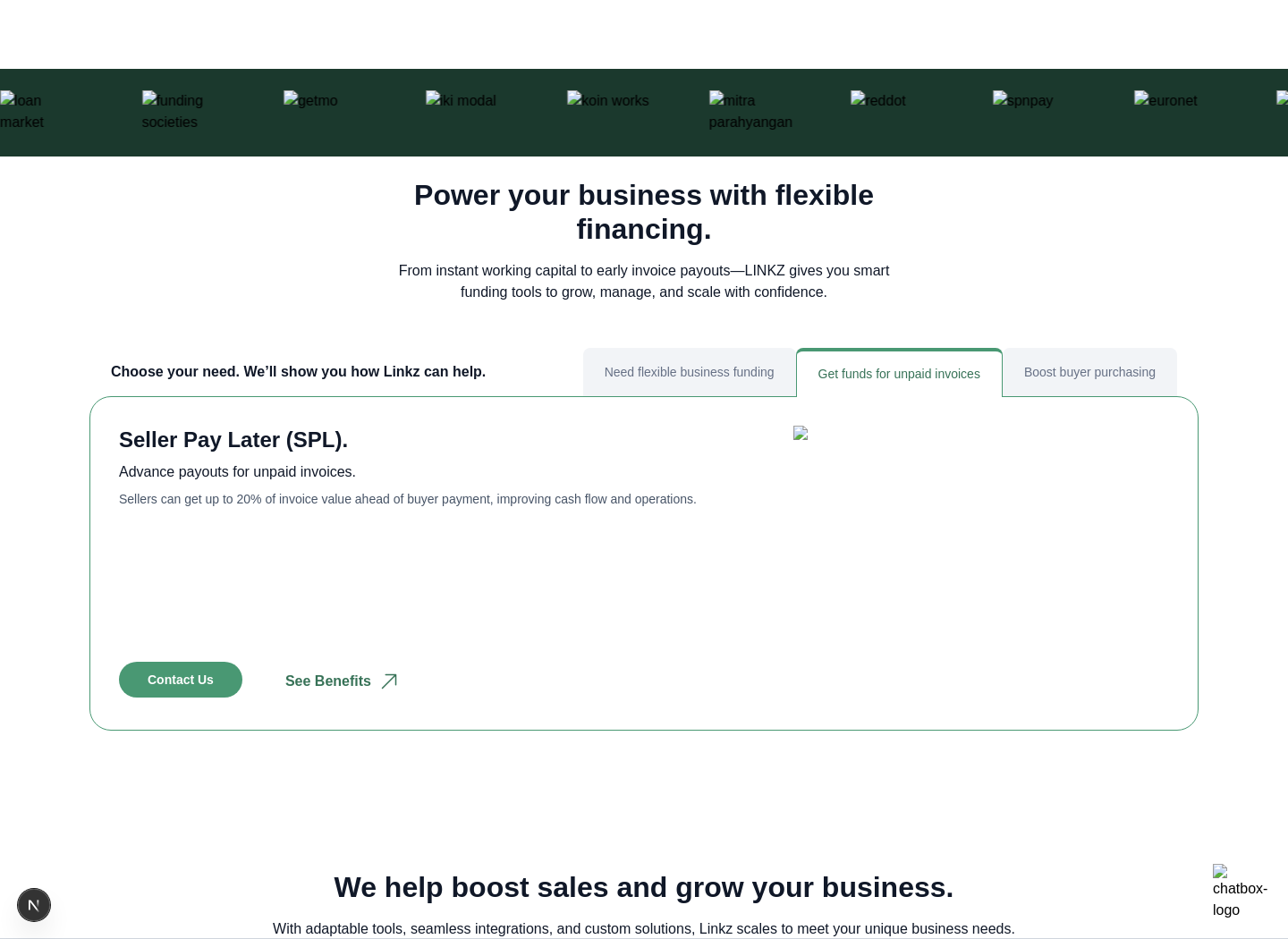 click on "Boost buyer purchasing" at bounding box center [1089, 372] 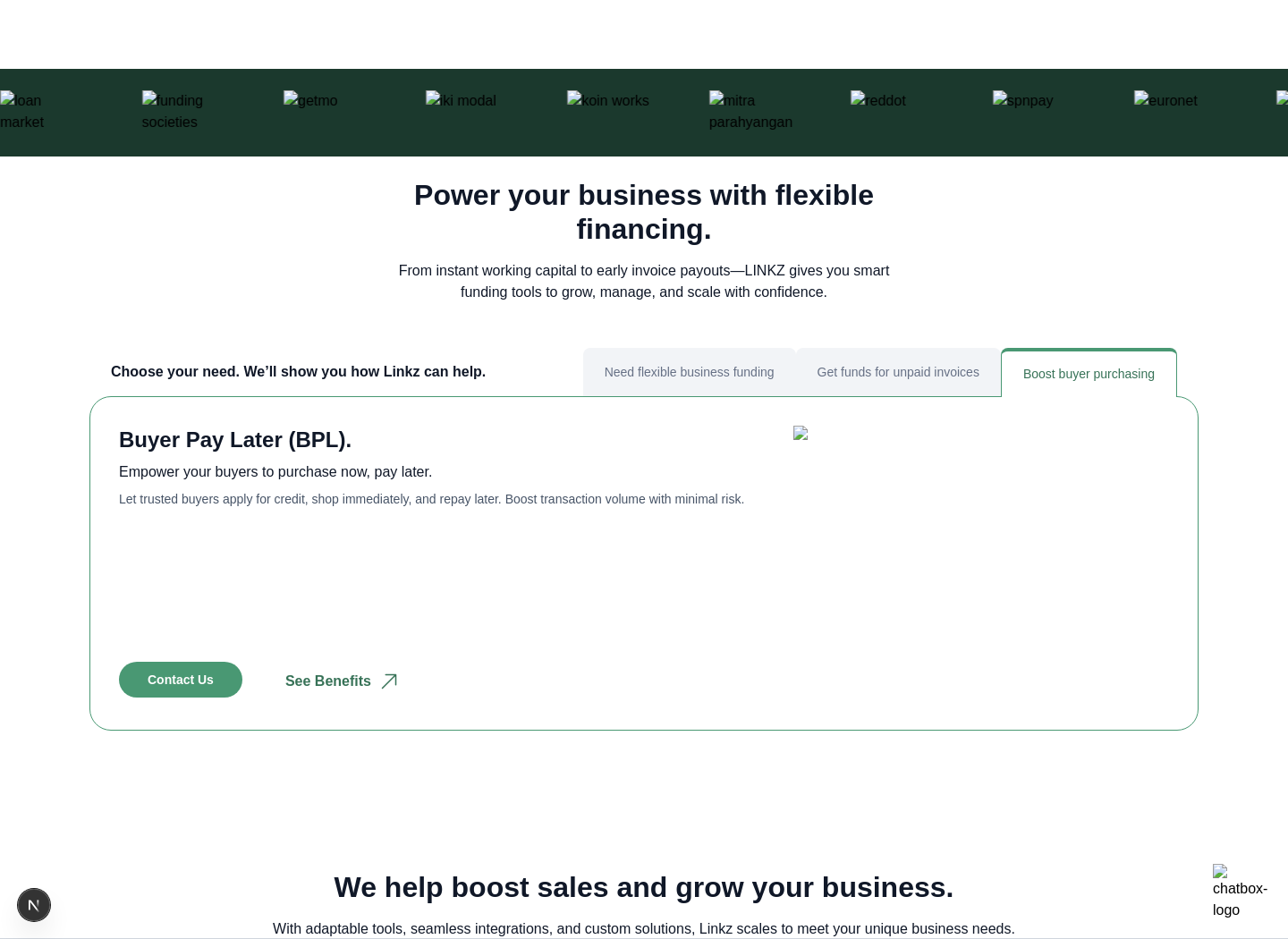 click on "Need flexible business funding" at bounding box center [690, 372] 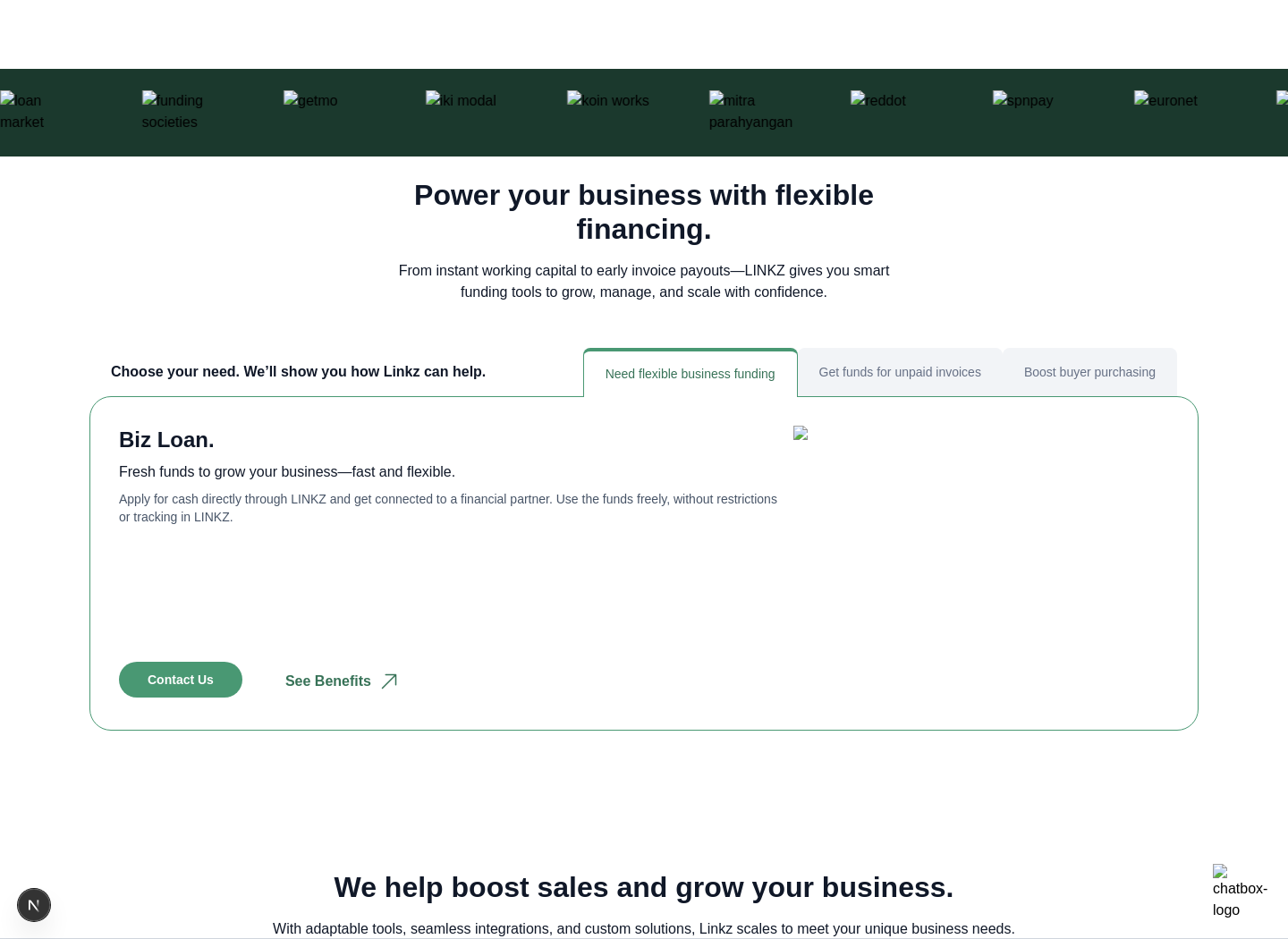 click on "Get funds for unpaid invoices" at bounding box center (900, 372) 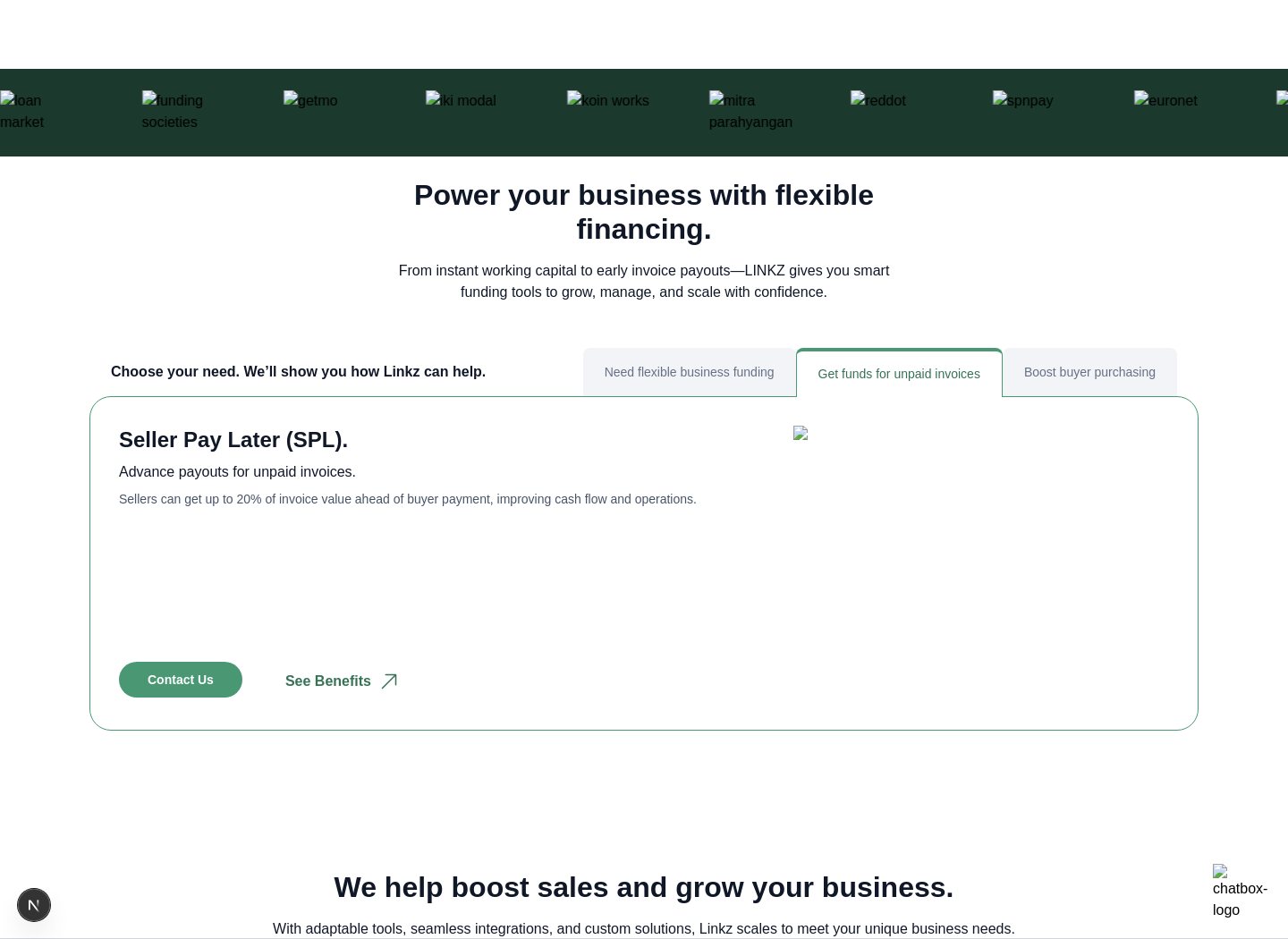 click on "Boost buyer purchasing" at bounding box center (1089, 372) 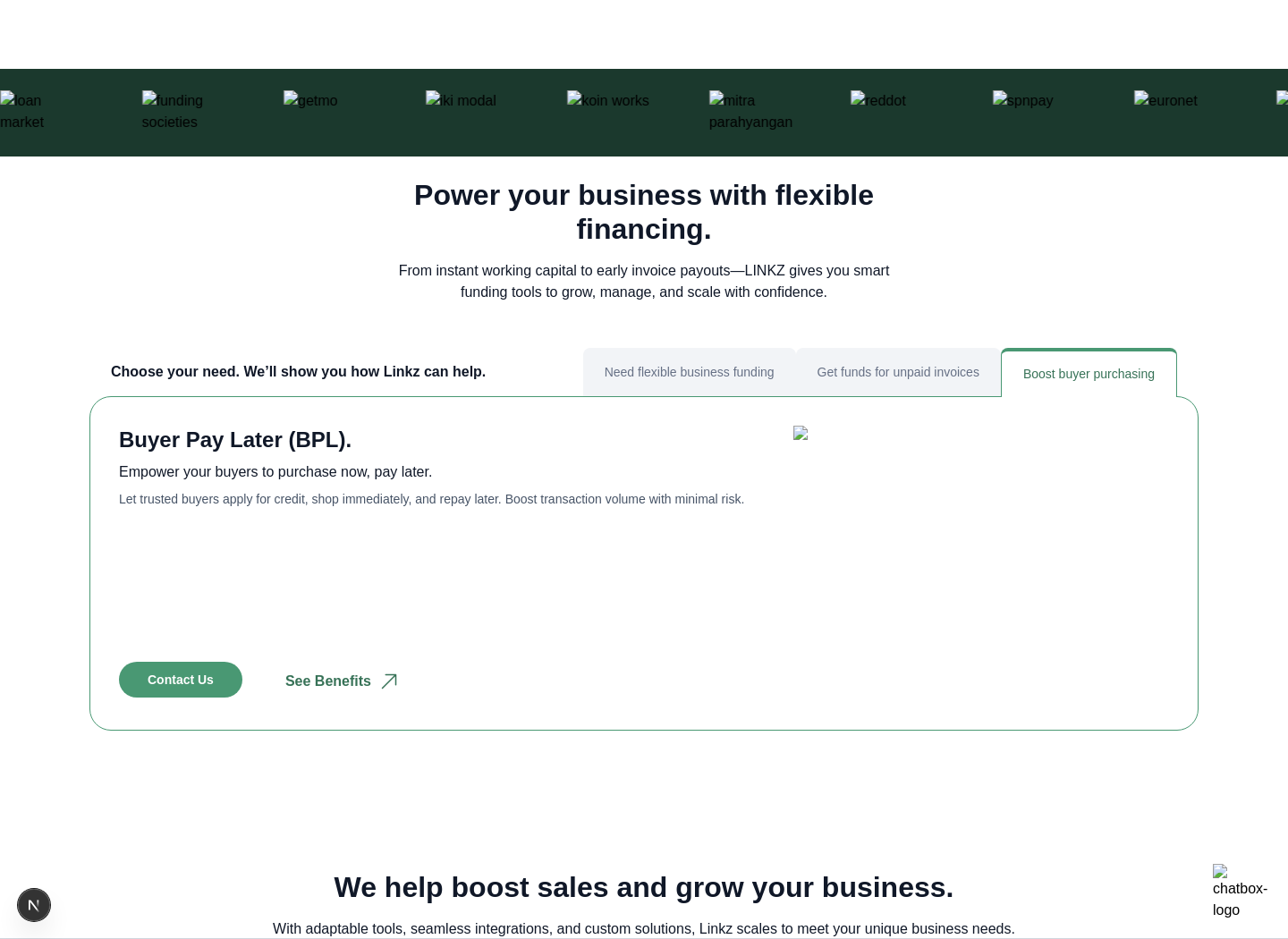 click on "Need flexible business funding" at bounding box center [690, 372] 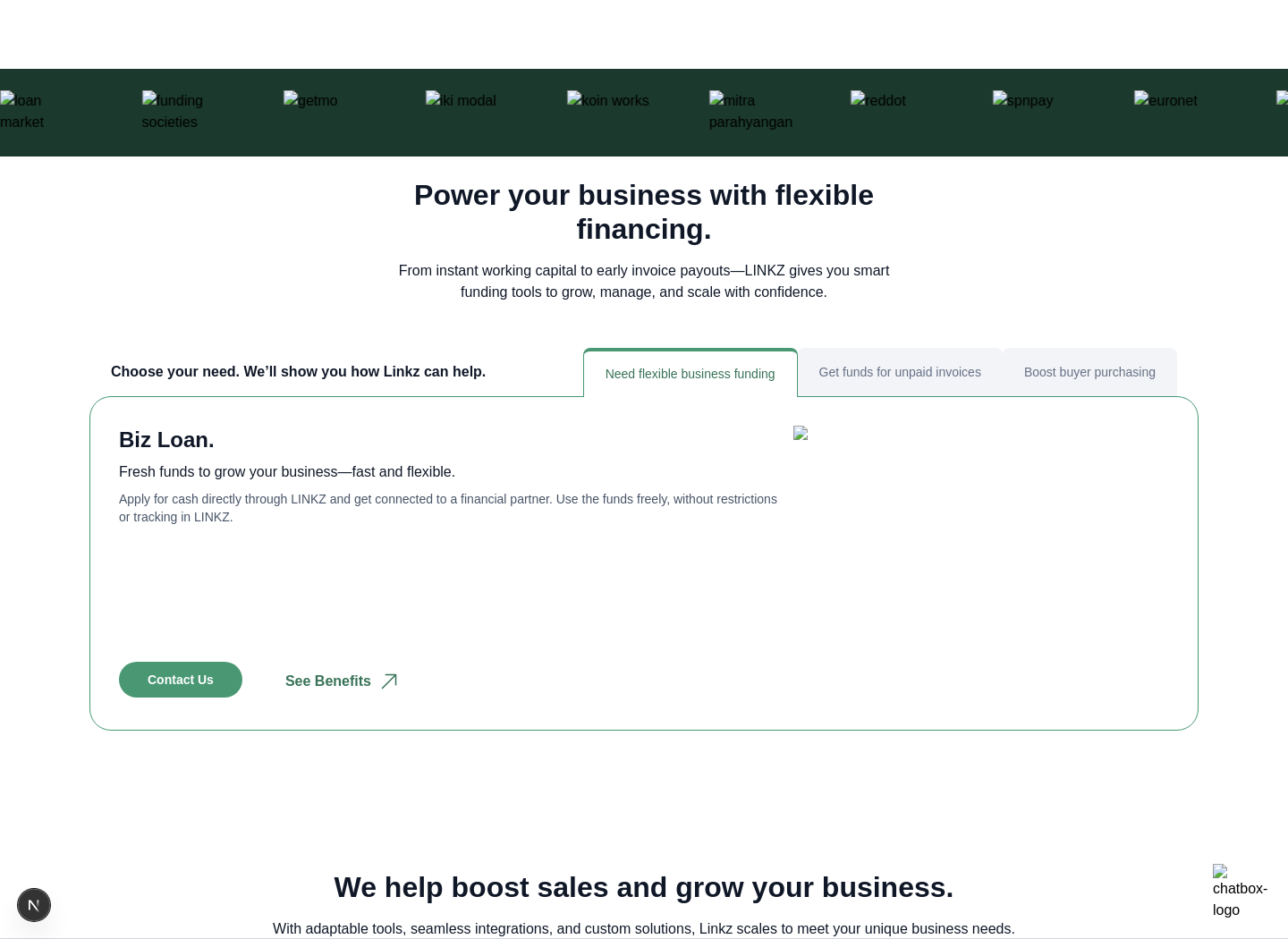 click on "Get funds for unpaid invoices" at bounding box center [900, 372] 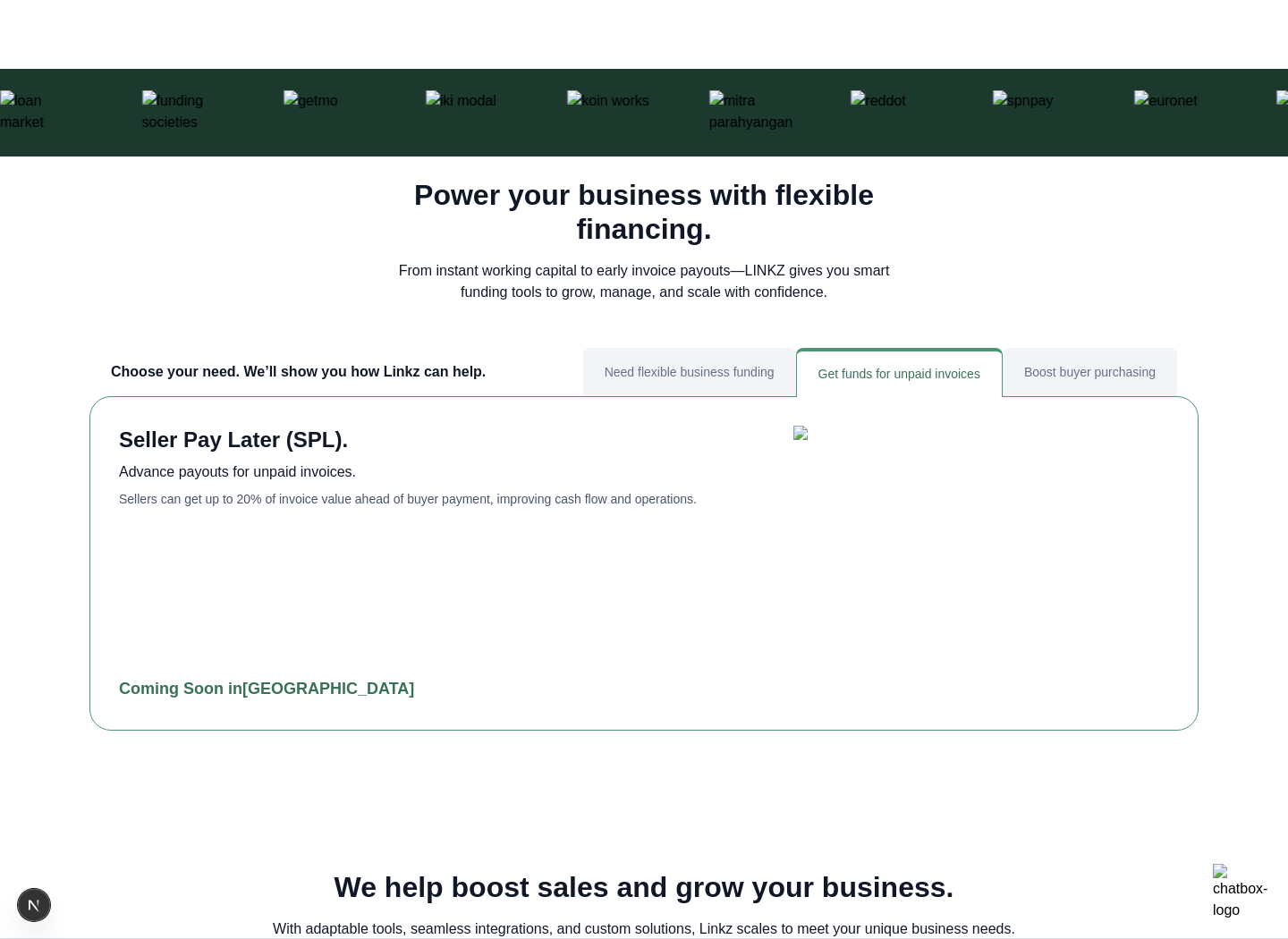 click on "Boost buyer purchasing" at bounding box center [1089, 372] 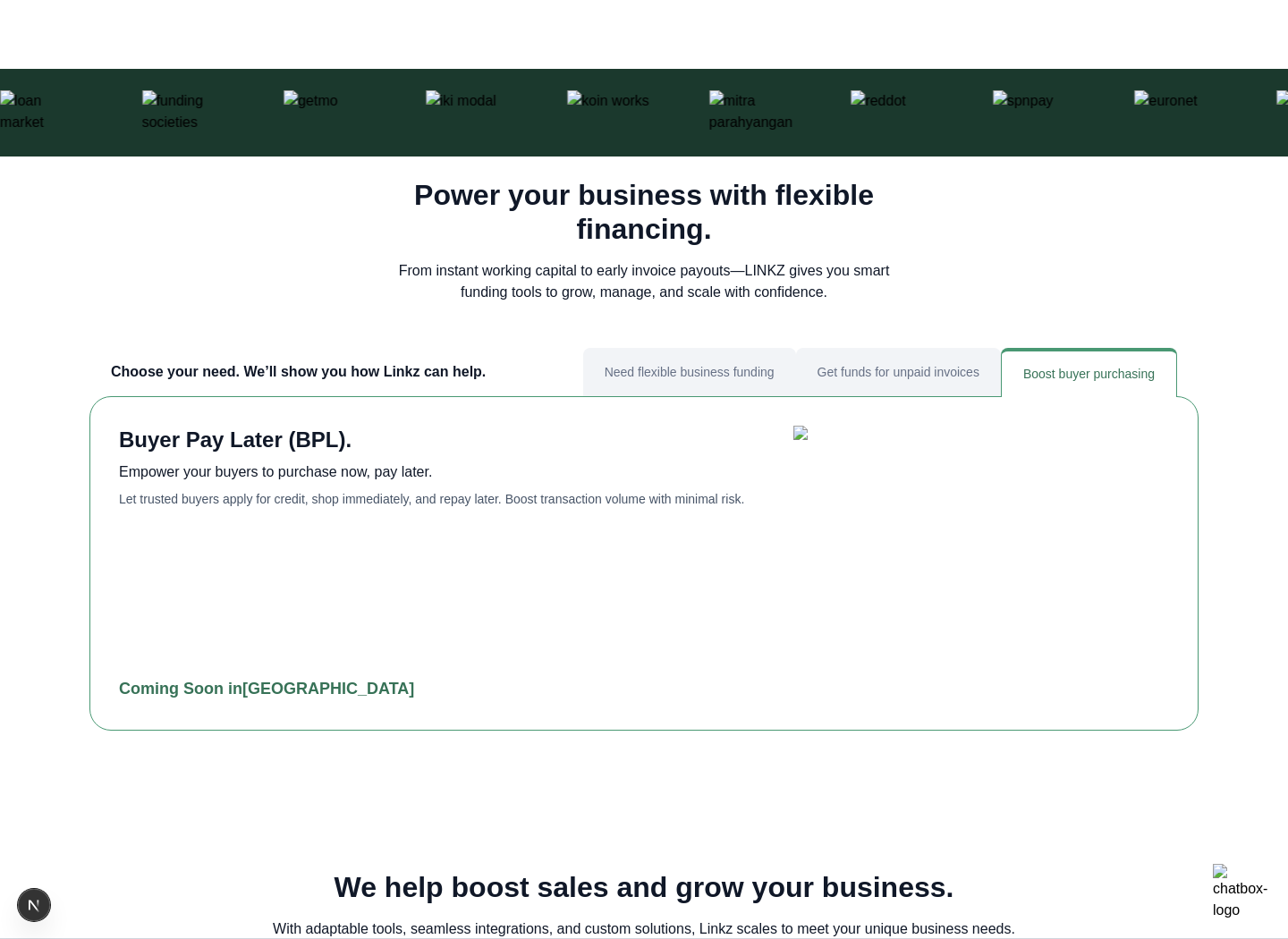 click on "Need flexible business funding" at bounding box center [690, 372] 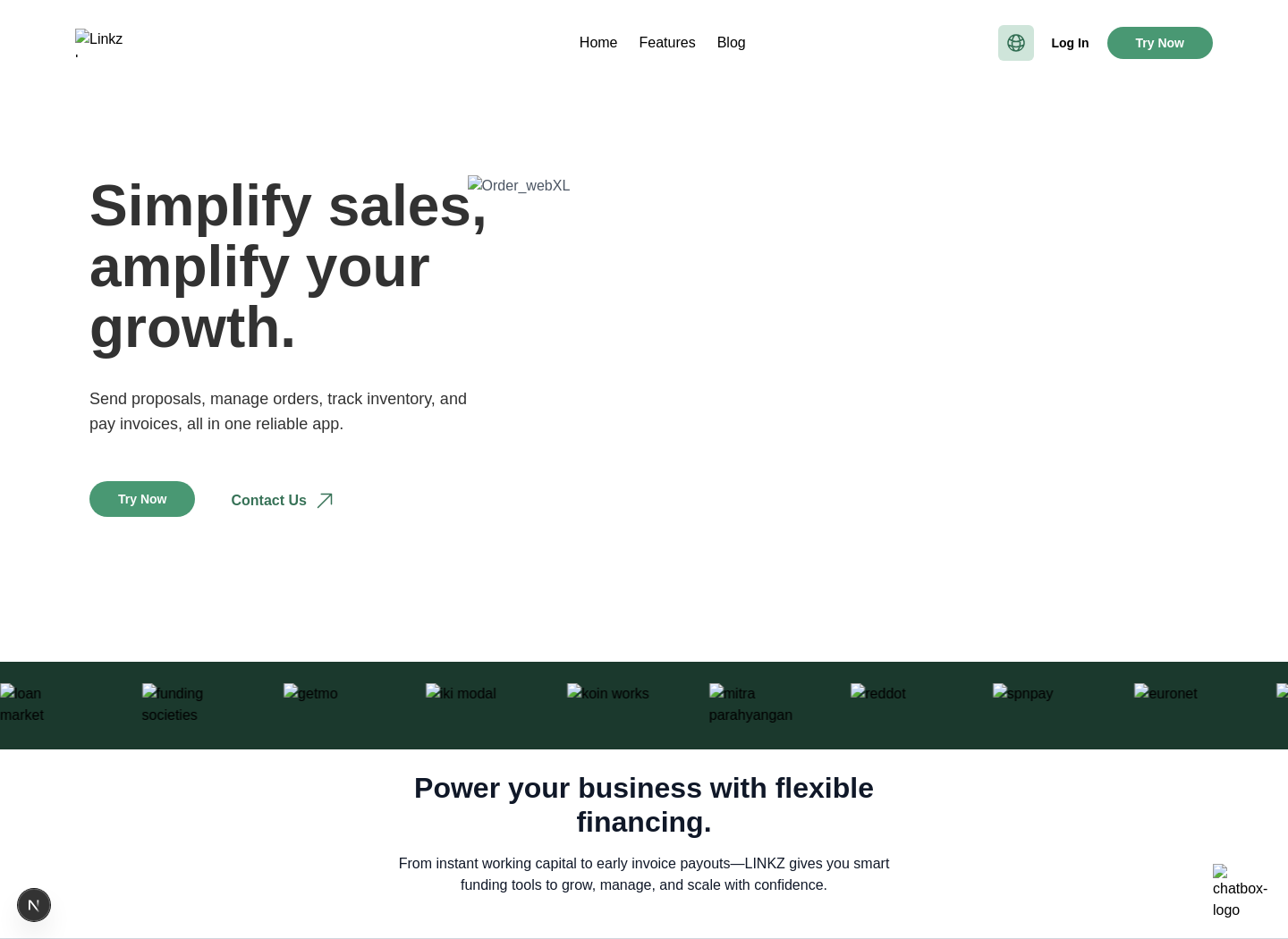 scroll, scrollTop: 0, scrollLeft: 0, axis: both 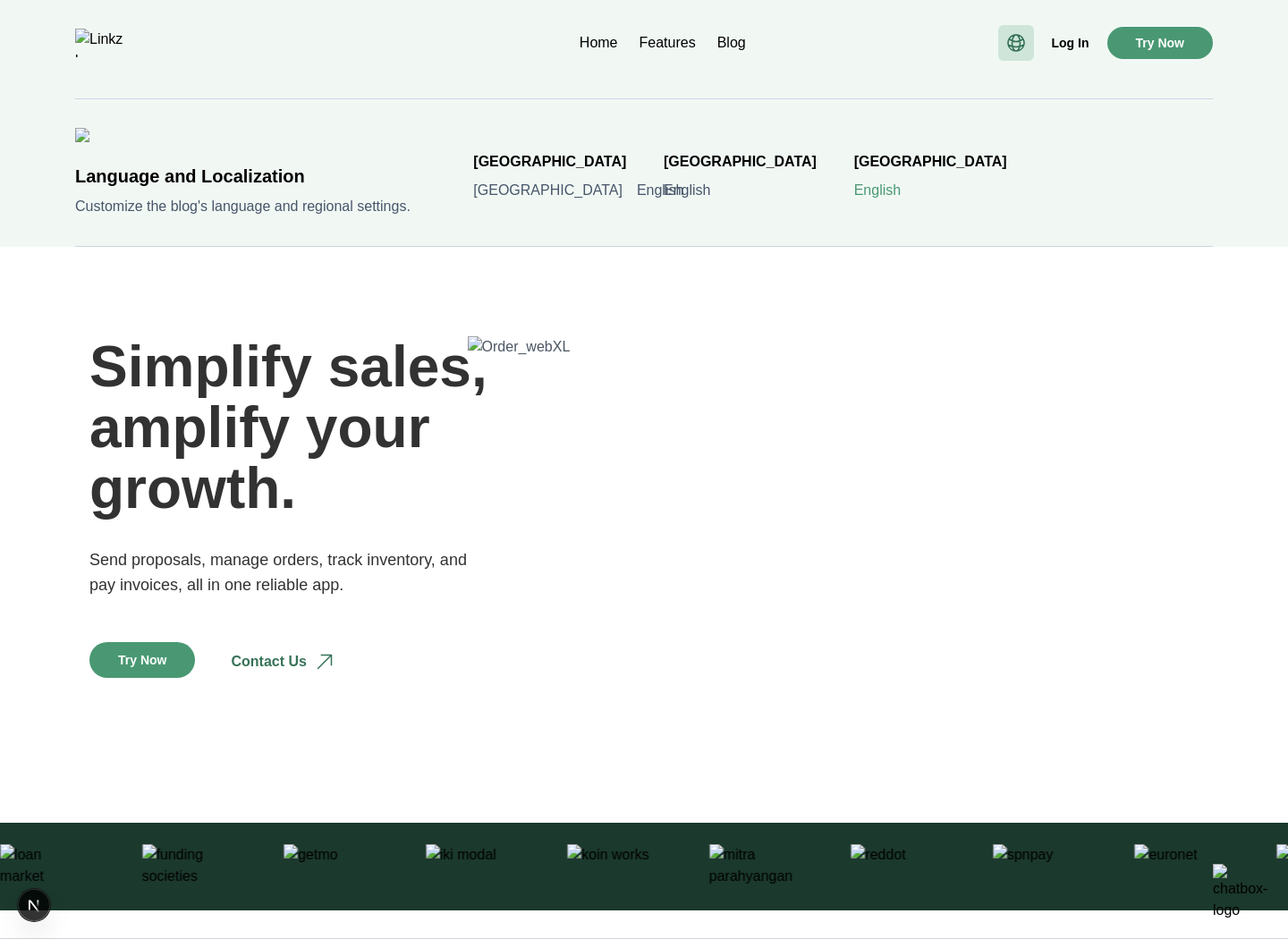 click on "English" at bounding box center [877, 190] 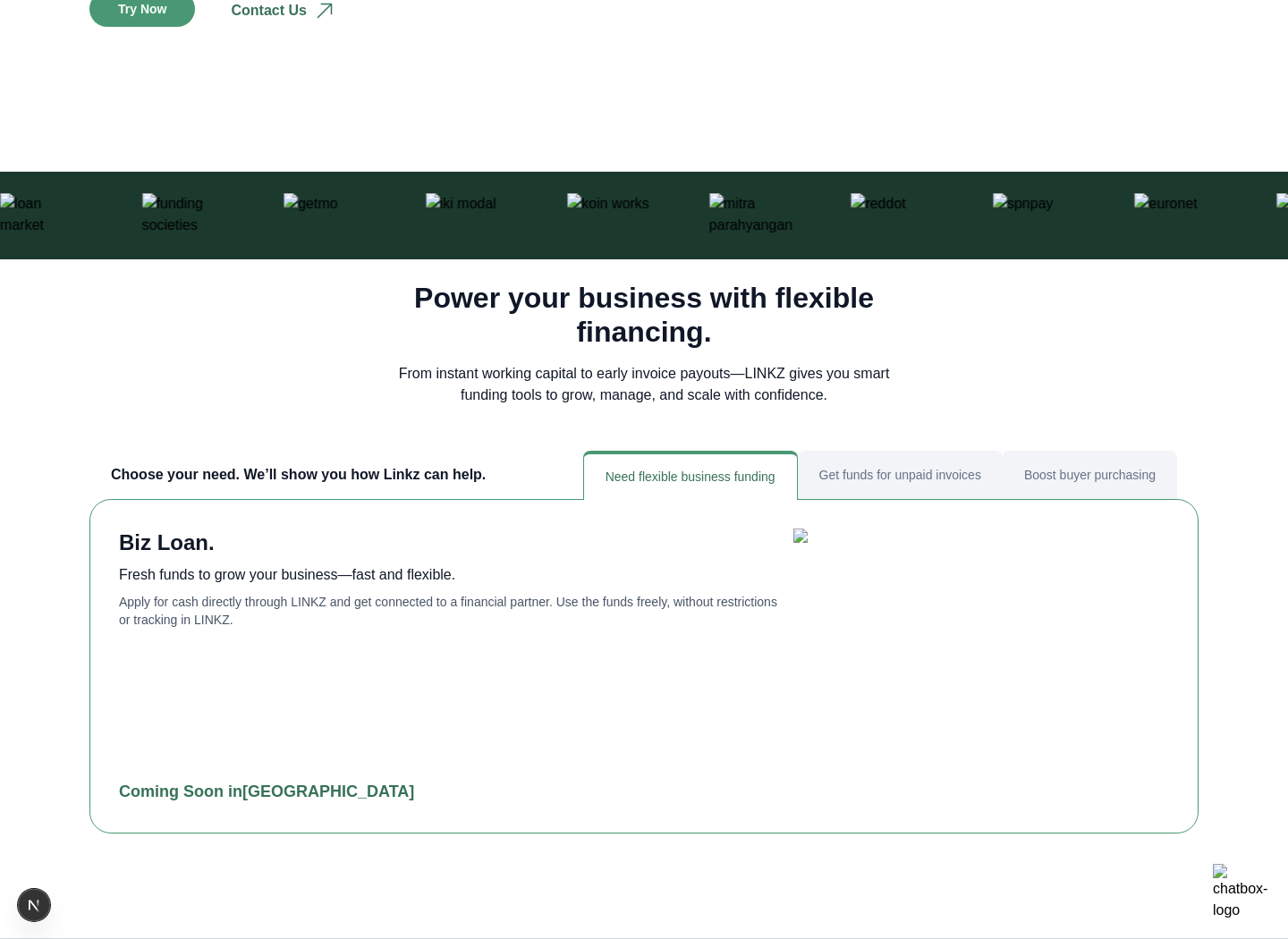 scroll, scrollTop: 512, scrollLeft: 0, axis: vertical 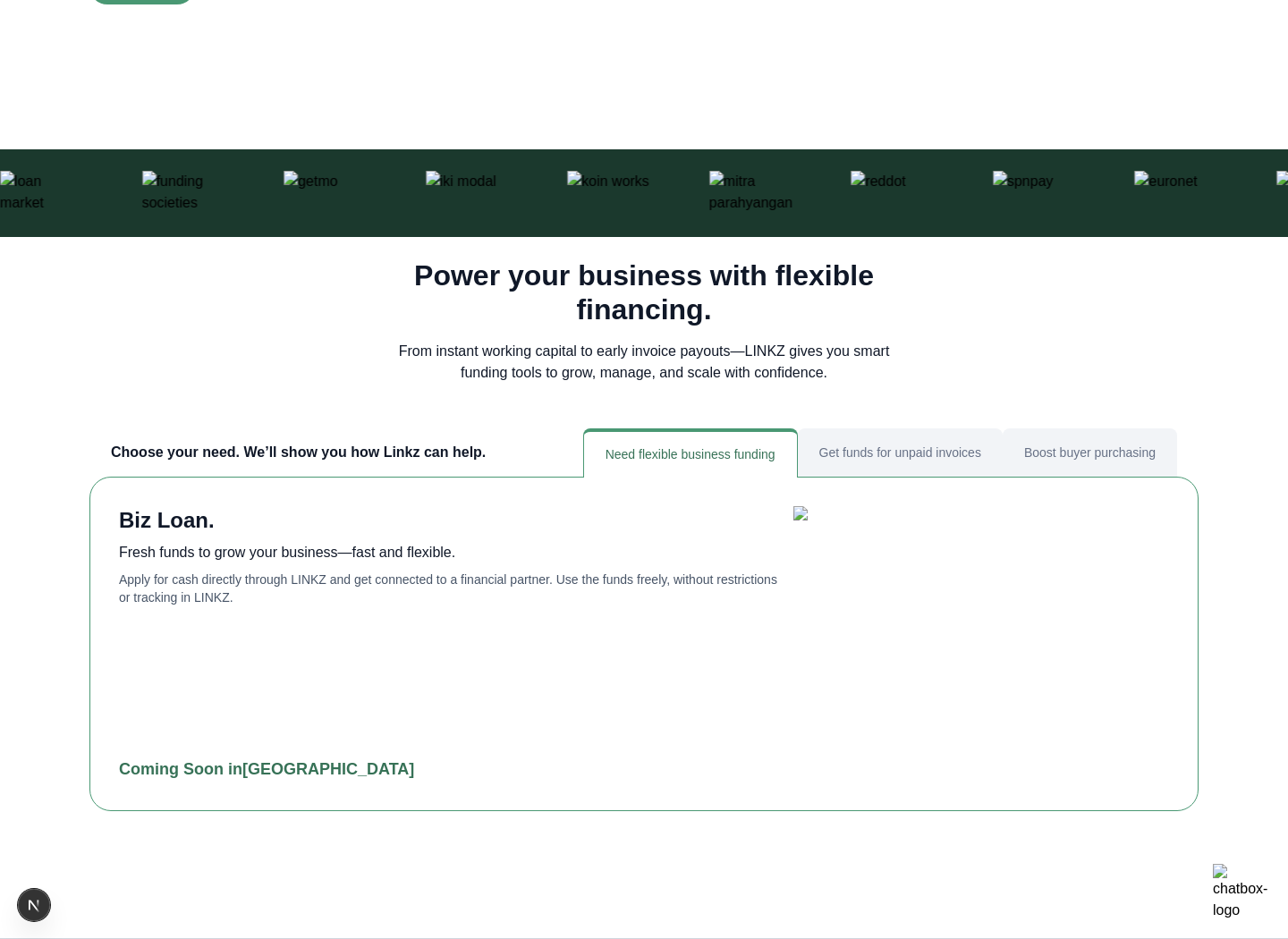 click on "Get funds for unpaid invoices" at bounding box center [900, 453] 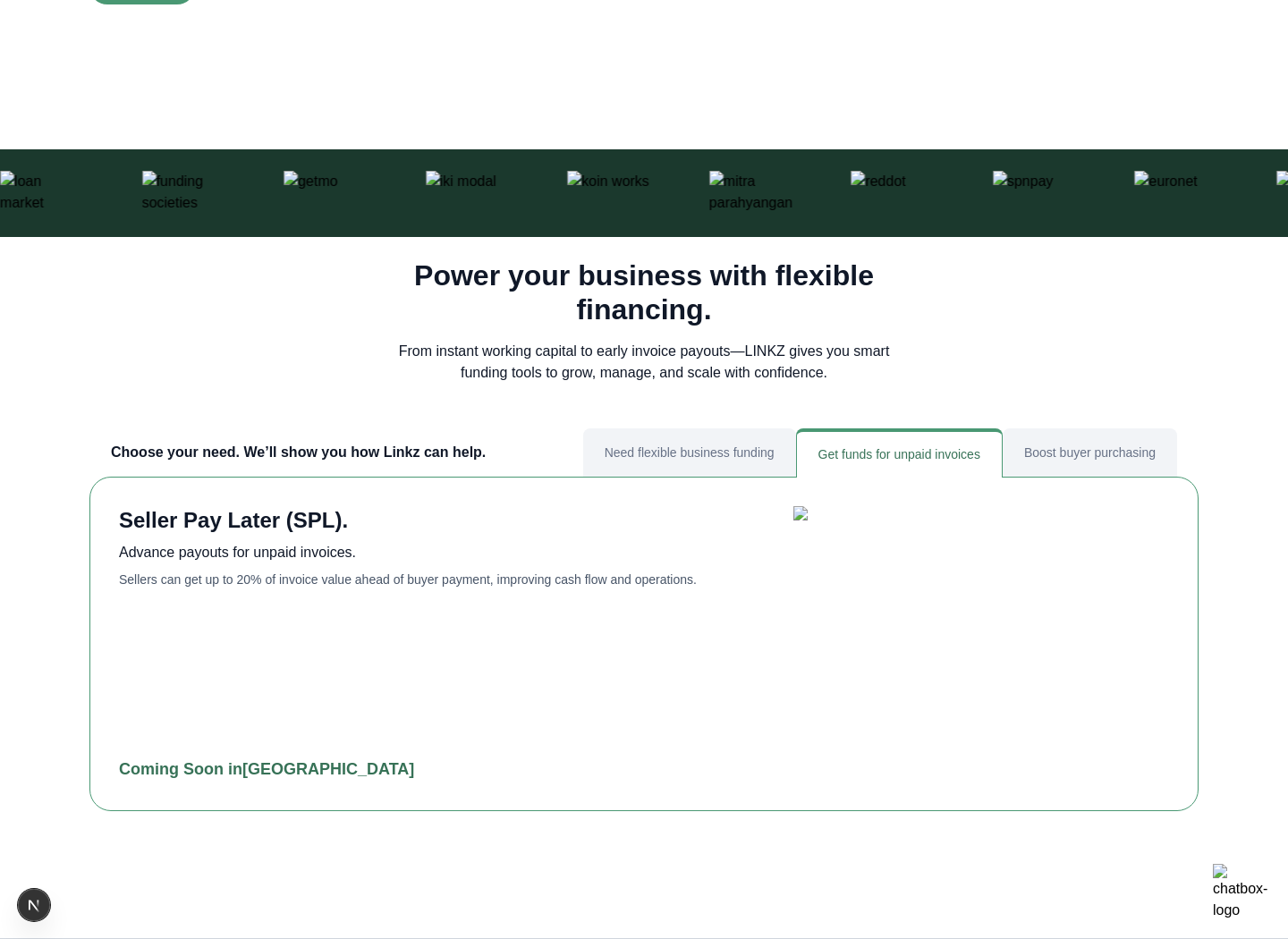 click on "Boost buyer purchasing" at bounding box center [1089, 453] 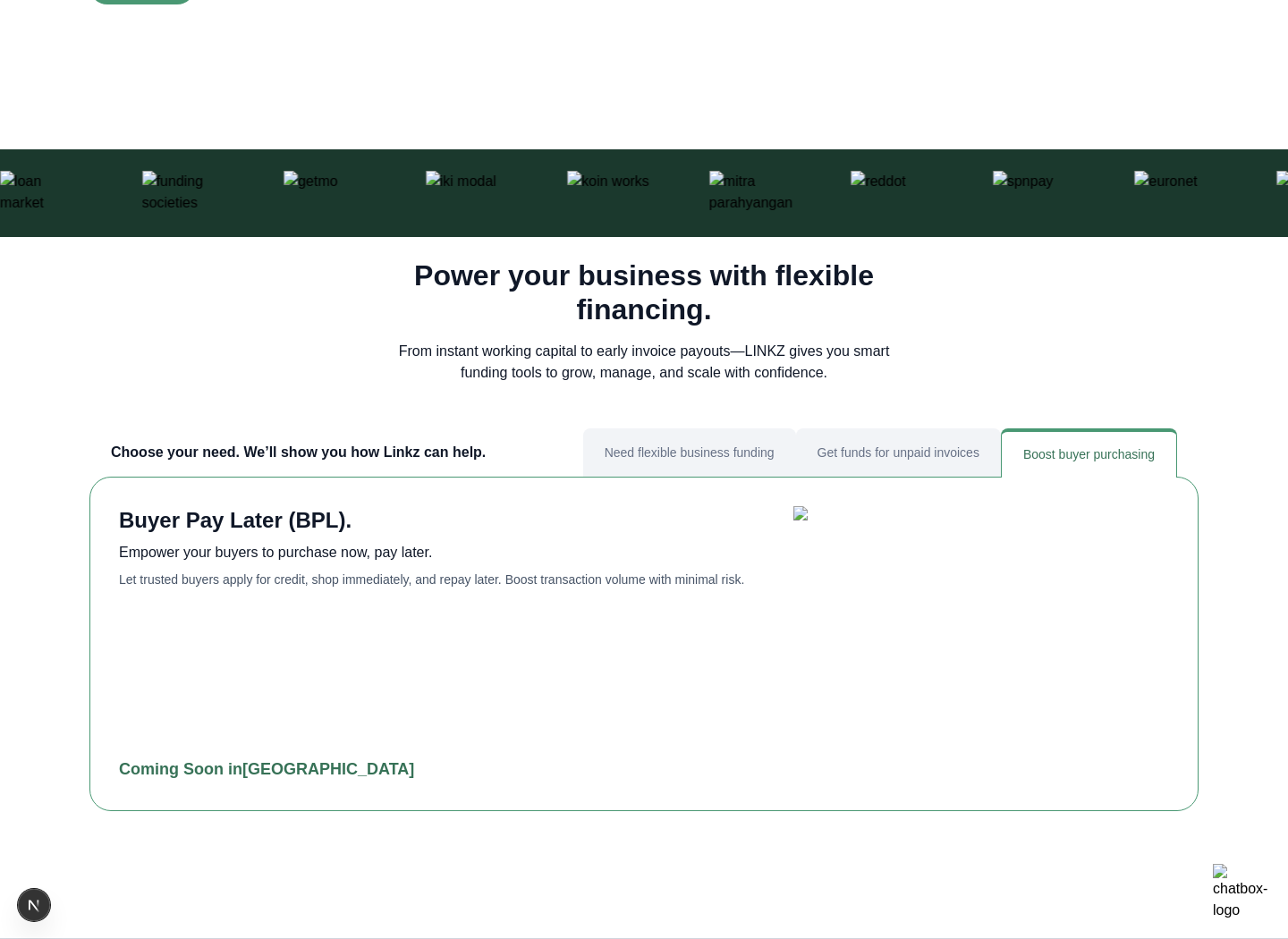 click on "Need flexible business funding" at bounding box center (690, 453) 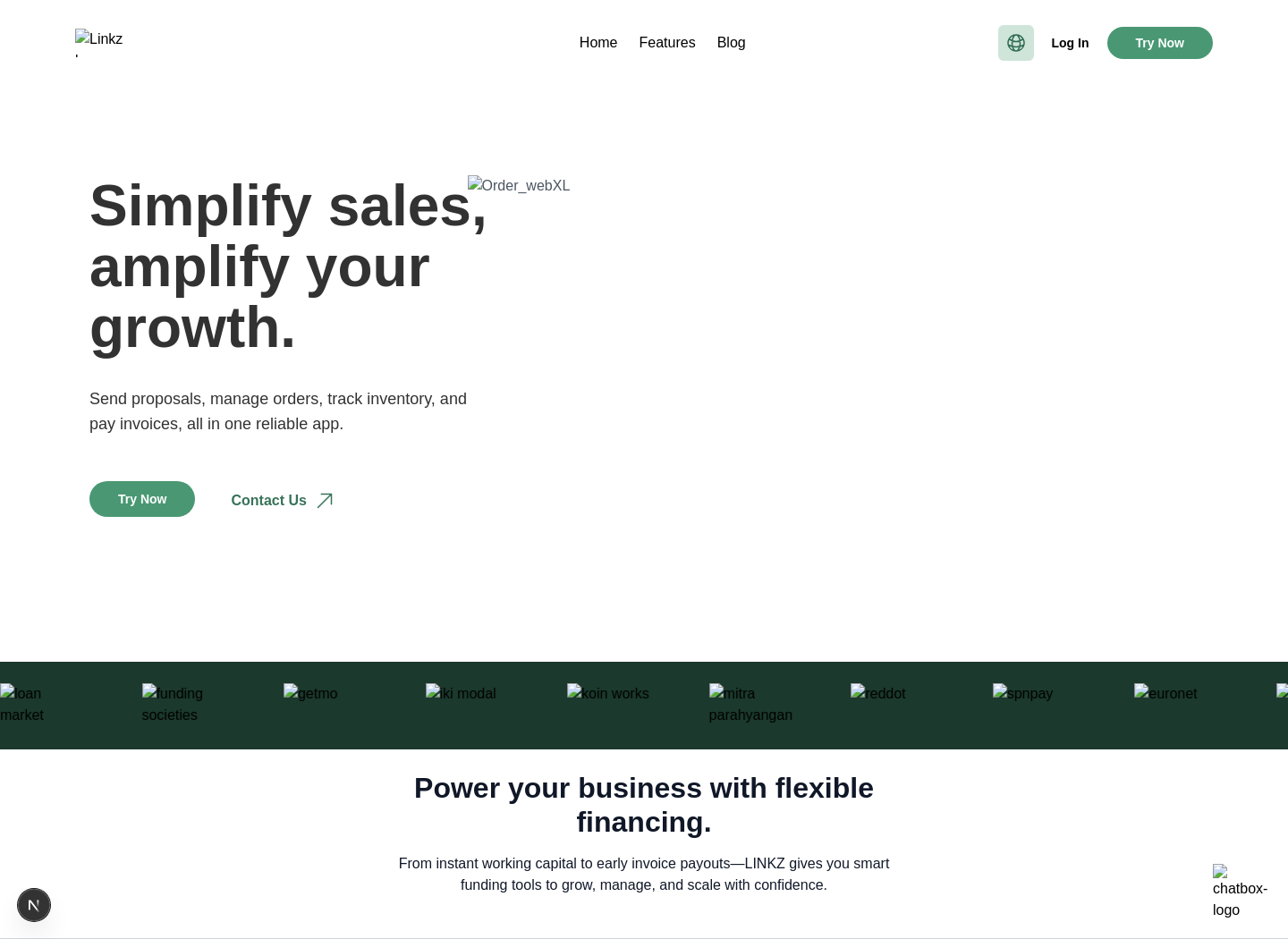 scroll, scrollTop: 0, scrollLeft: 0, axis: both 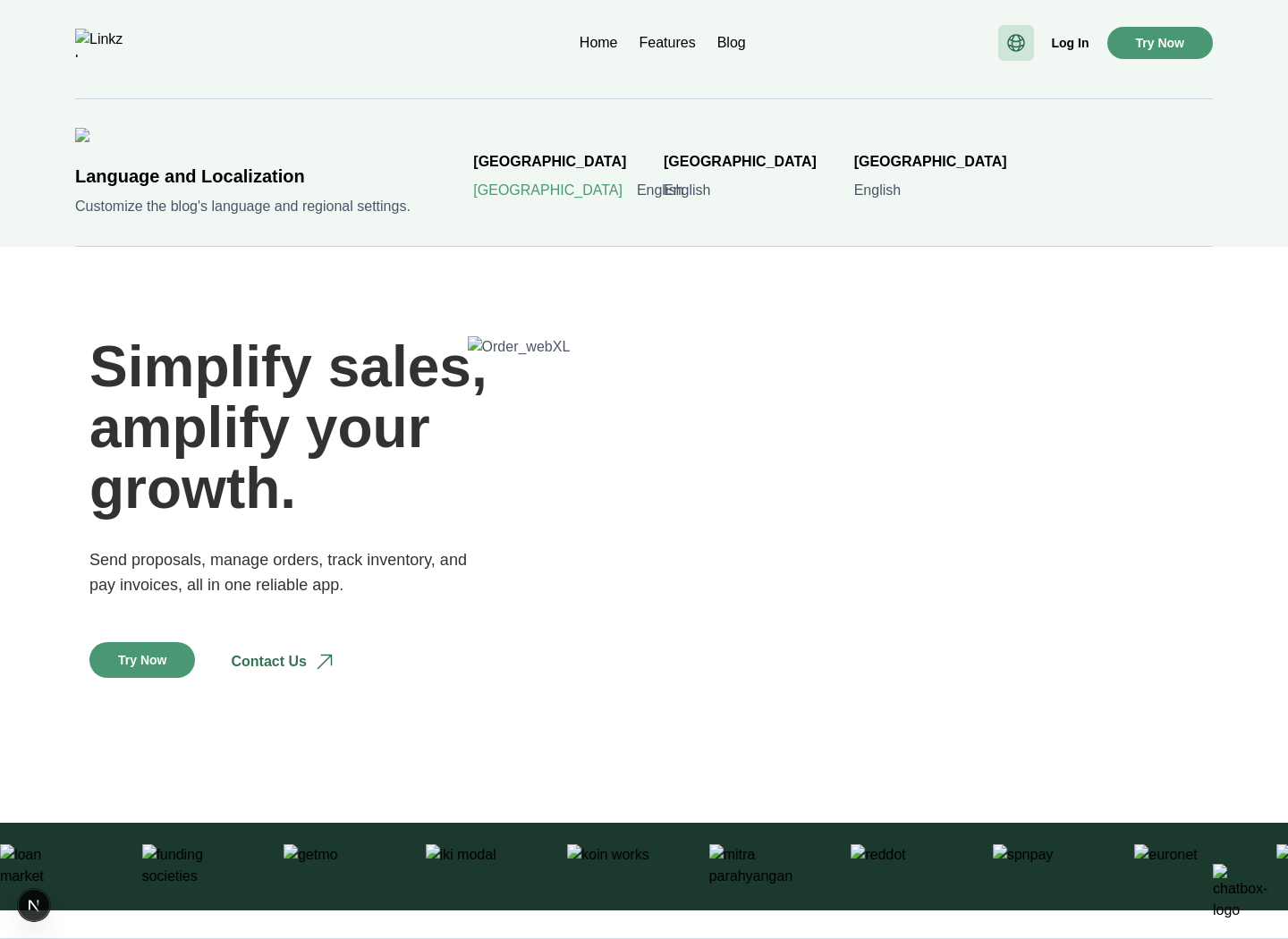 click on "Indonesia" at bounding box center [547, 190] 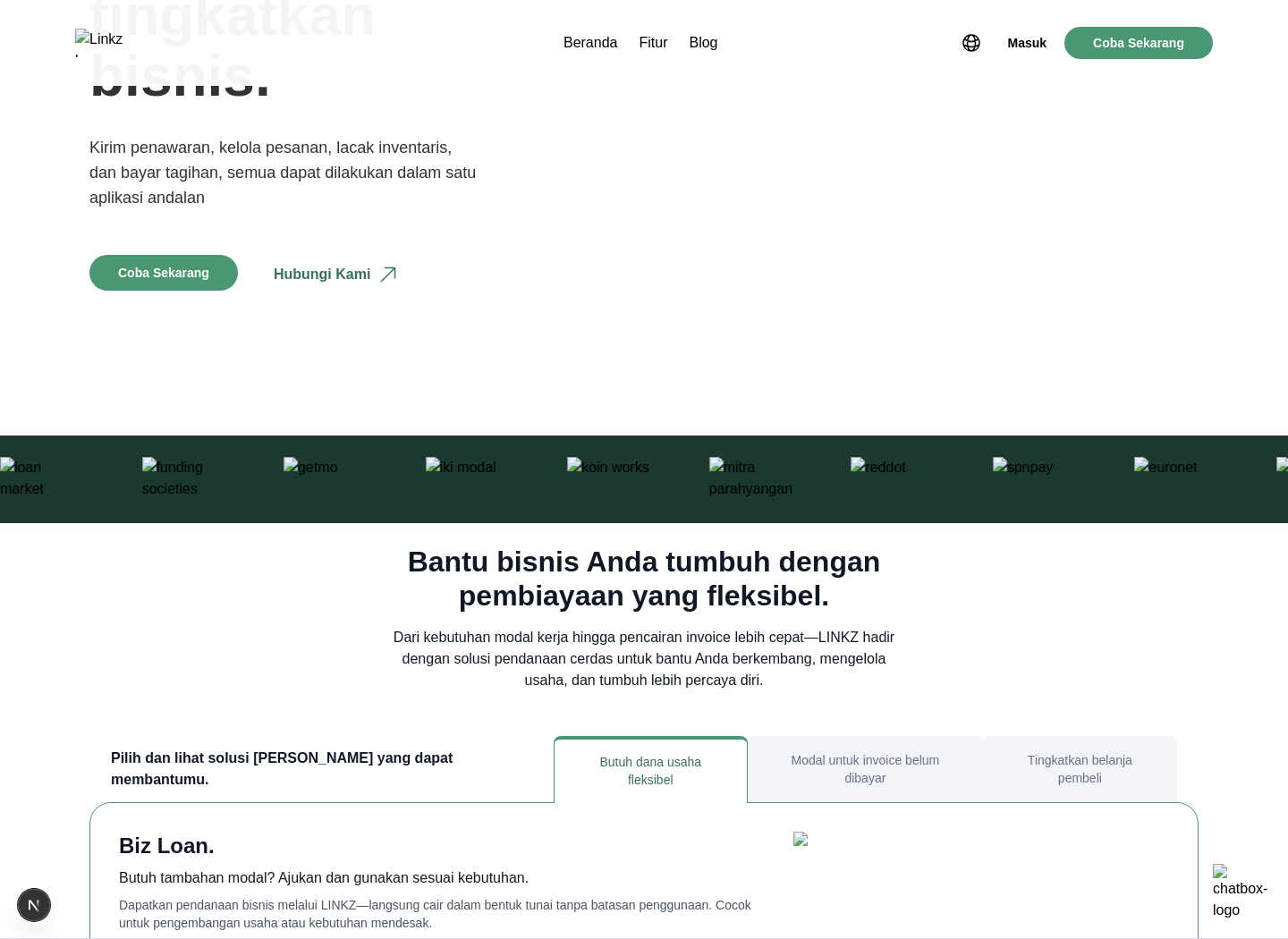 scroll, scrollTop: 345, scrollLeft: 0, axis: vertical 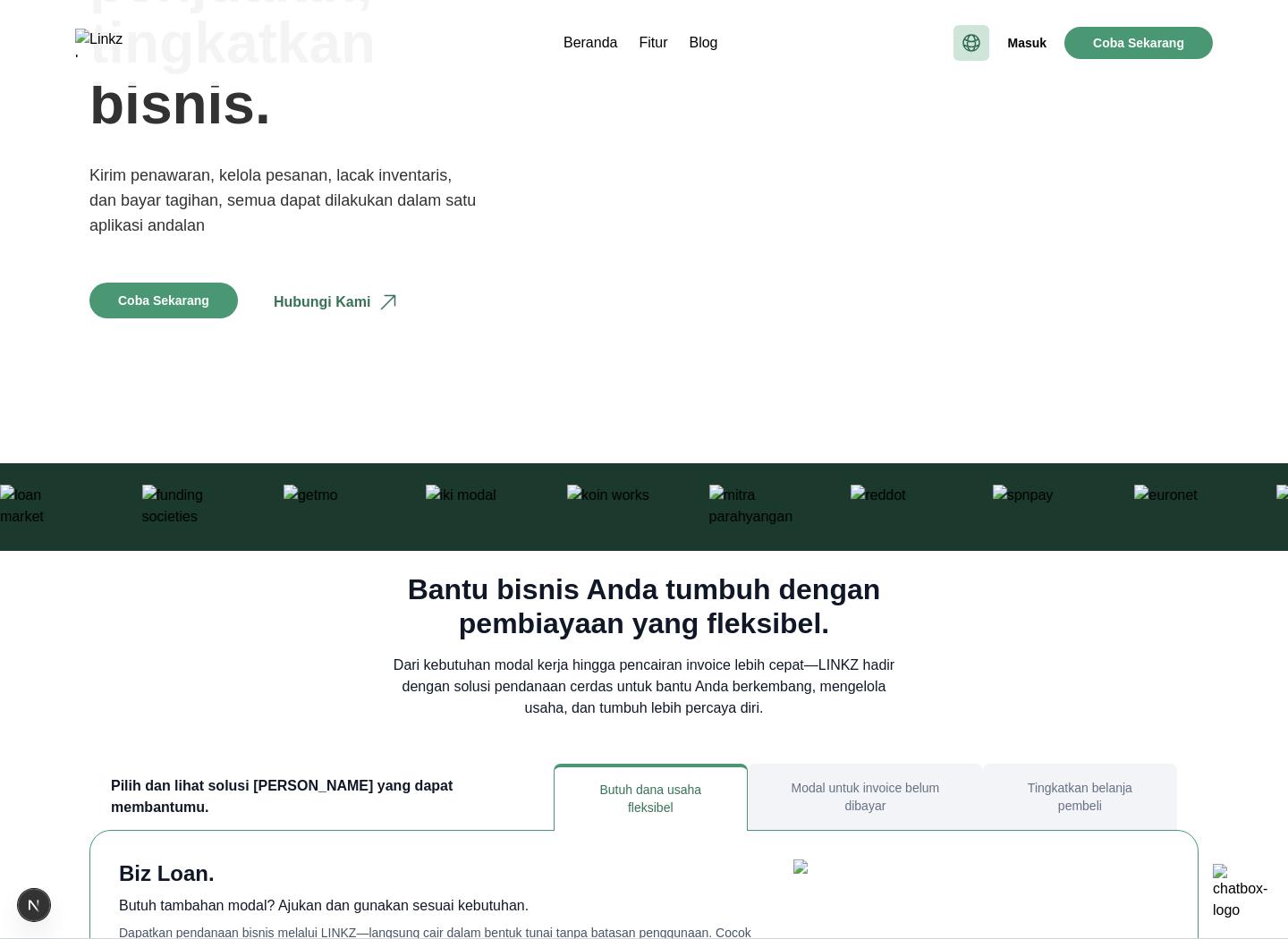 click 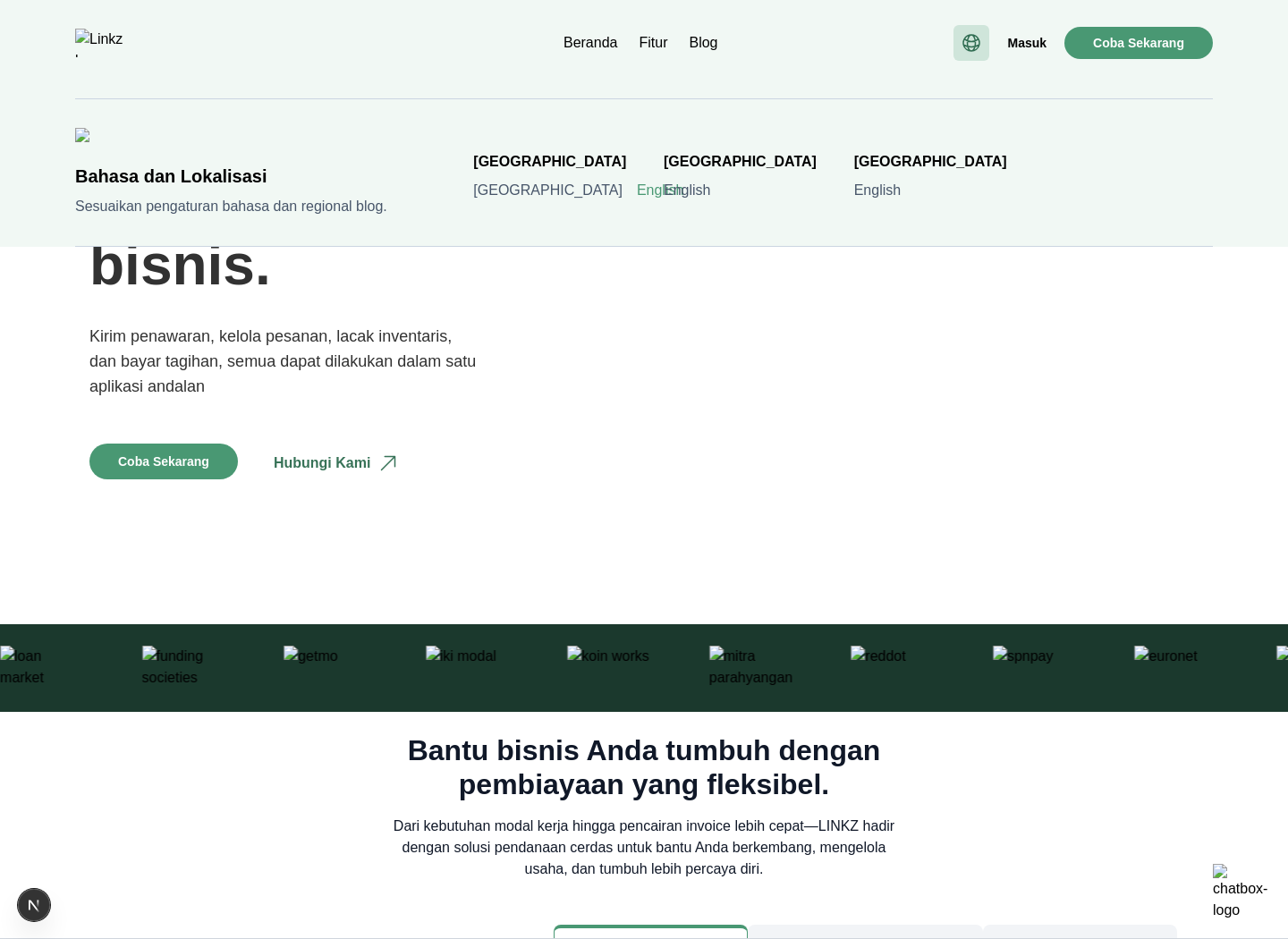 click on "English" at bounding box center [660, 190] 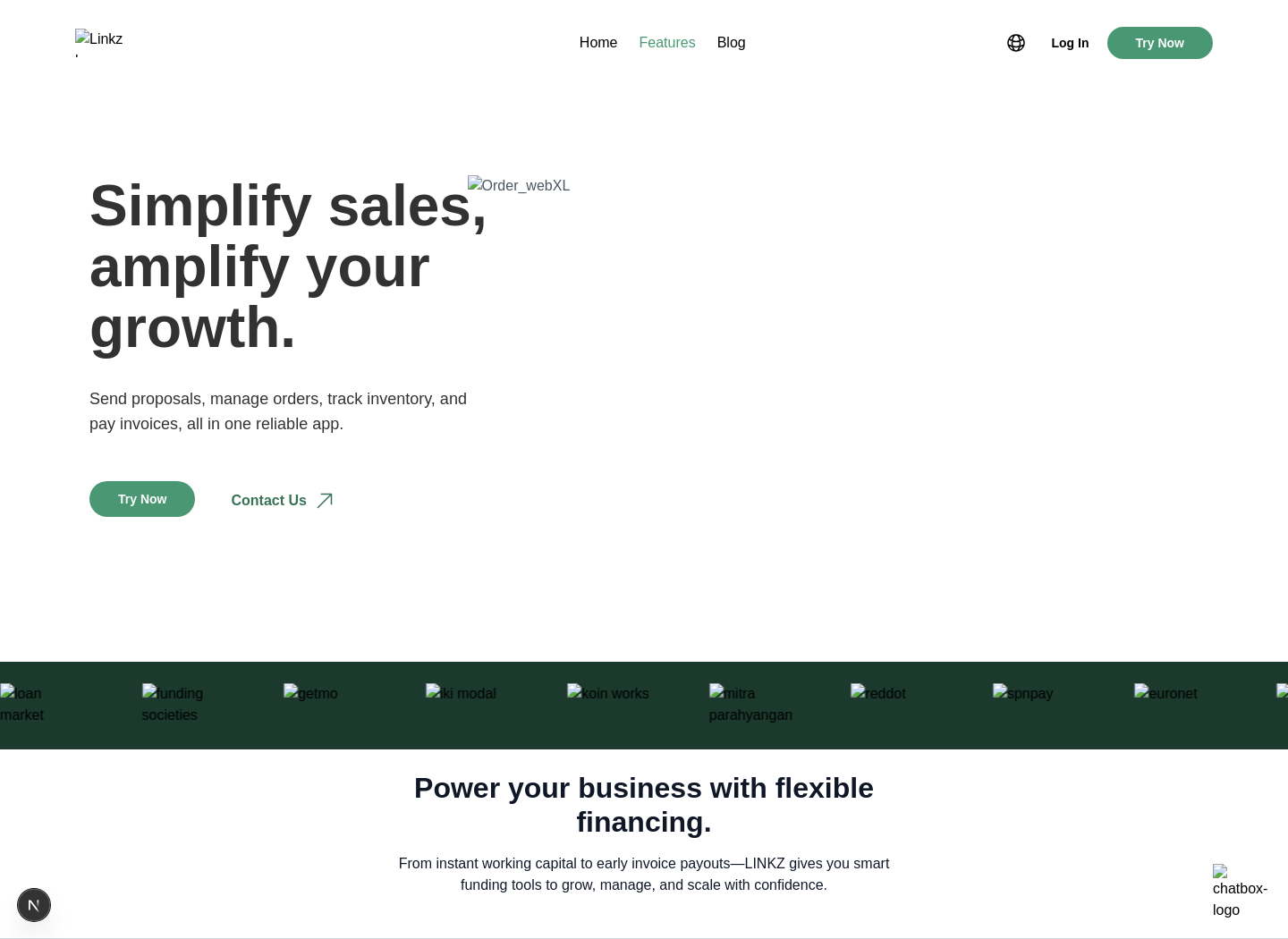 scroll, scrollTop: 0, scrollLeft: 0, axis: both 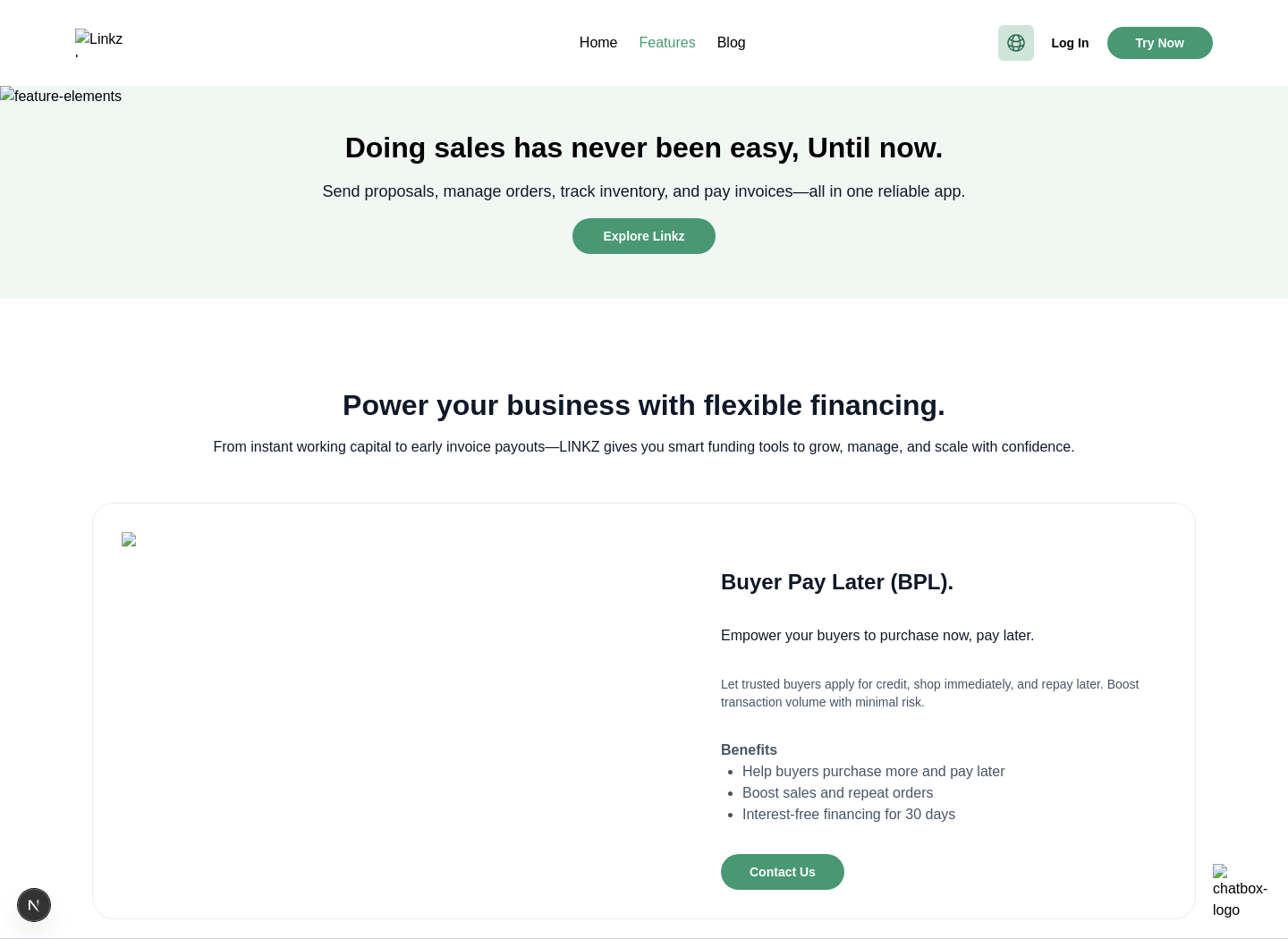 click 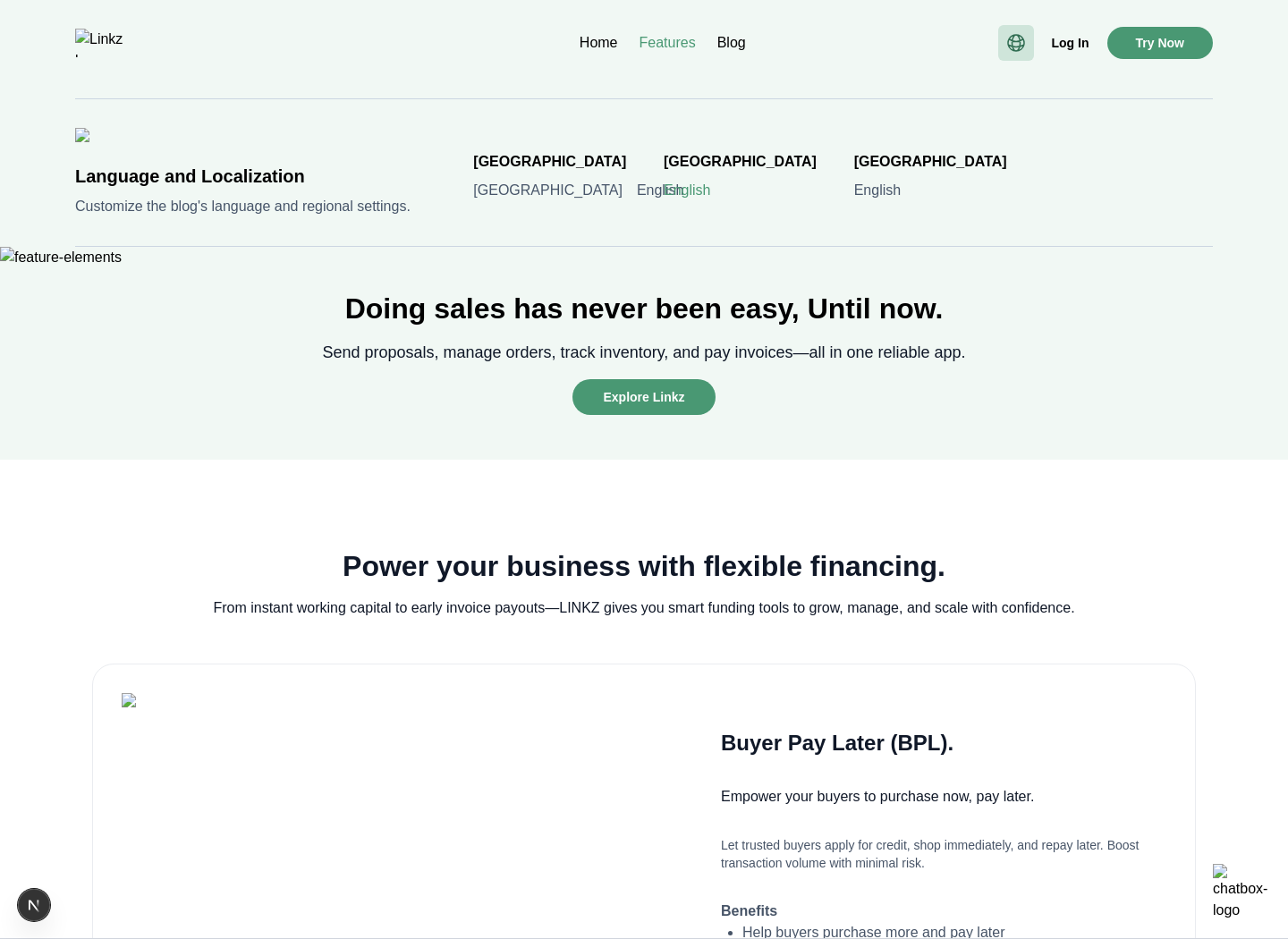 click on "English" at bounding box center (687, 190) 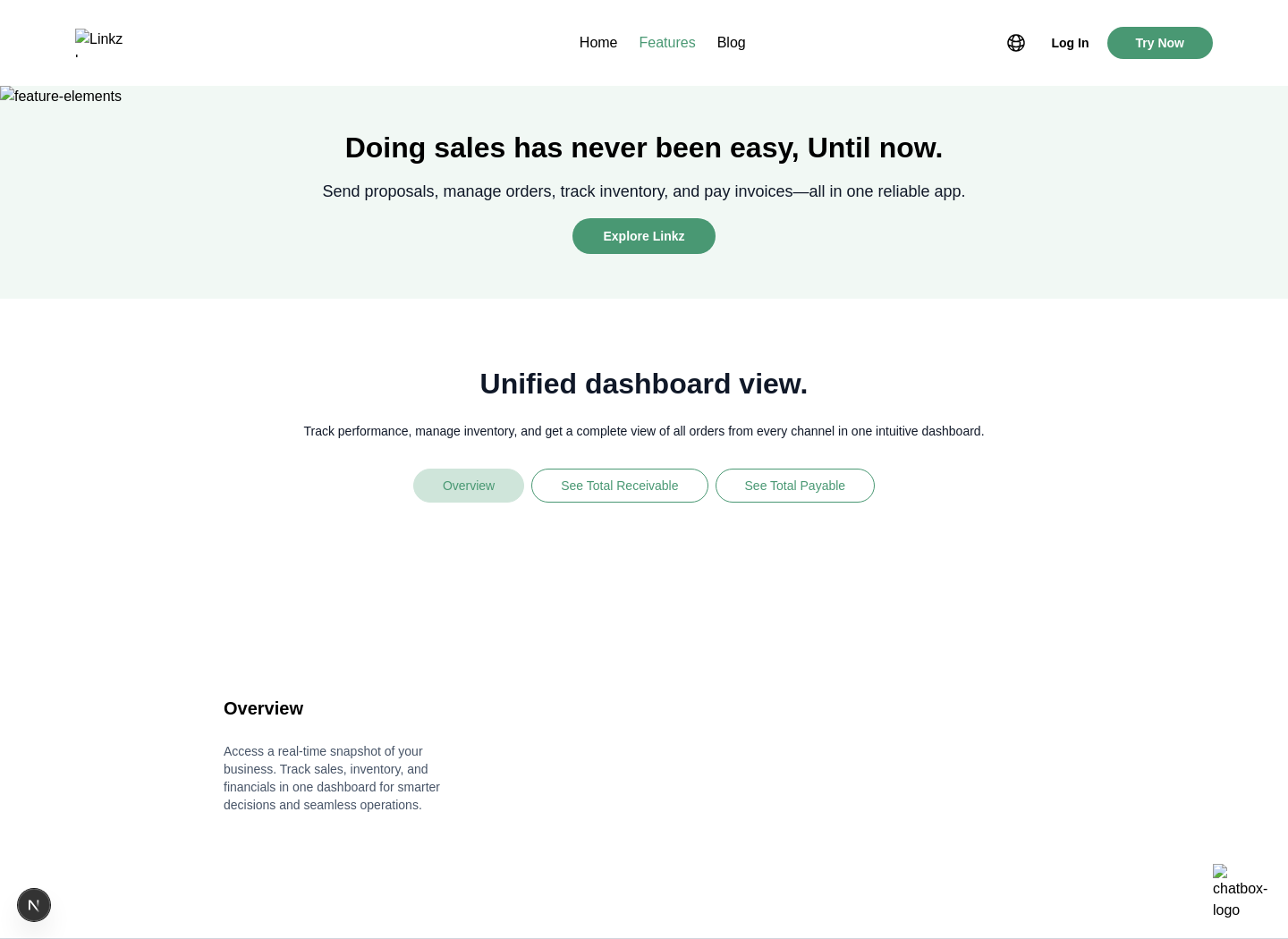 scroll, scrollTop: 163, scrollLeft: 0, axis: vertical 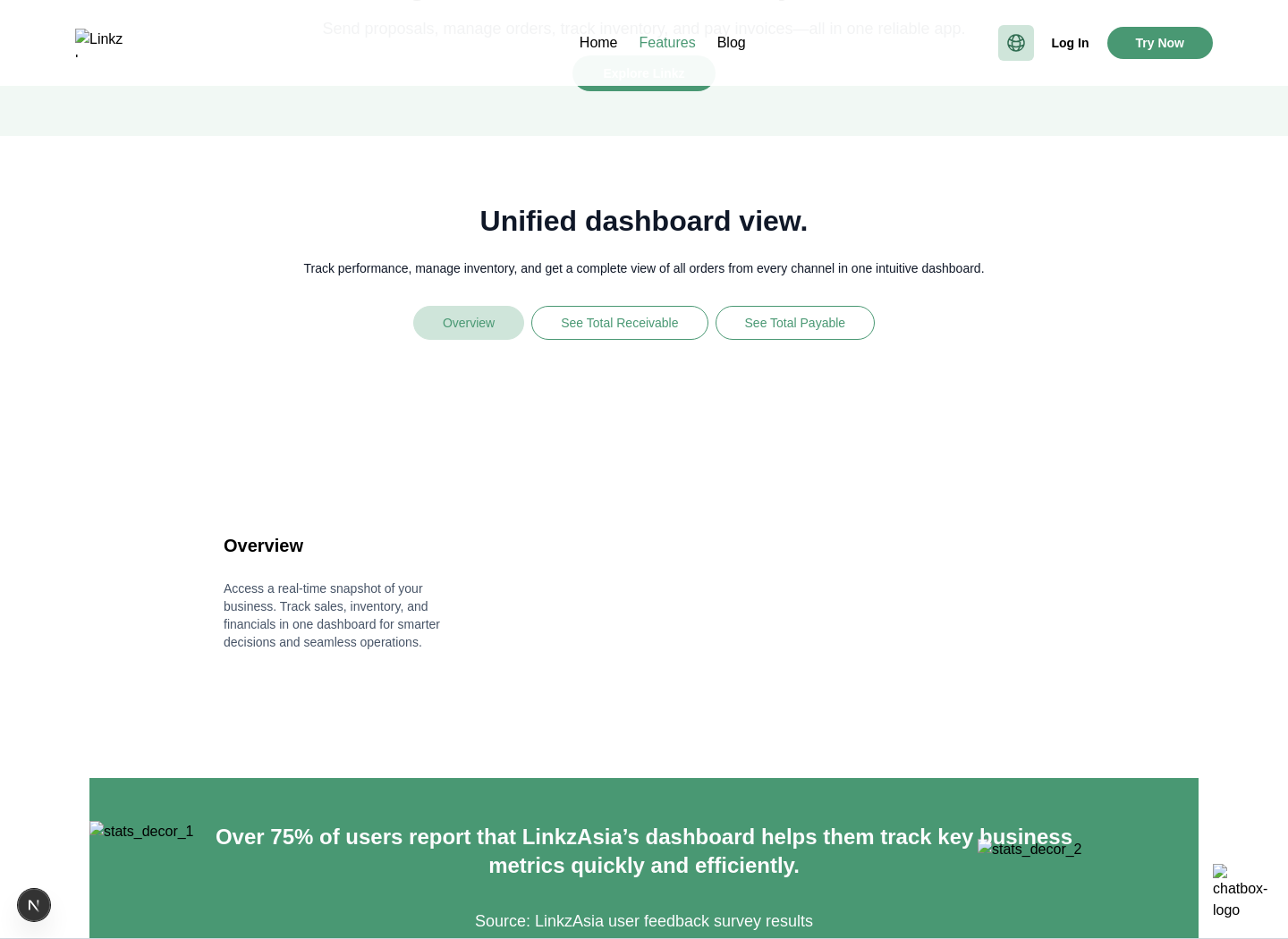 click at bounding box center (1016, 43) 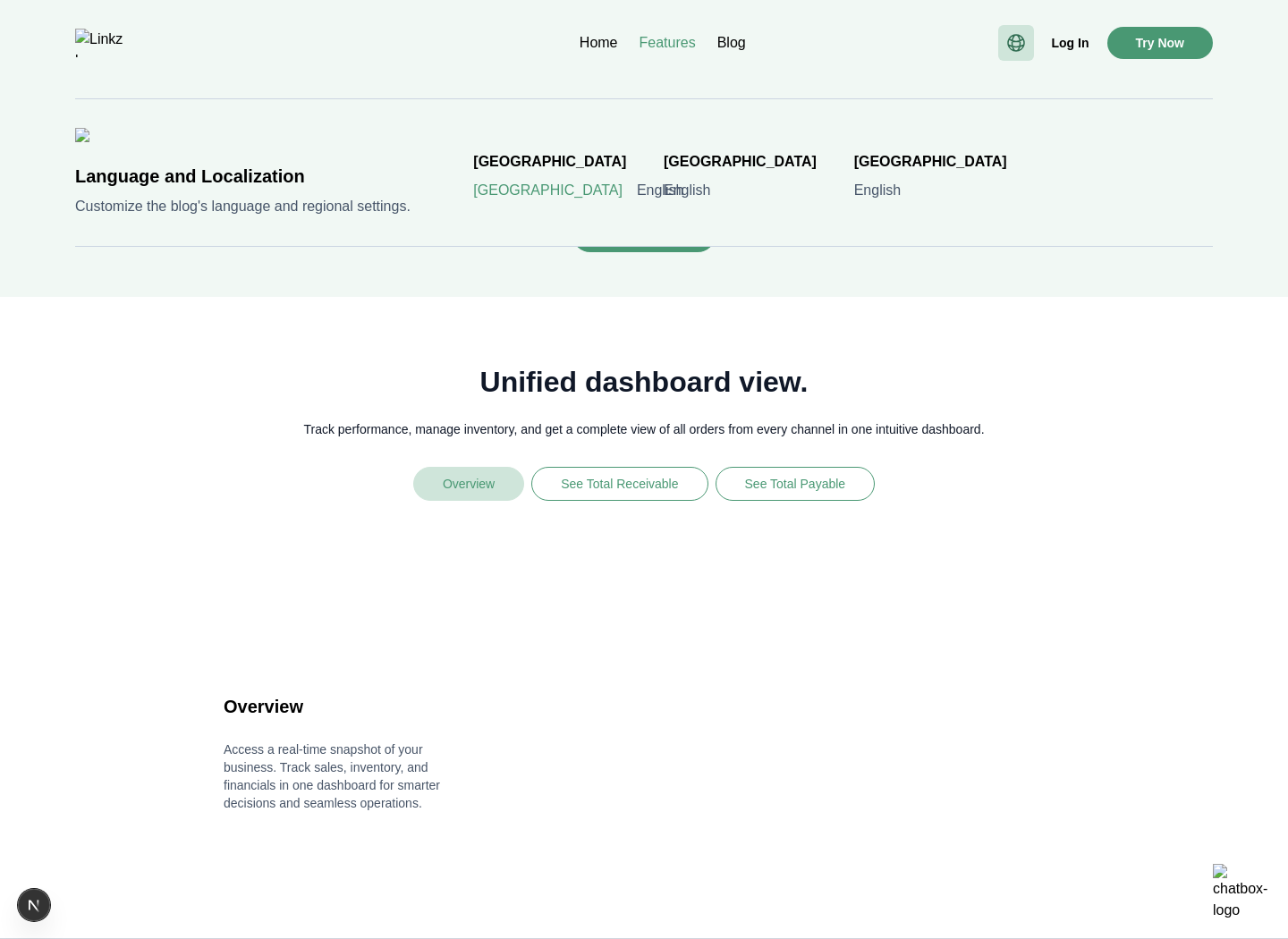 click on "Indonesia" at bounding box center [547, 190] 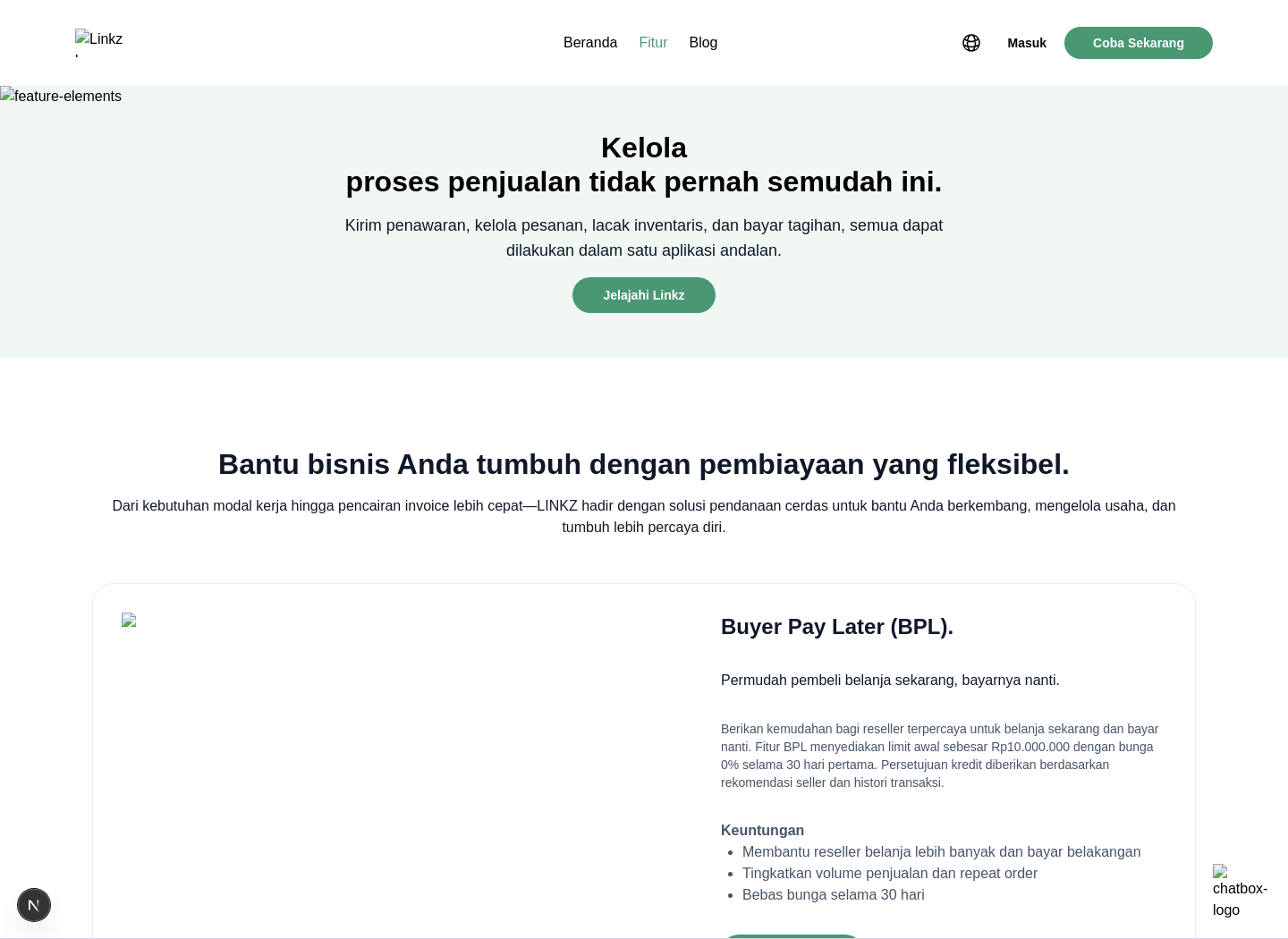 scroll, scrollTop: 0, scrollLeft: 0, axis: both 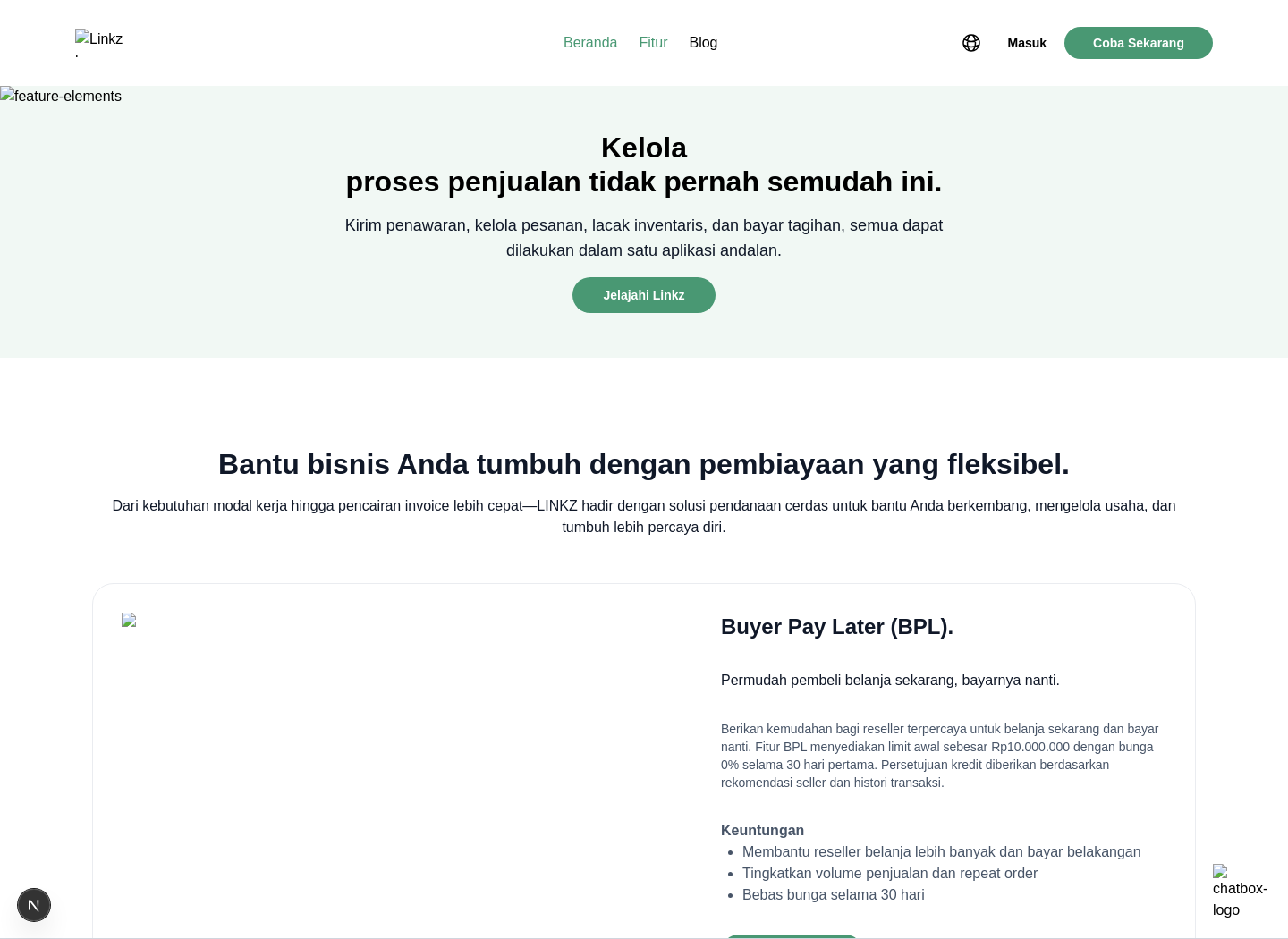 click on "Beranda" at bounding box center [590, 43] 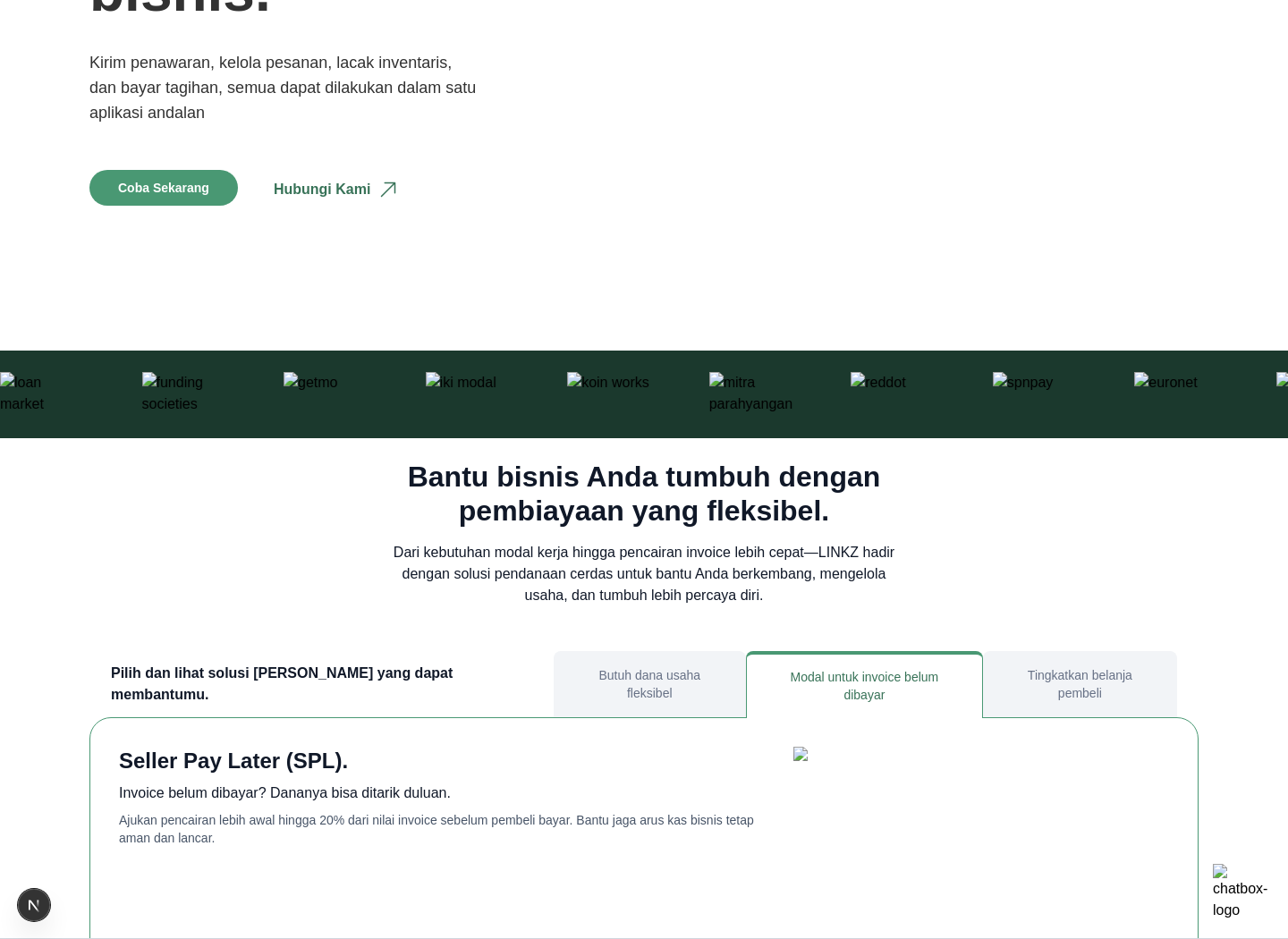 scroll, scrollTop: 552, scrollLeft: 0, axis: vertical 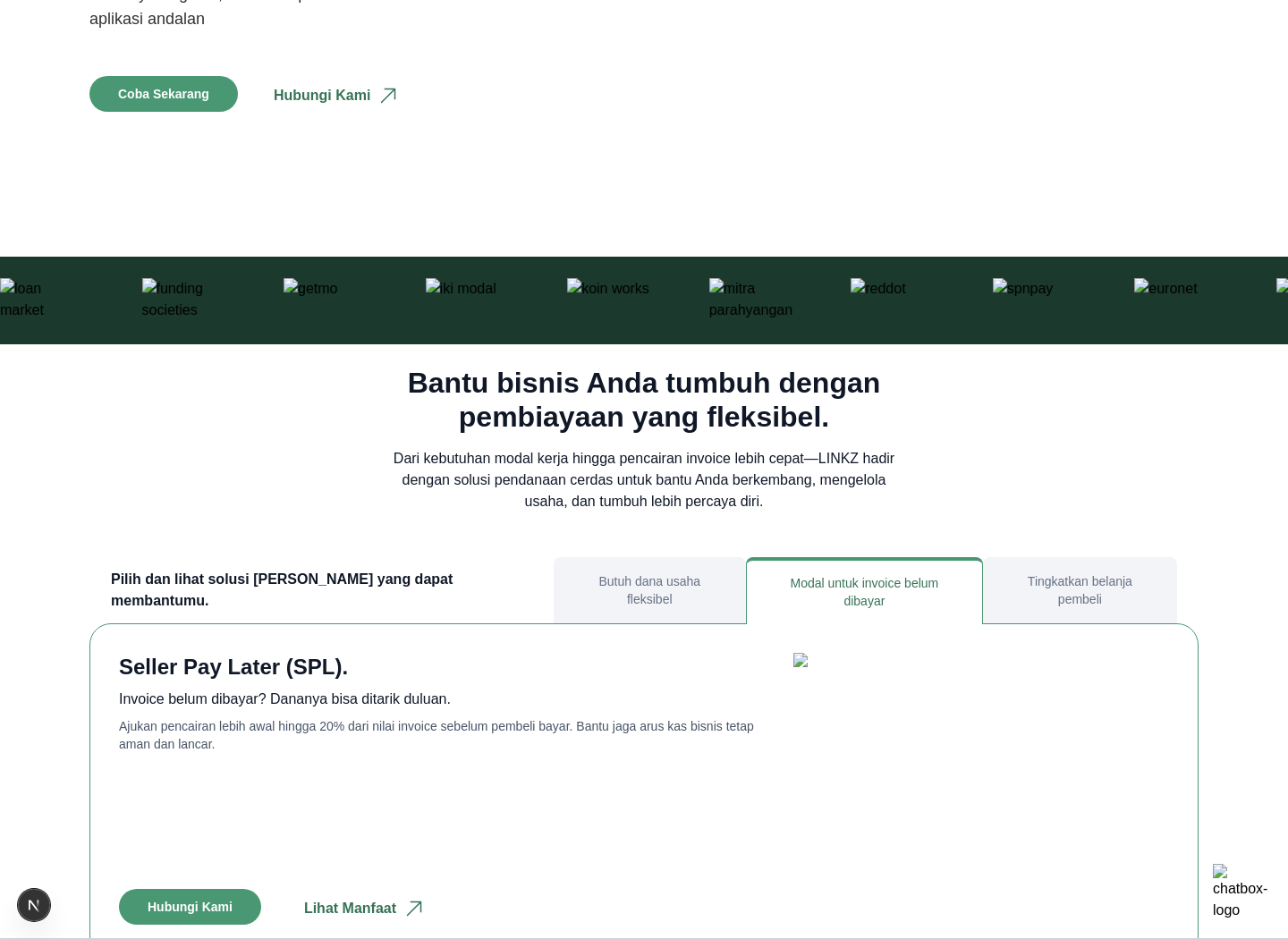click on "Butuh dana usaha fleksibel" at bounding box center (649, 590) 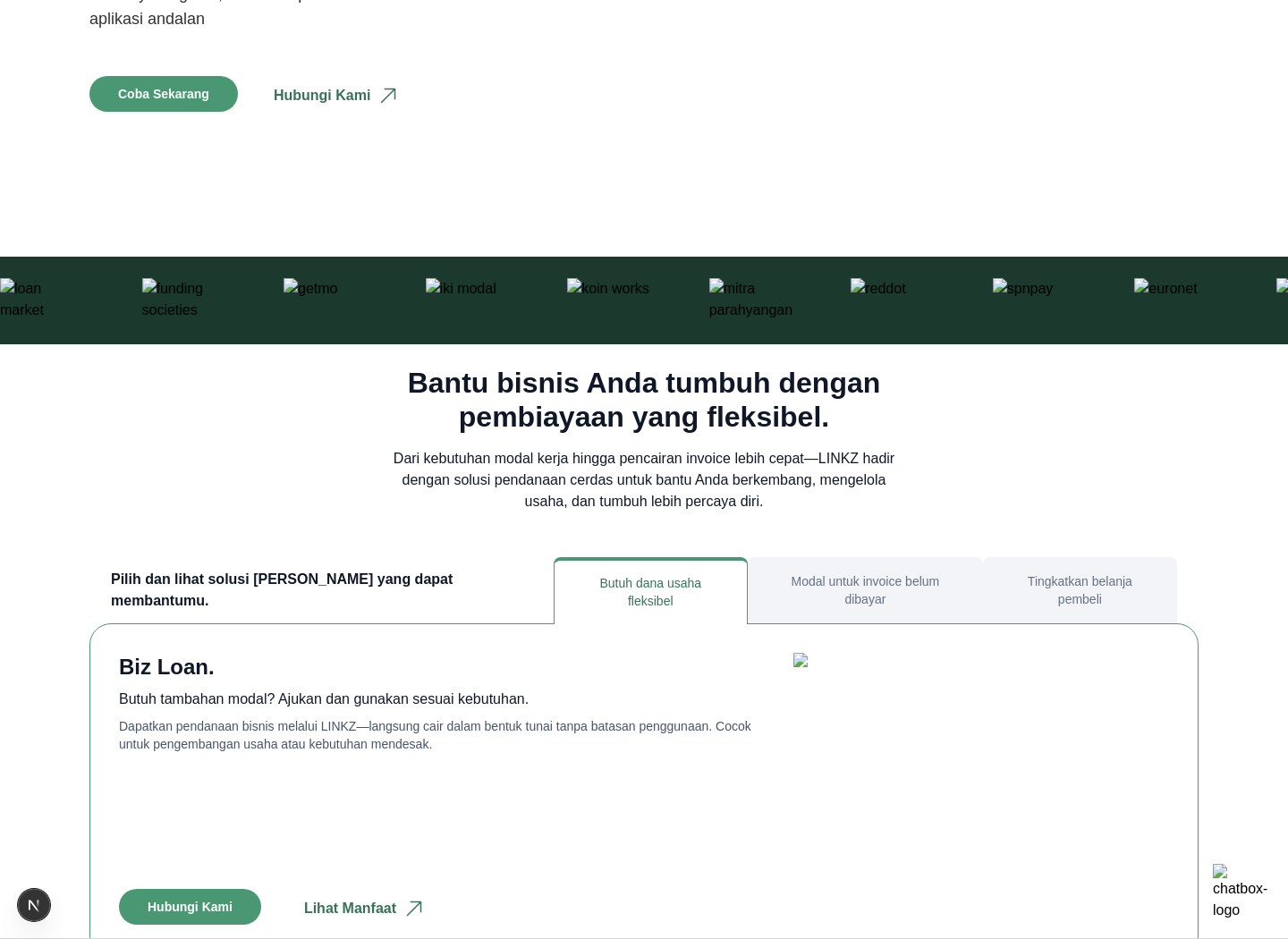 click on "Biz Loan. Butuh tambahan modal? Ajukan dan gunakan sesuai kebutuhan. Dapatkan pendanaan bisnis melalui LINKZ—langsung cair dalam bentuk tunai tanpa batasan penggunaan. Cocok untuk pengembangan usaha atau kebutuhan mendesak. Hubungi Kami Lihat Manfaat" at bounding box center (644, 791) 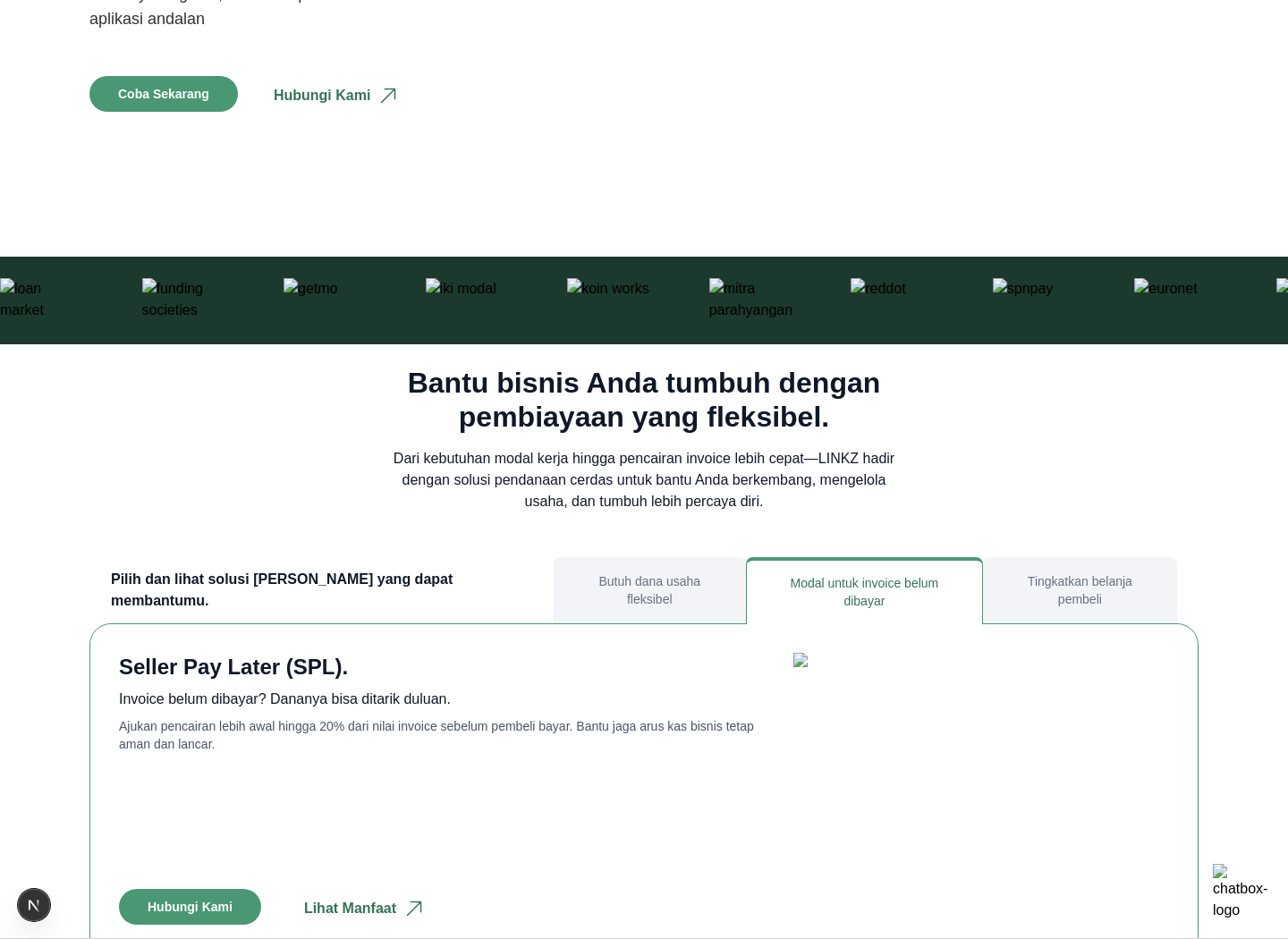 click on "Tingkatkan belanja pembeli" at bounding box center [1080, 590] 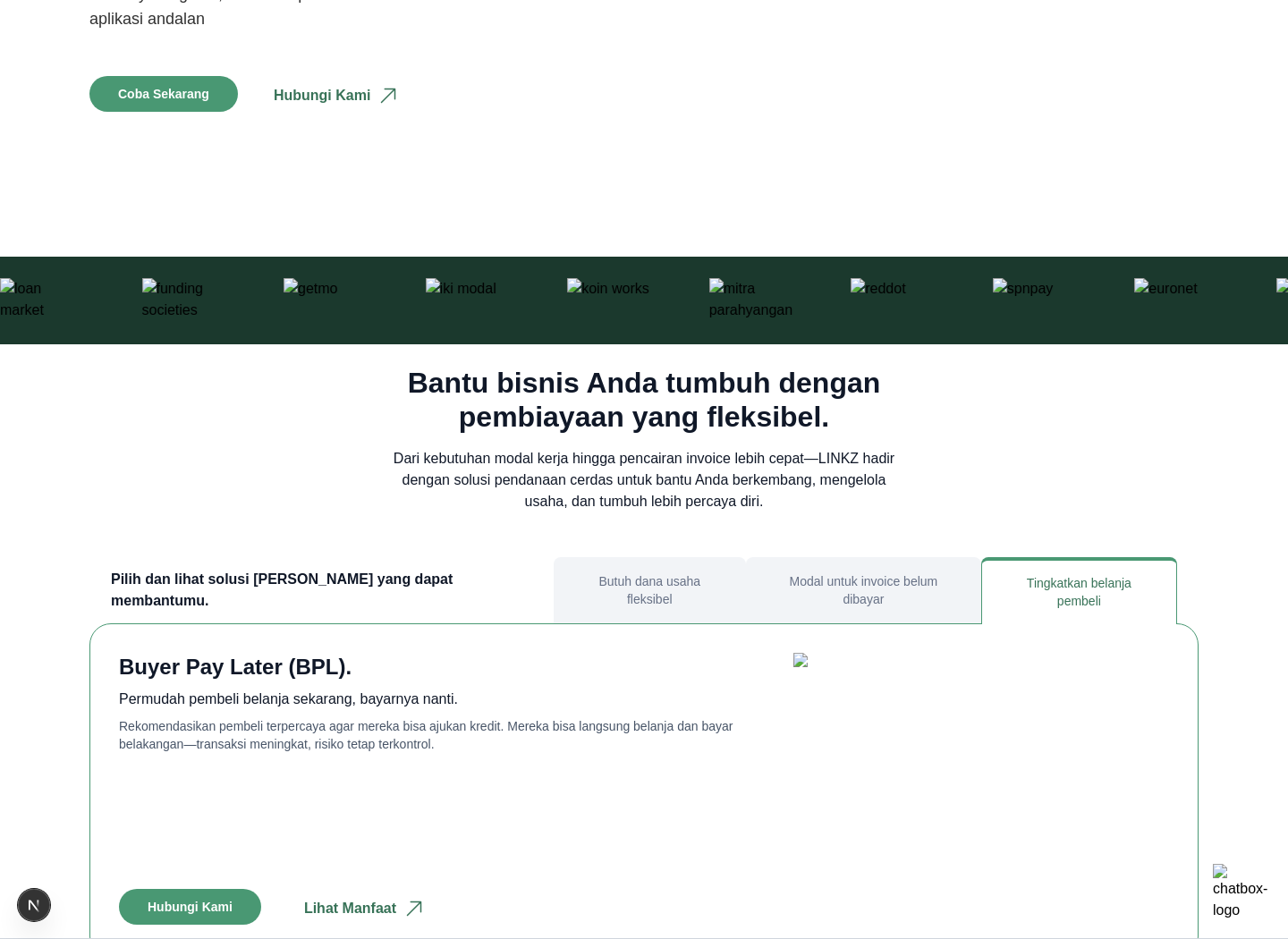 click on "Modal untuk invoice belum dibayar" at bounding box center (863, 590) 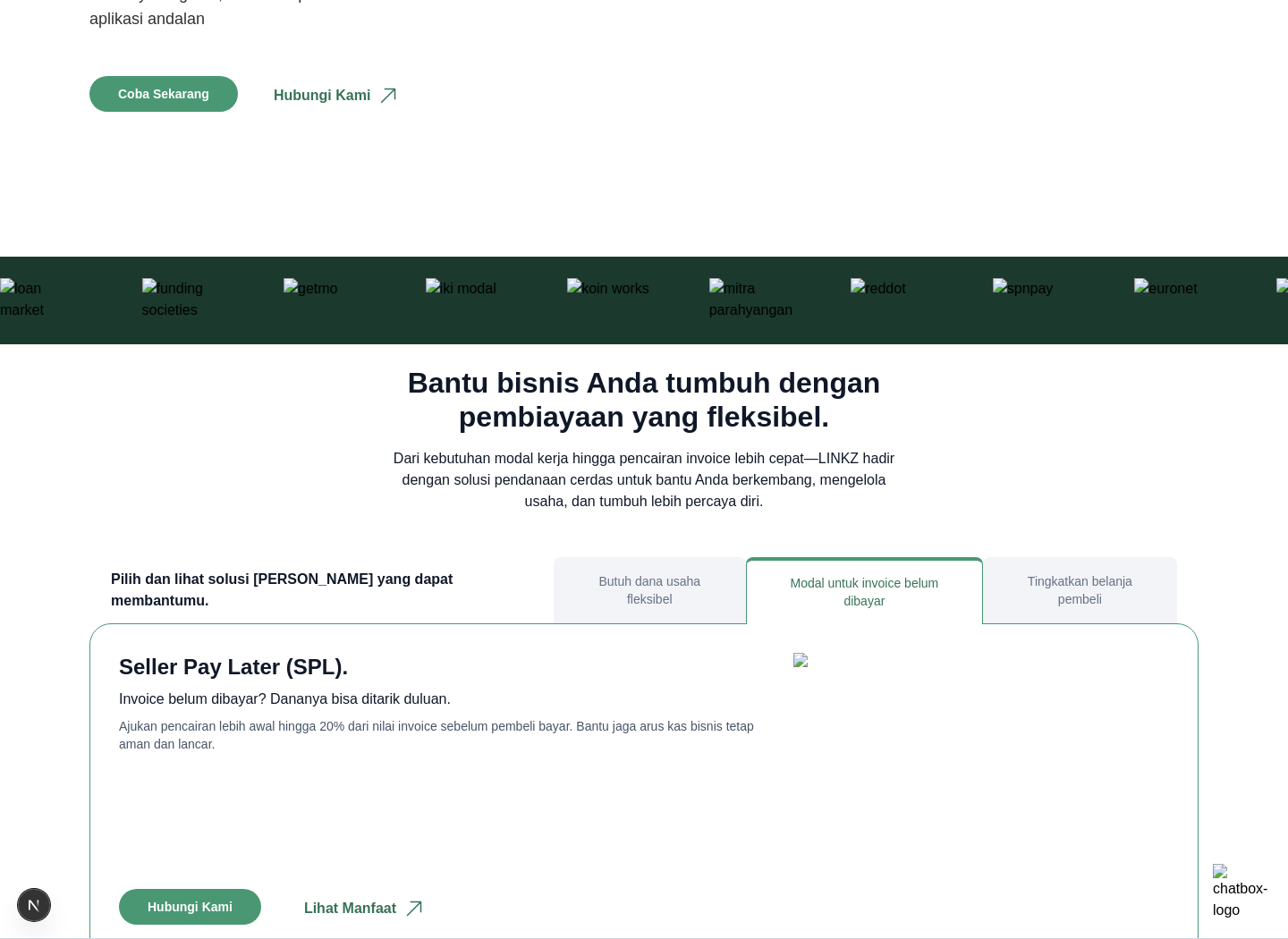 click on "Butuh dana usaha fleksibel" at bounding box center (649, 590) 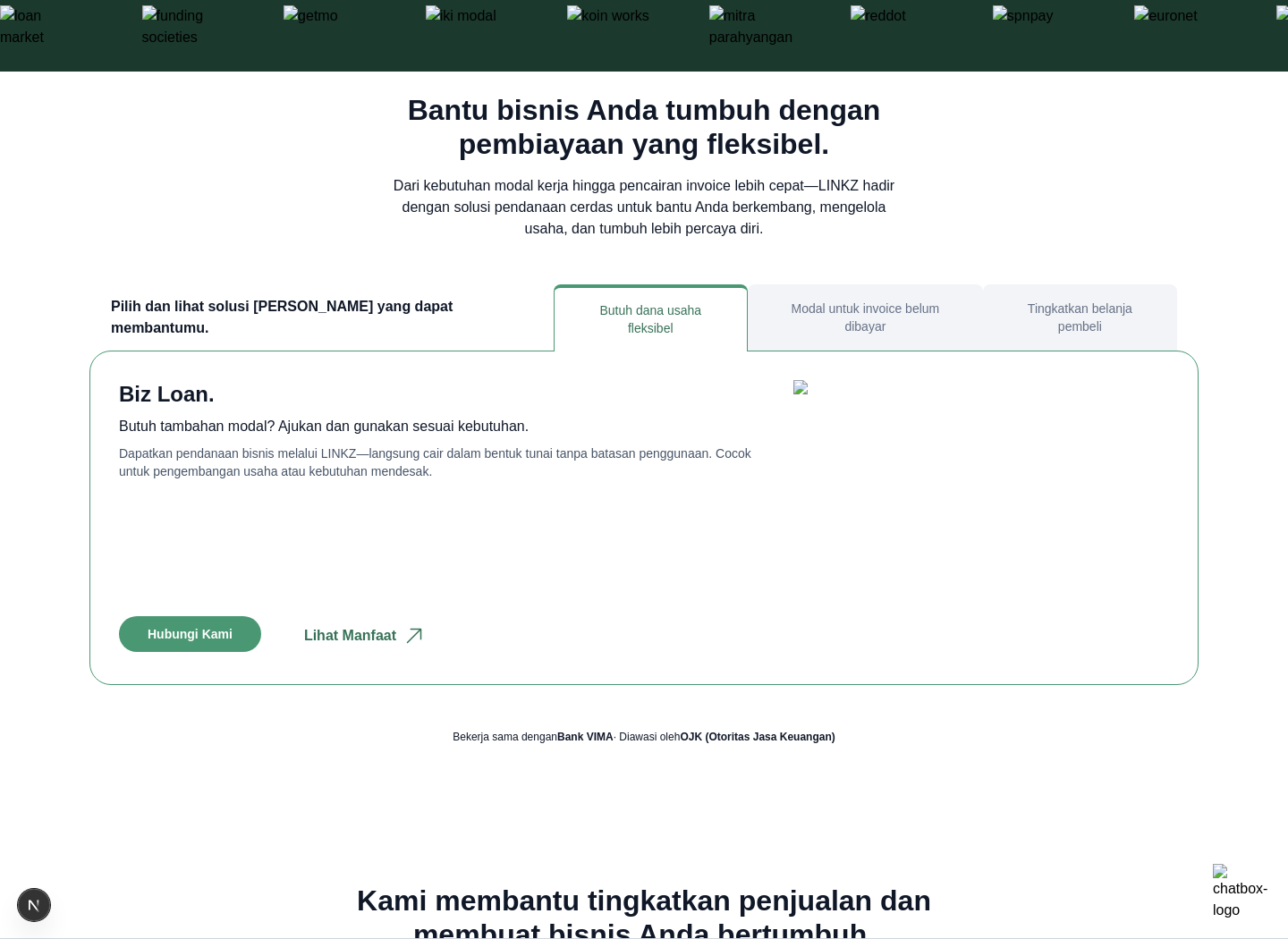 scroll, scrollTop: 859, scrollLeft: 0, axis: vertical 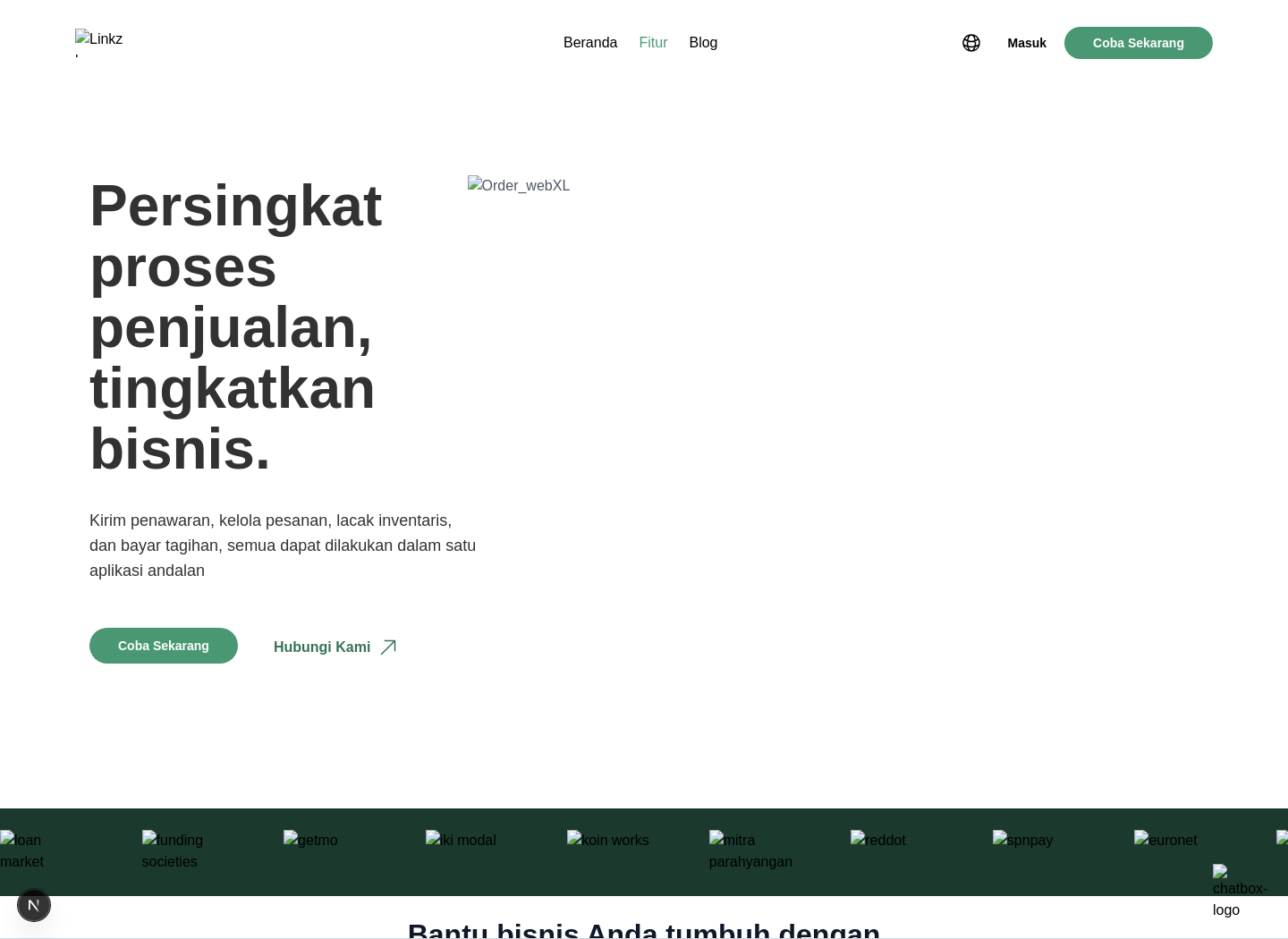 click on "Fitur" at bounding box center (653, 43) 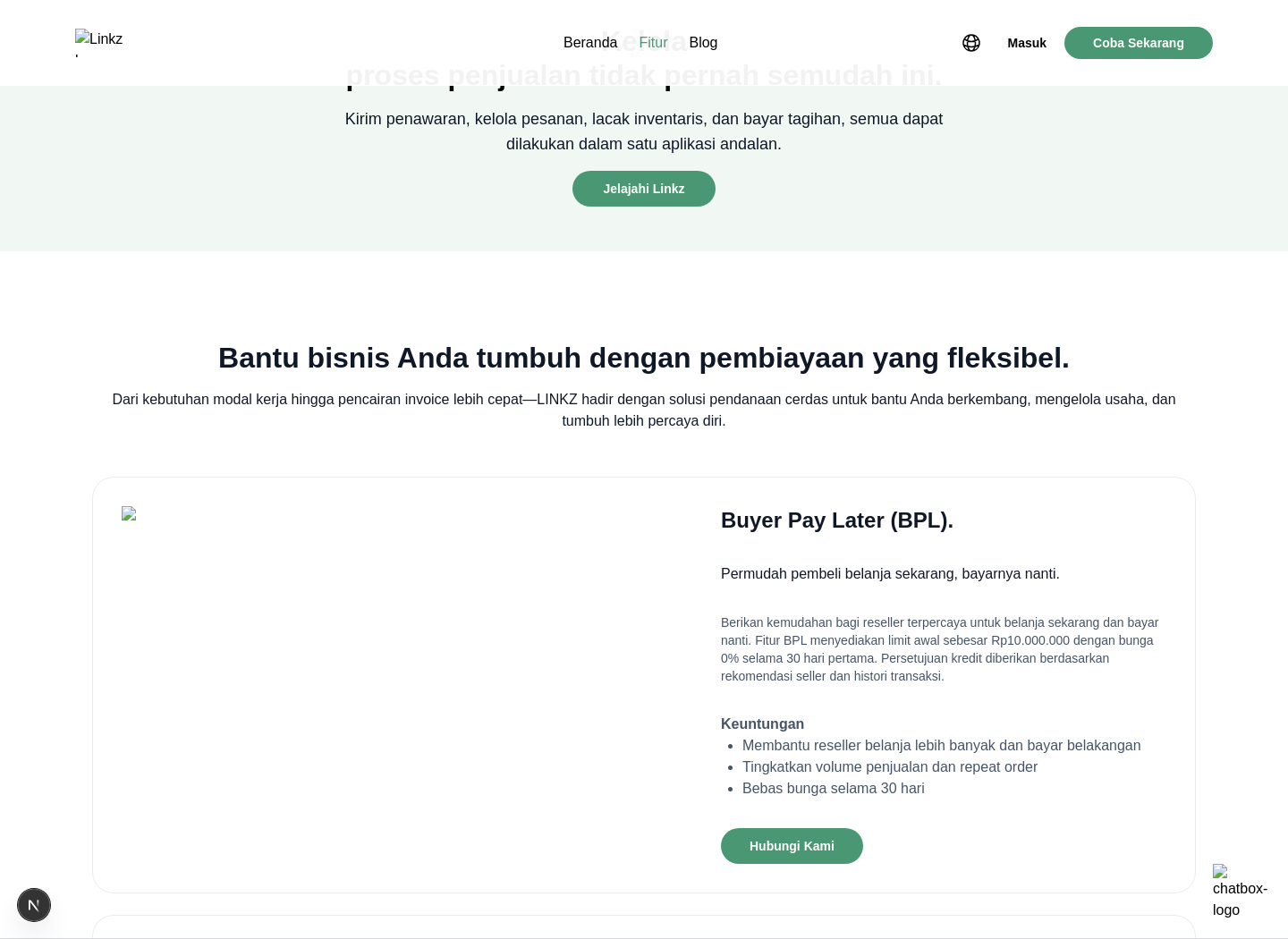 scroll, scrollTop: 128, scrollLeft: 0, axis: vertical 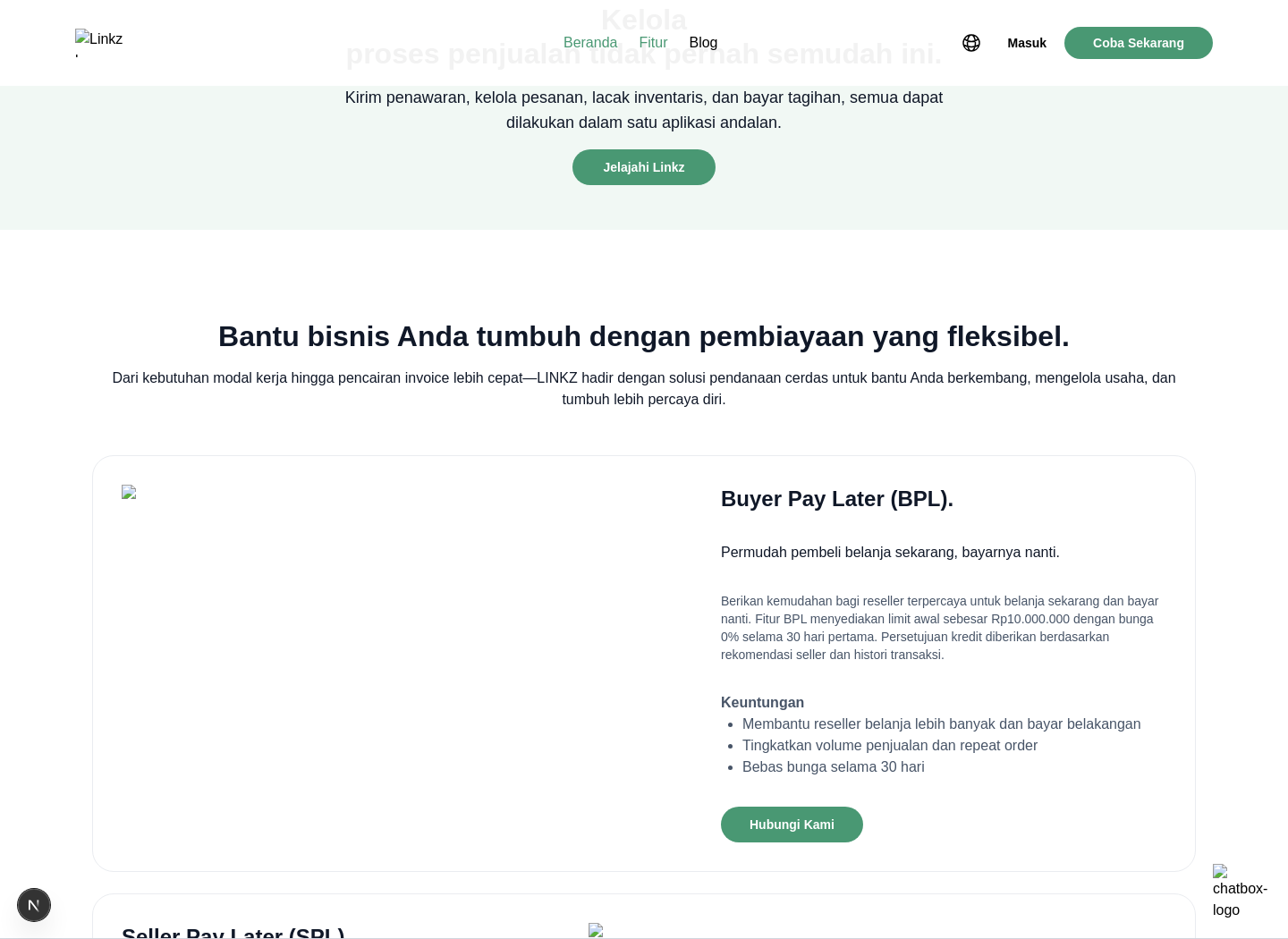 click on "Beranda" at bounding box center [590, 43] 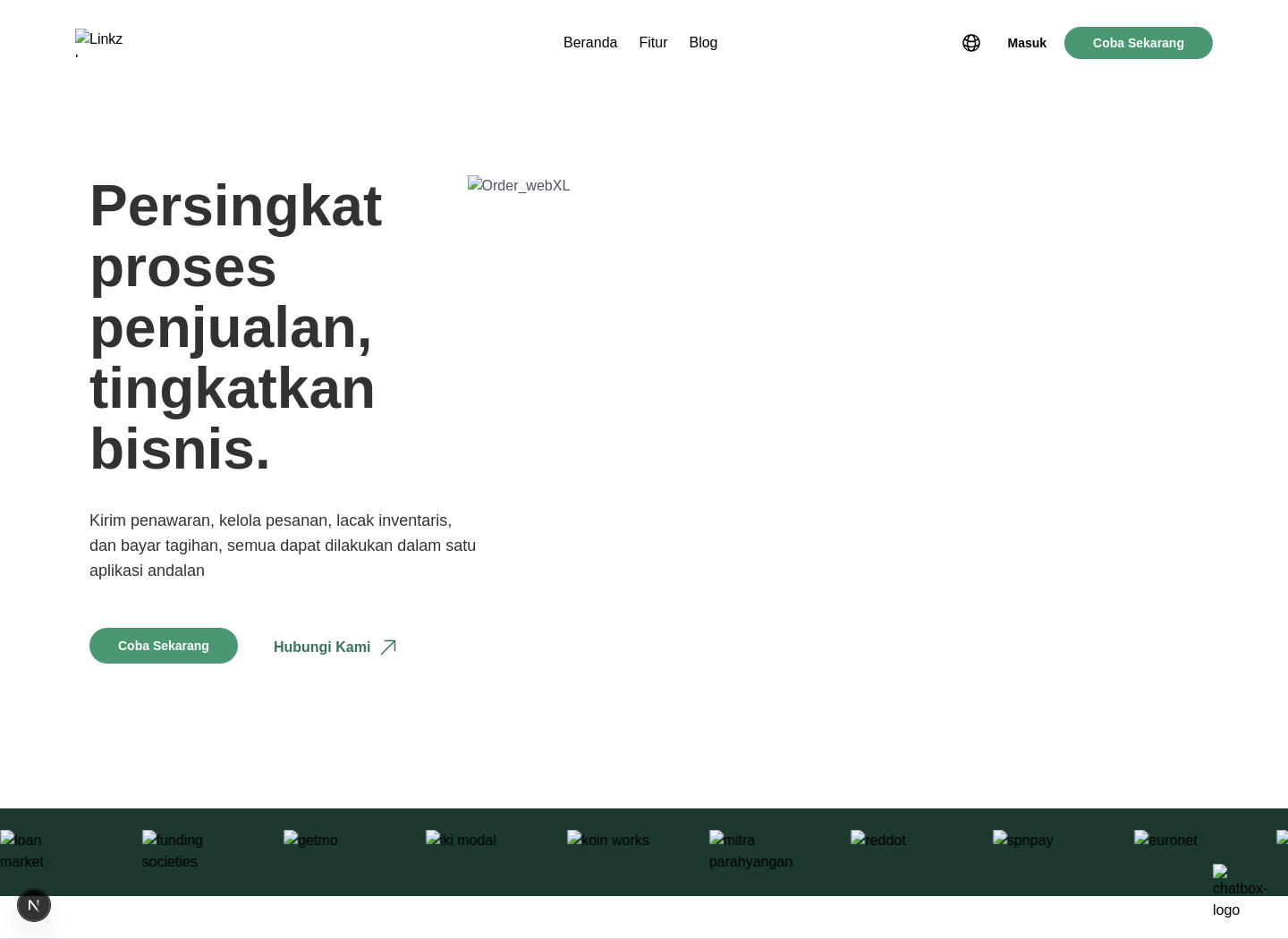 scroll, scrollTop: 0, scrollLeft: 0, axis: both 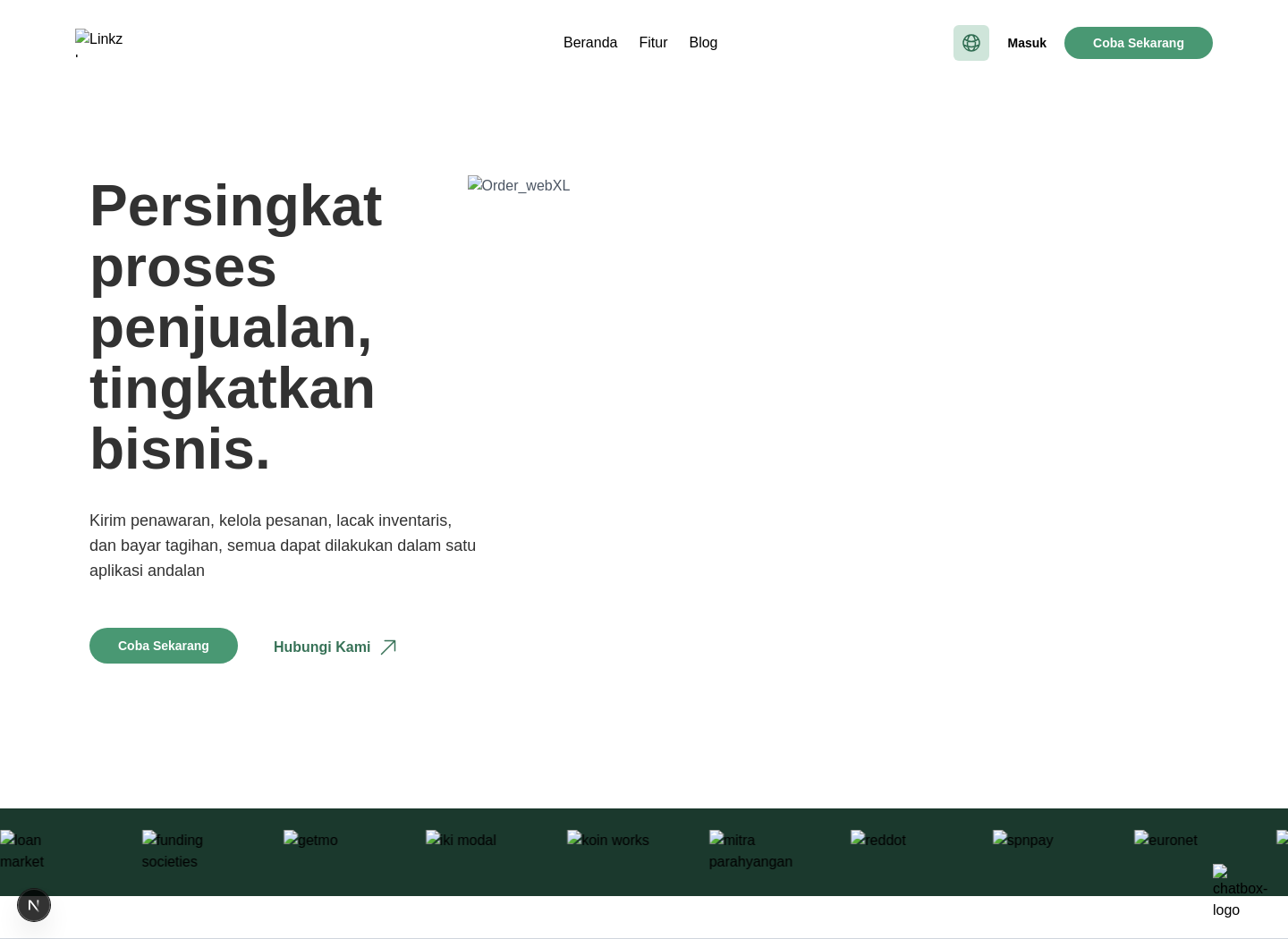 click 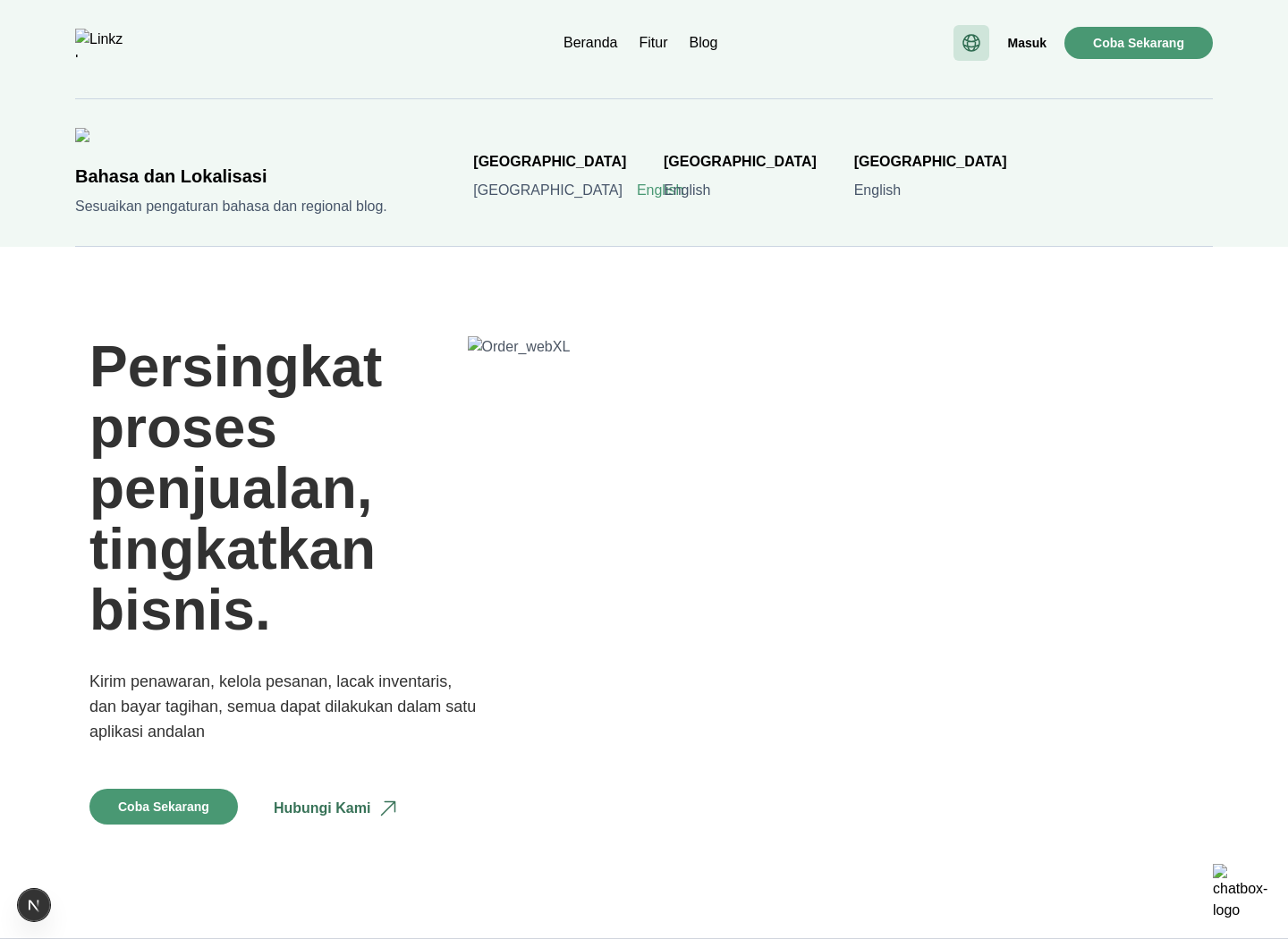 click on "English" at bounding box center (660, 190) 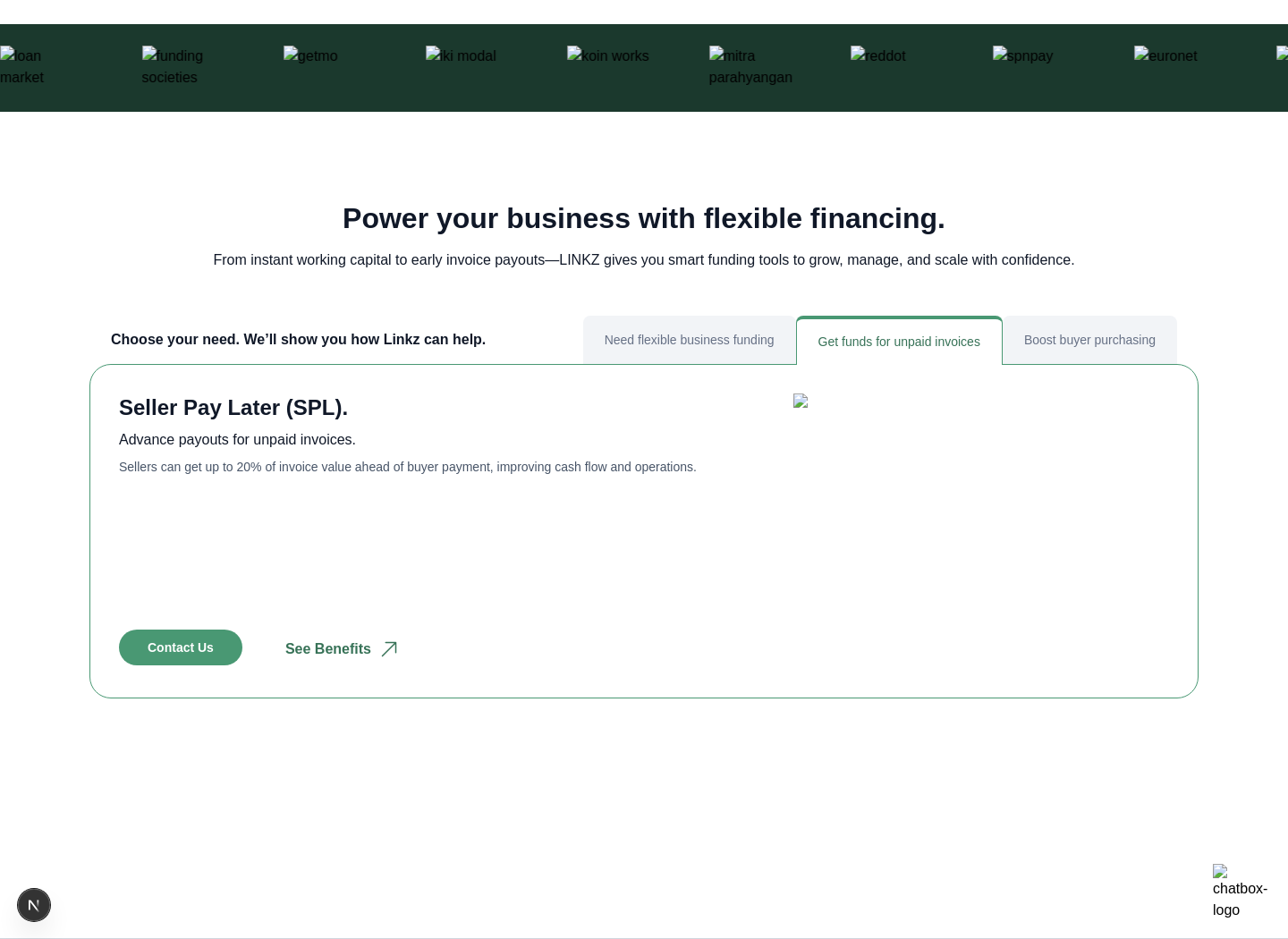 scroll, scrollTop: 677, scrollLeft: 0, axis: vertical 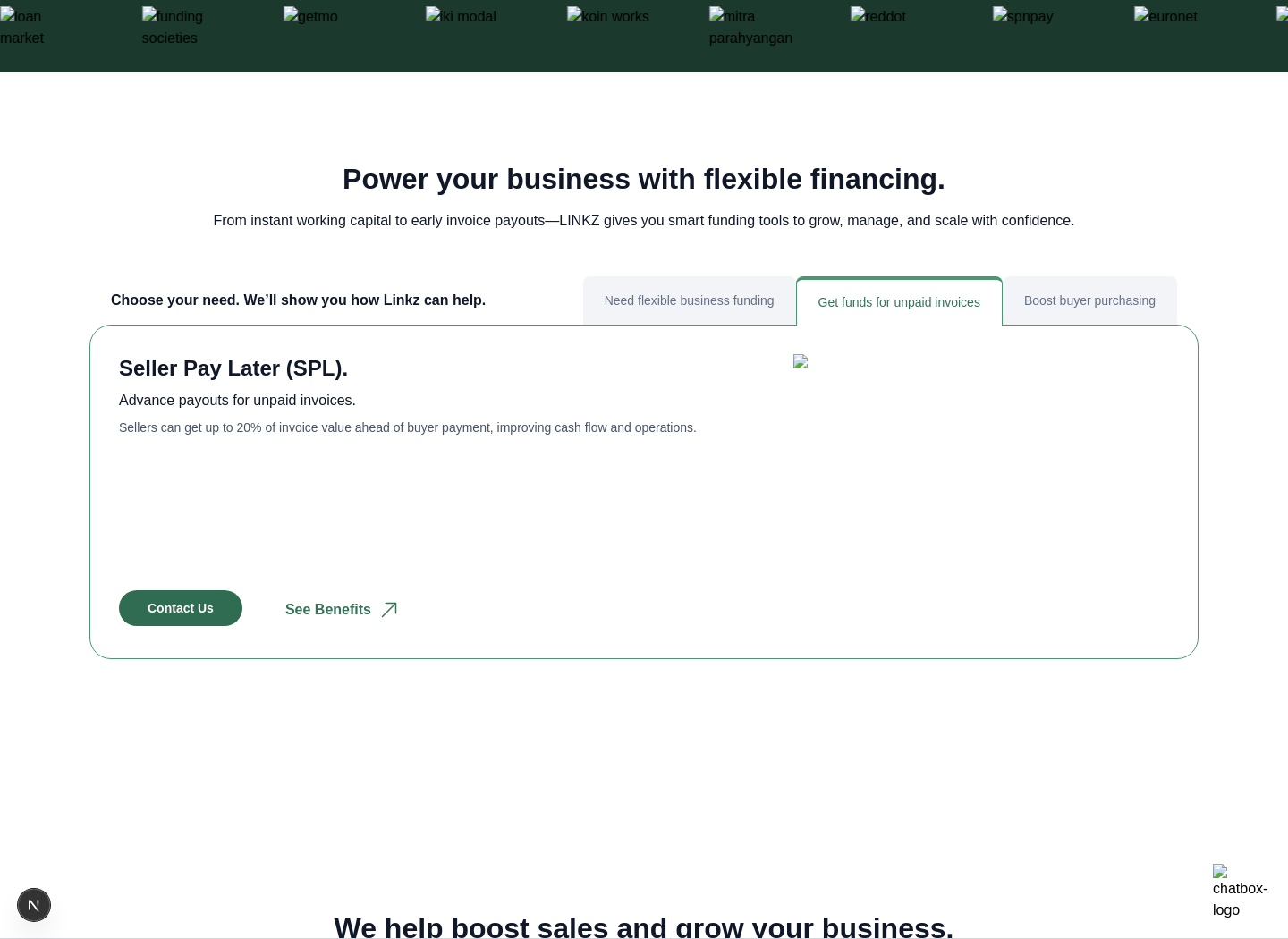 click on "Contact Us" at bounding box center [181, 608] 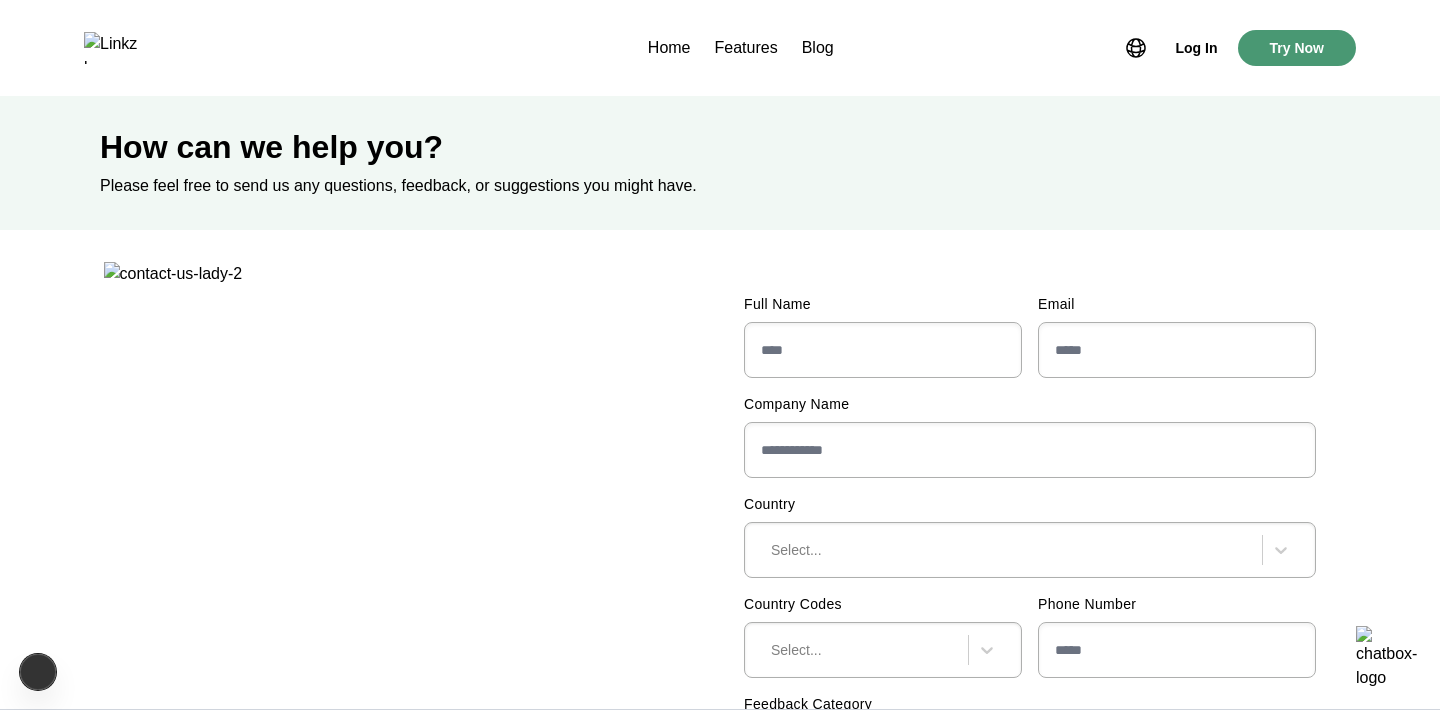scroll, scrollTop: 0, scrollLeft: 0, axis: both 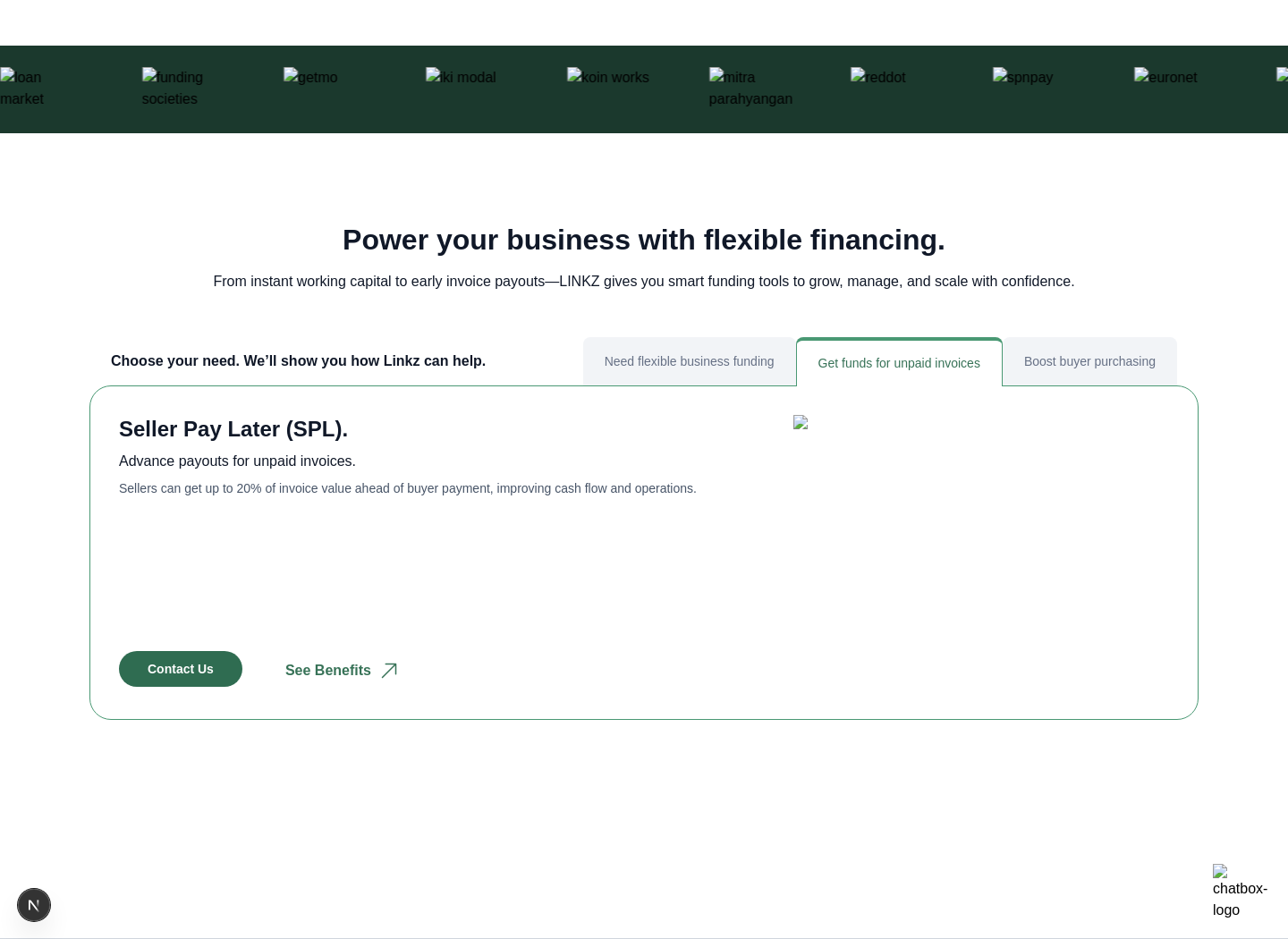 click on "Contact Us" at bounding box center (181, 669) 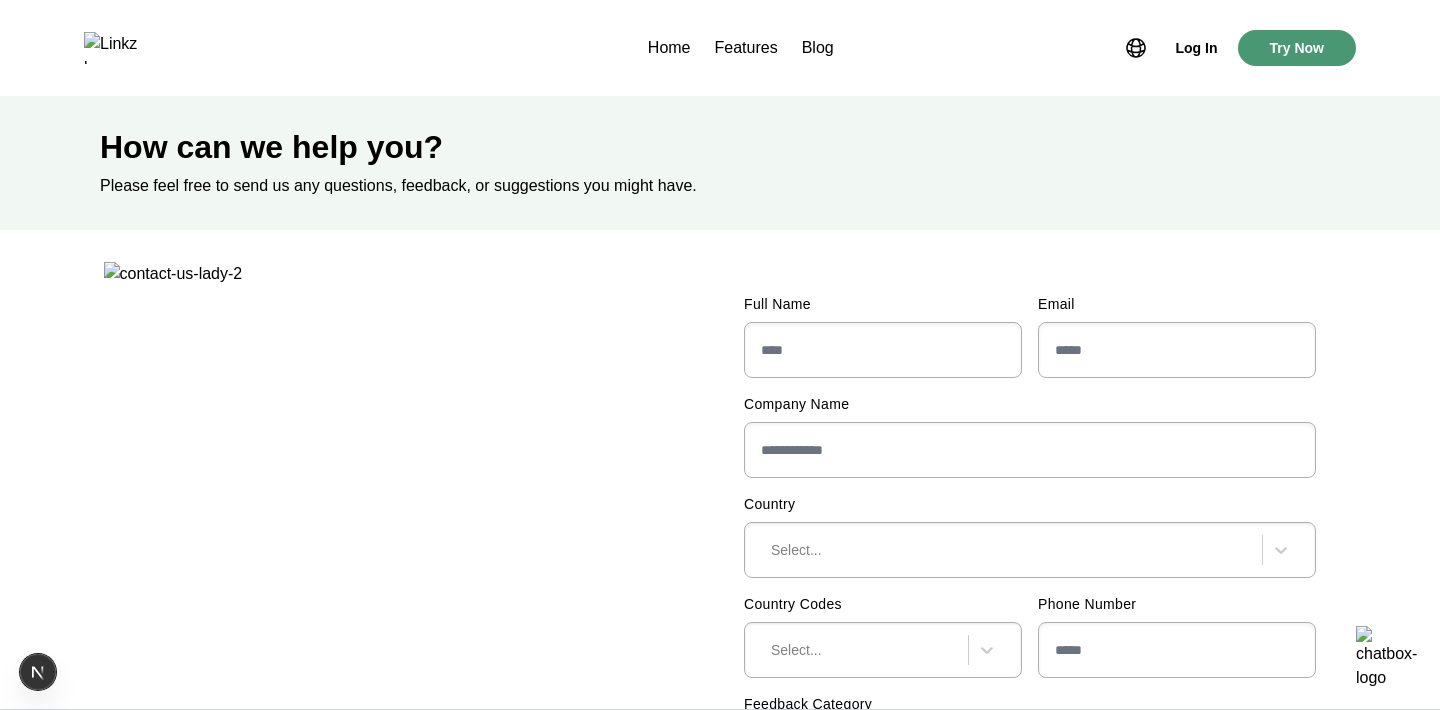 scroll, scrollTop: 0, scrollLeft: 0, axis: both 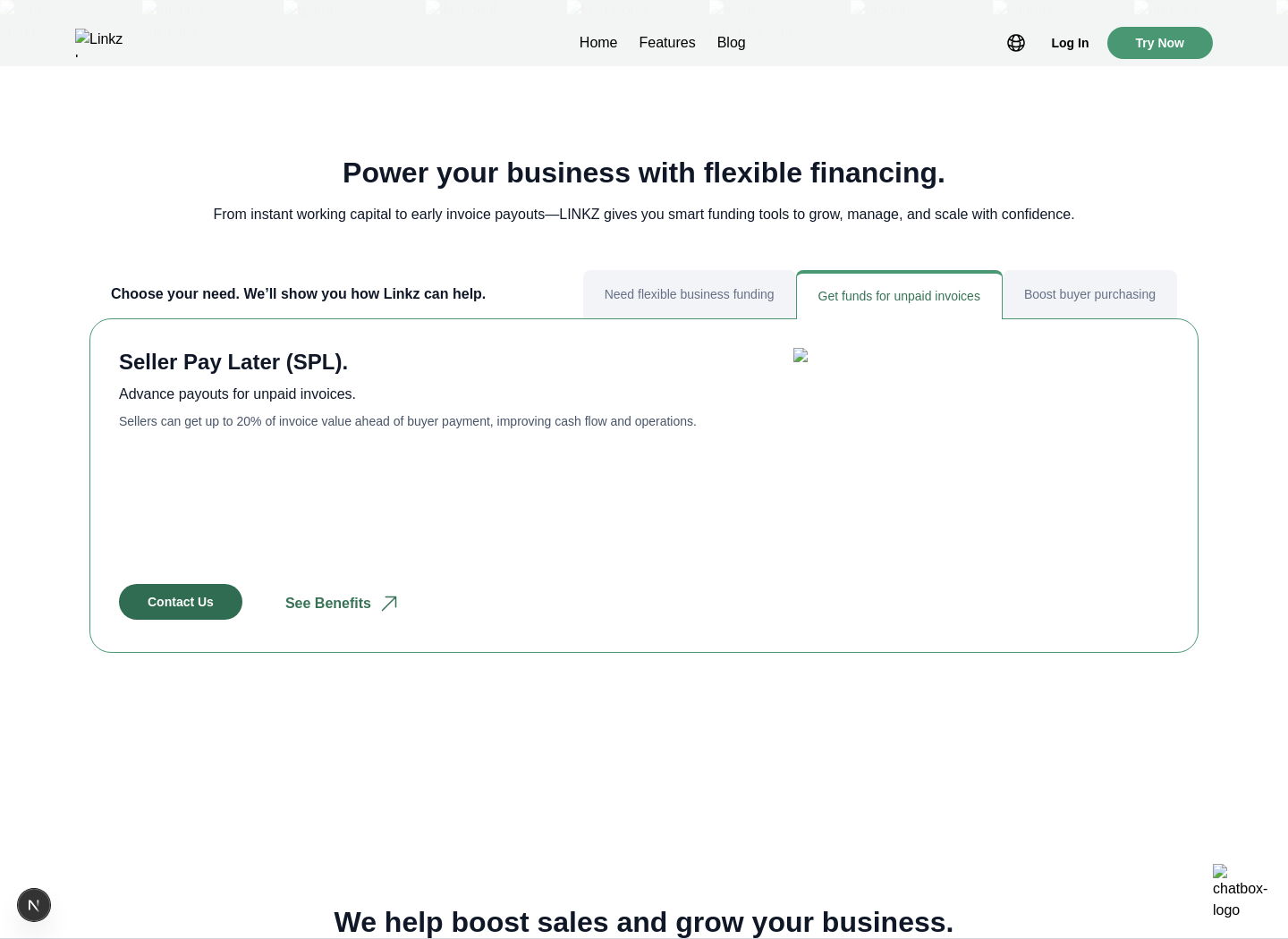 click on "Contact Us" at bounding box center (181, 602) 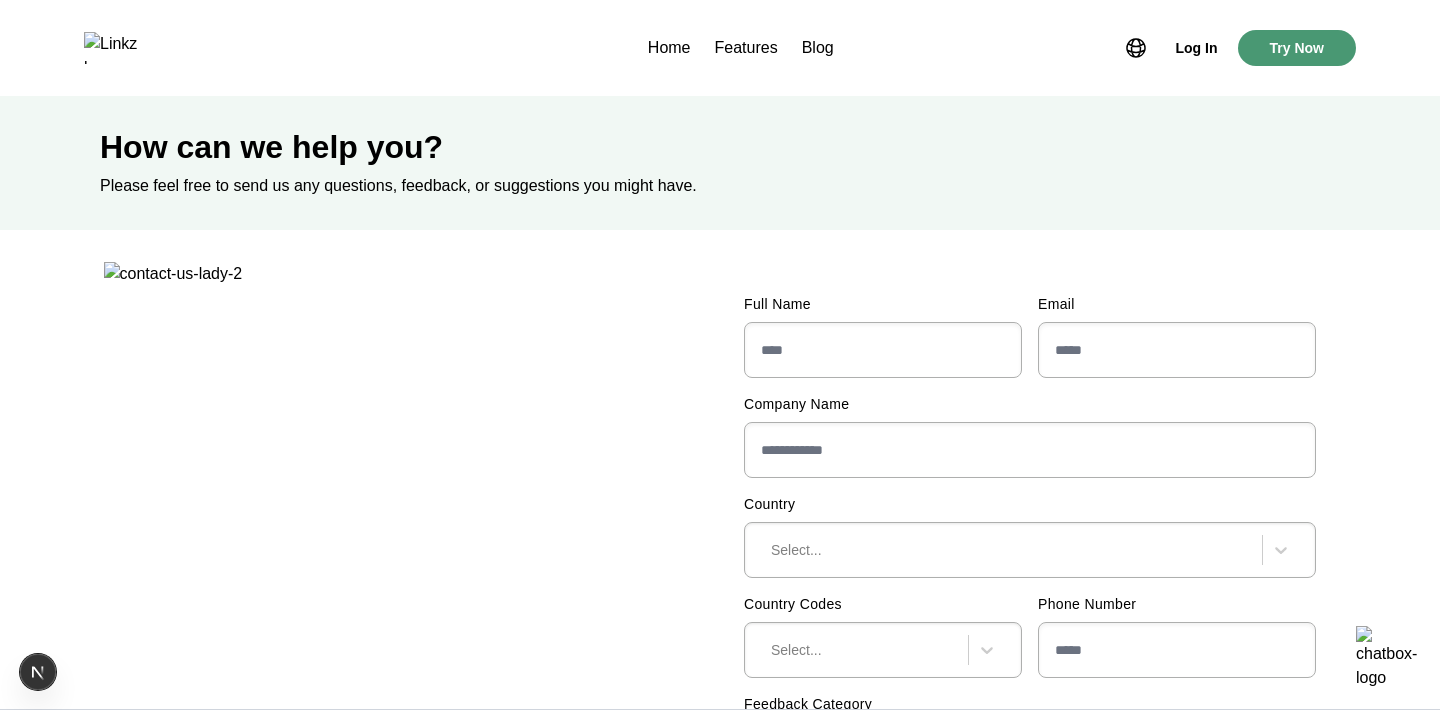 scroll, scrollTop: 0, scrollLeft: 0, axis: both 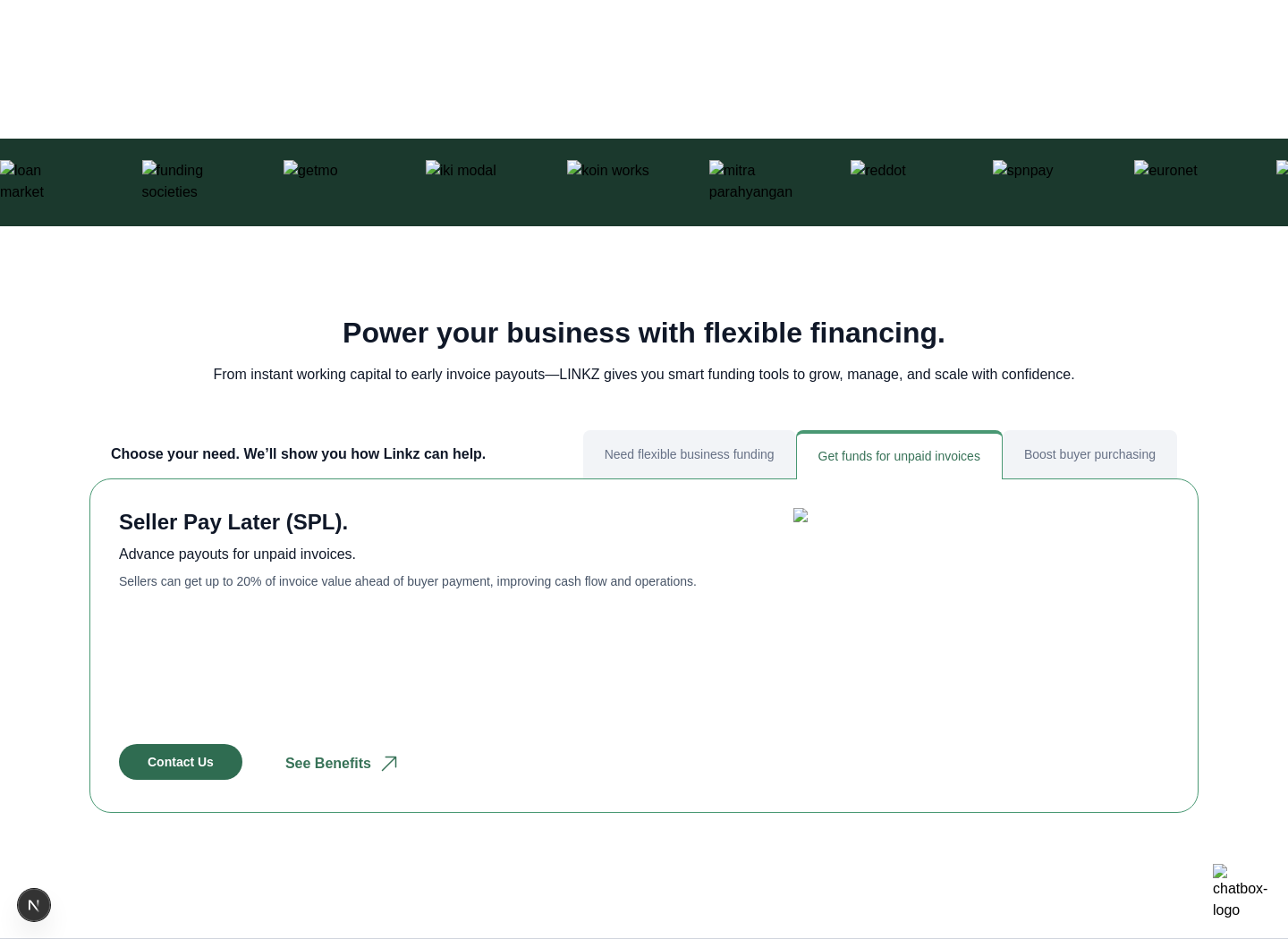 click on "Contact Us" at bounding box center (181, 762) 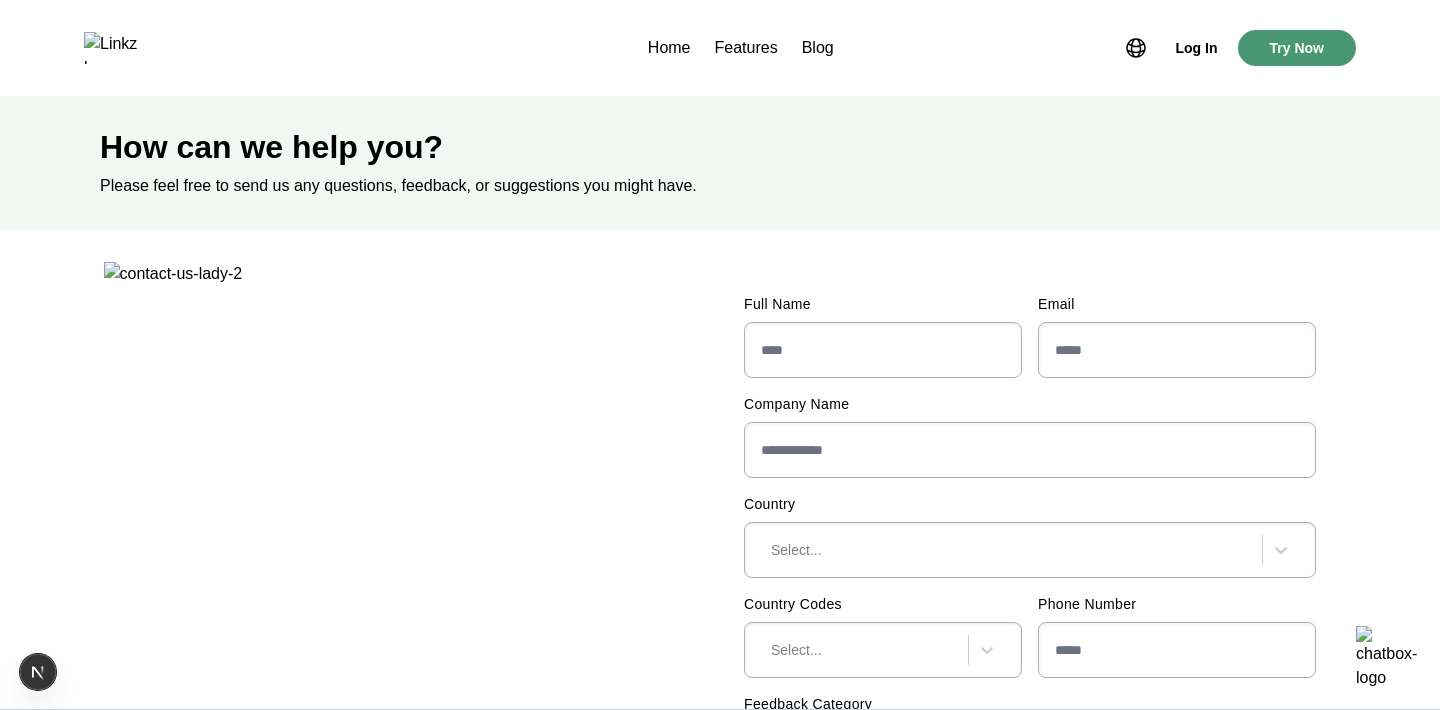 scroll, scrollTop: 0, scrollLeft: 0, axis: both 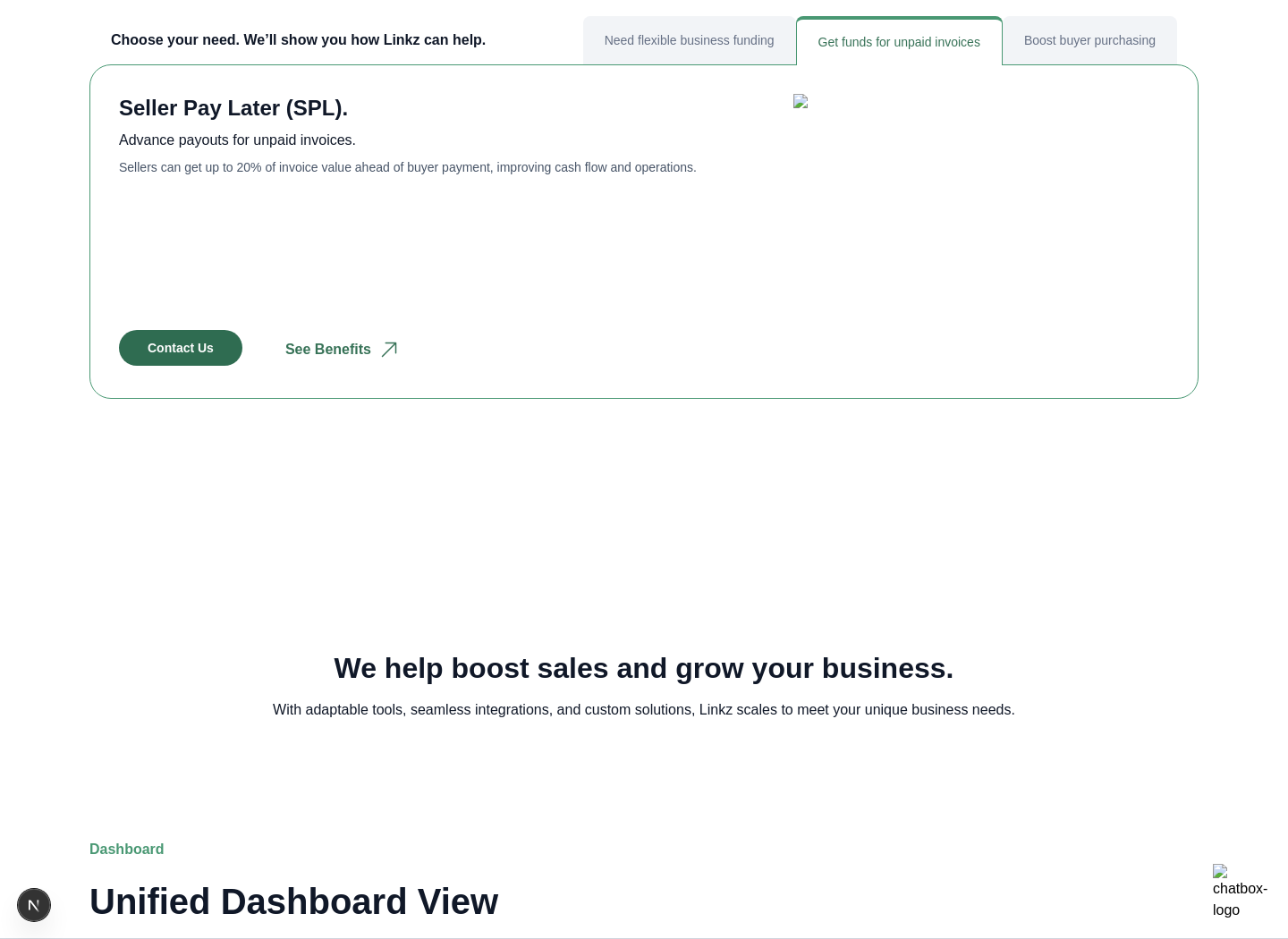 click on "Contact Us" at bounding box center [181, 348] 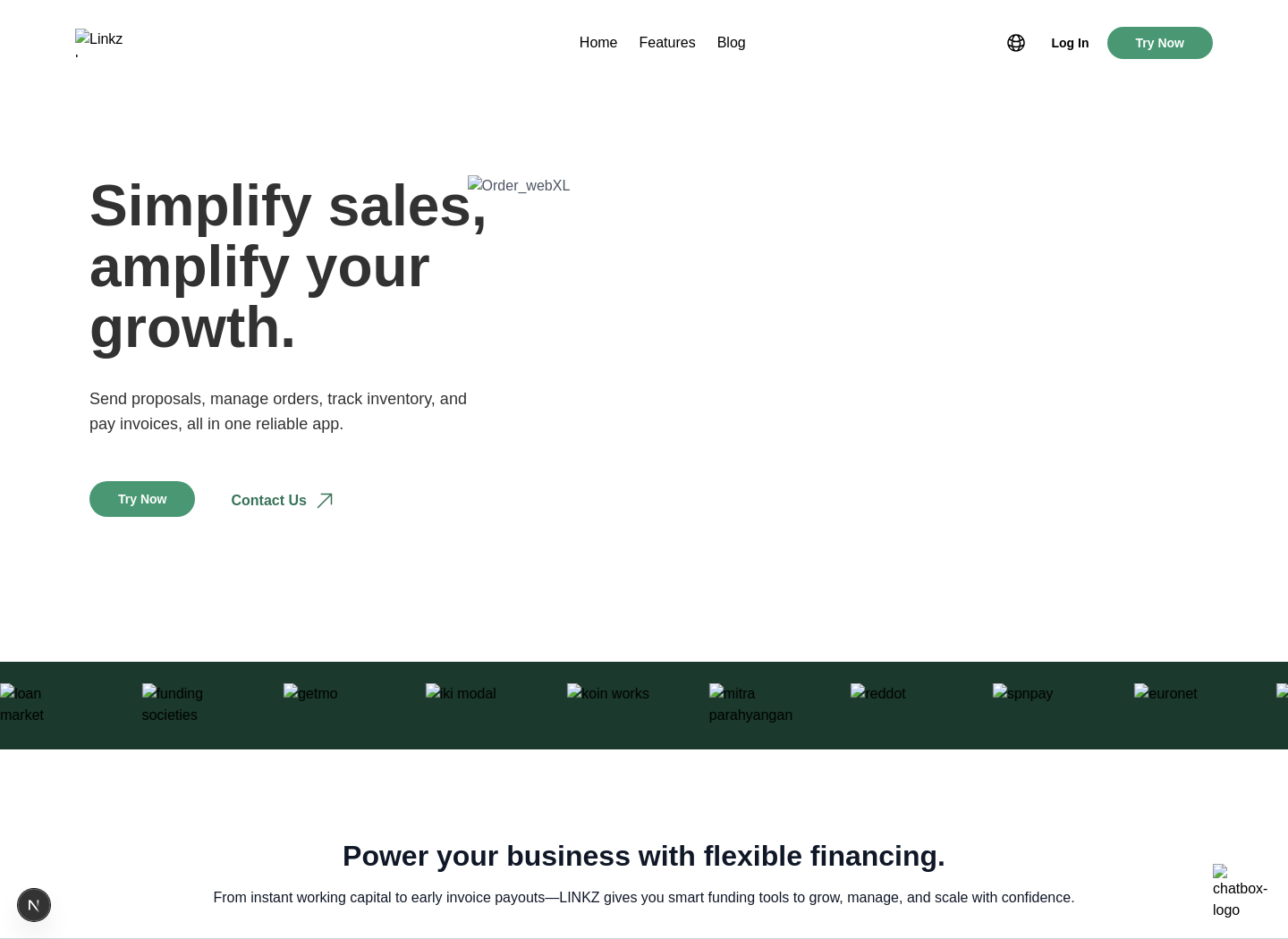 scroll, scrollTop: 0, scrollLeft: 0, axis: both 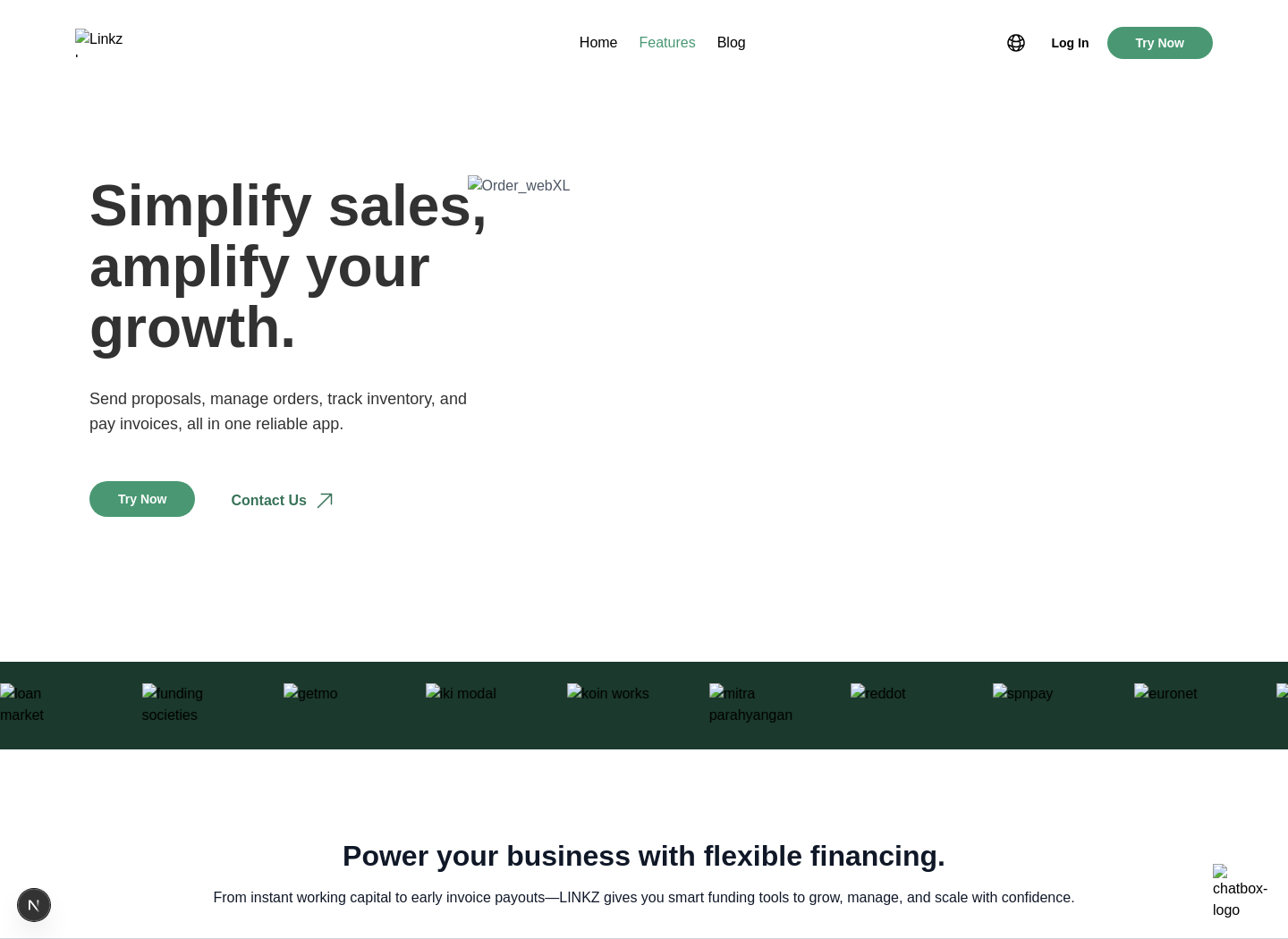 click on "Features" at bounding box center [667, 43] 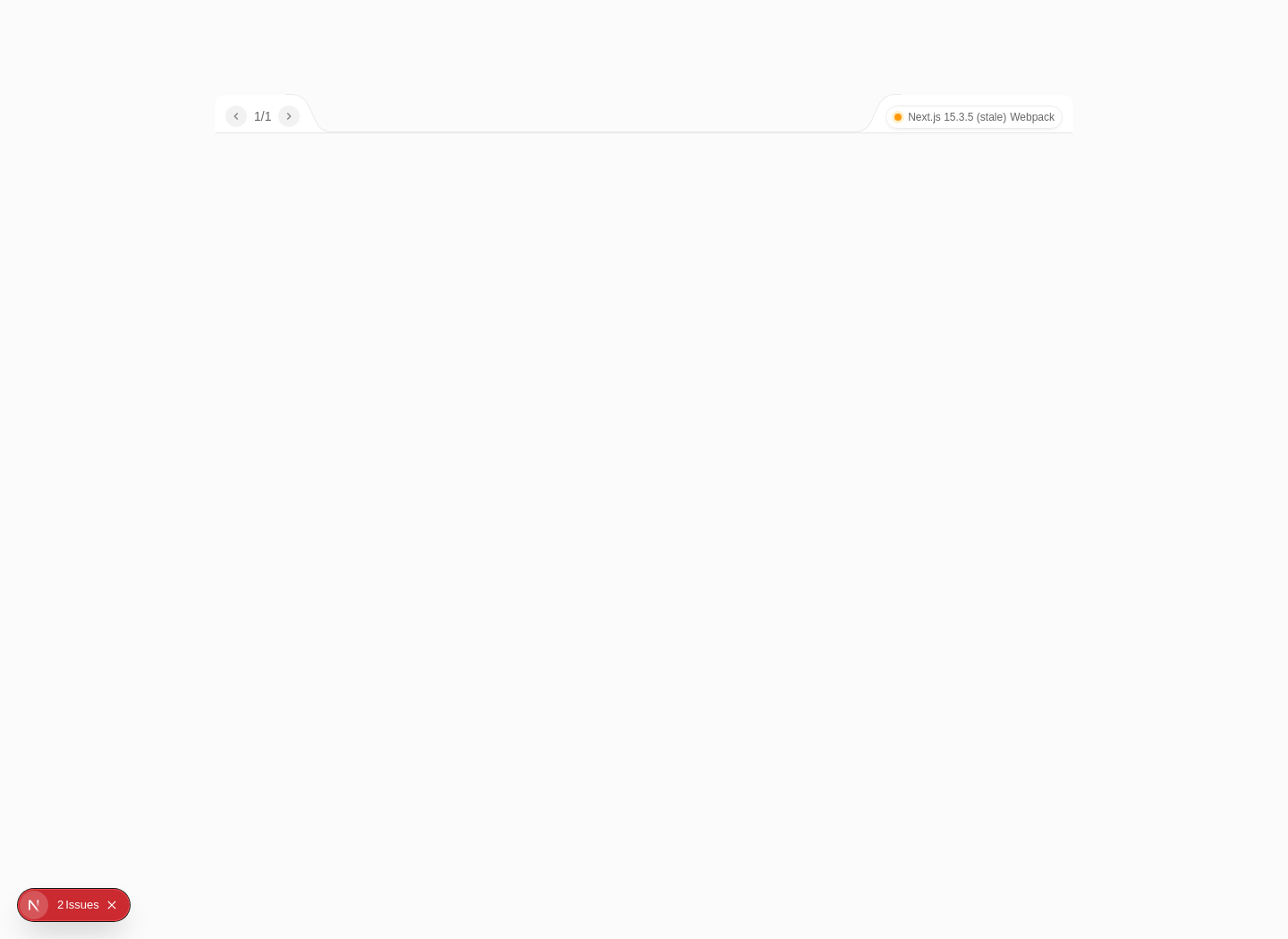 scroll, scrollTop: 0, scrollLeft: 0, axis: both 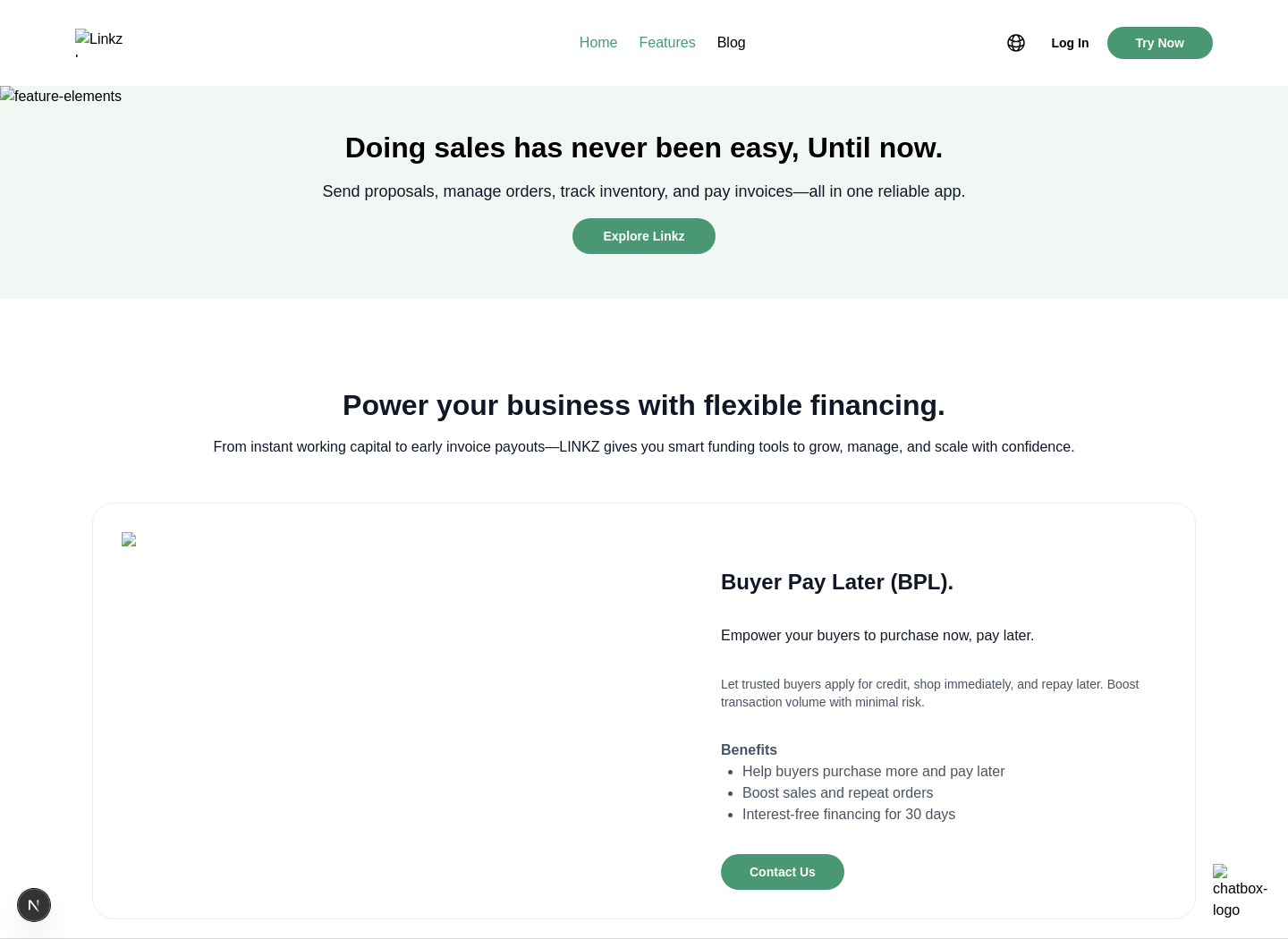 click on "Home" at bounding box center (598, 43) 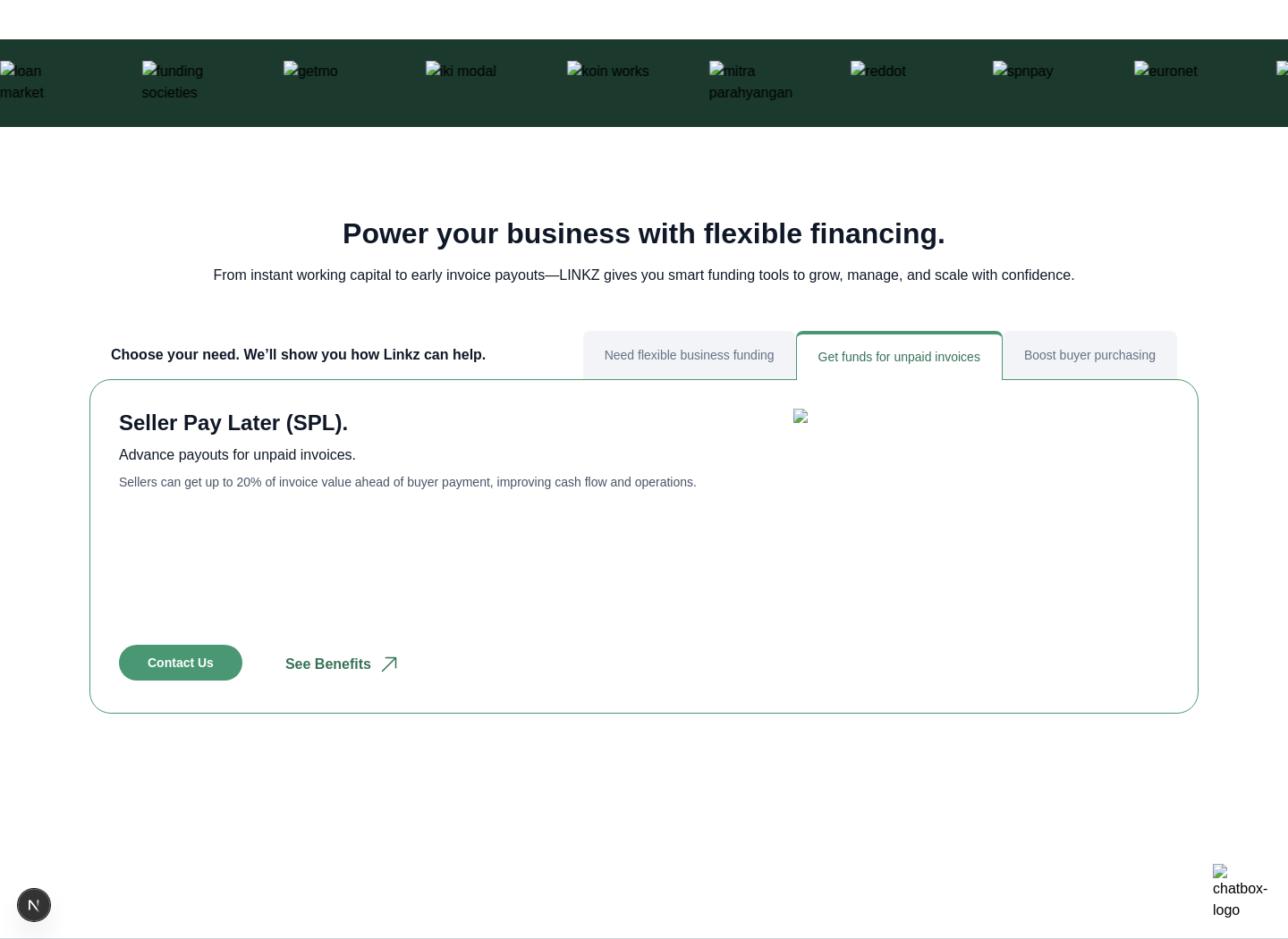 scroll, scrollTop: 635, scrollLeft: 0, axis: vertical 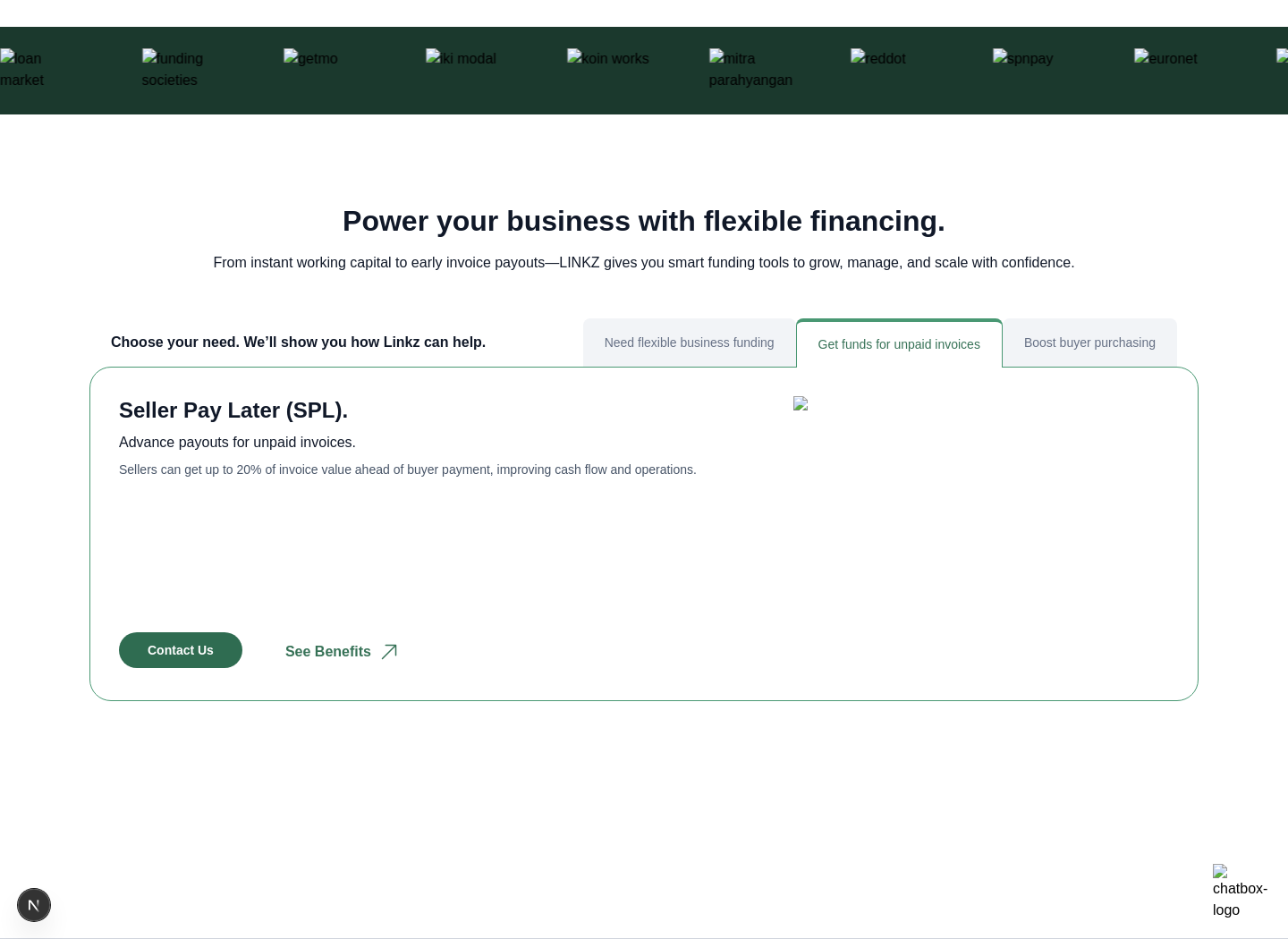 click on "Contact Us" at bounding box center [181, 650] 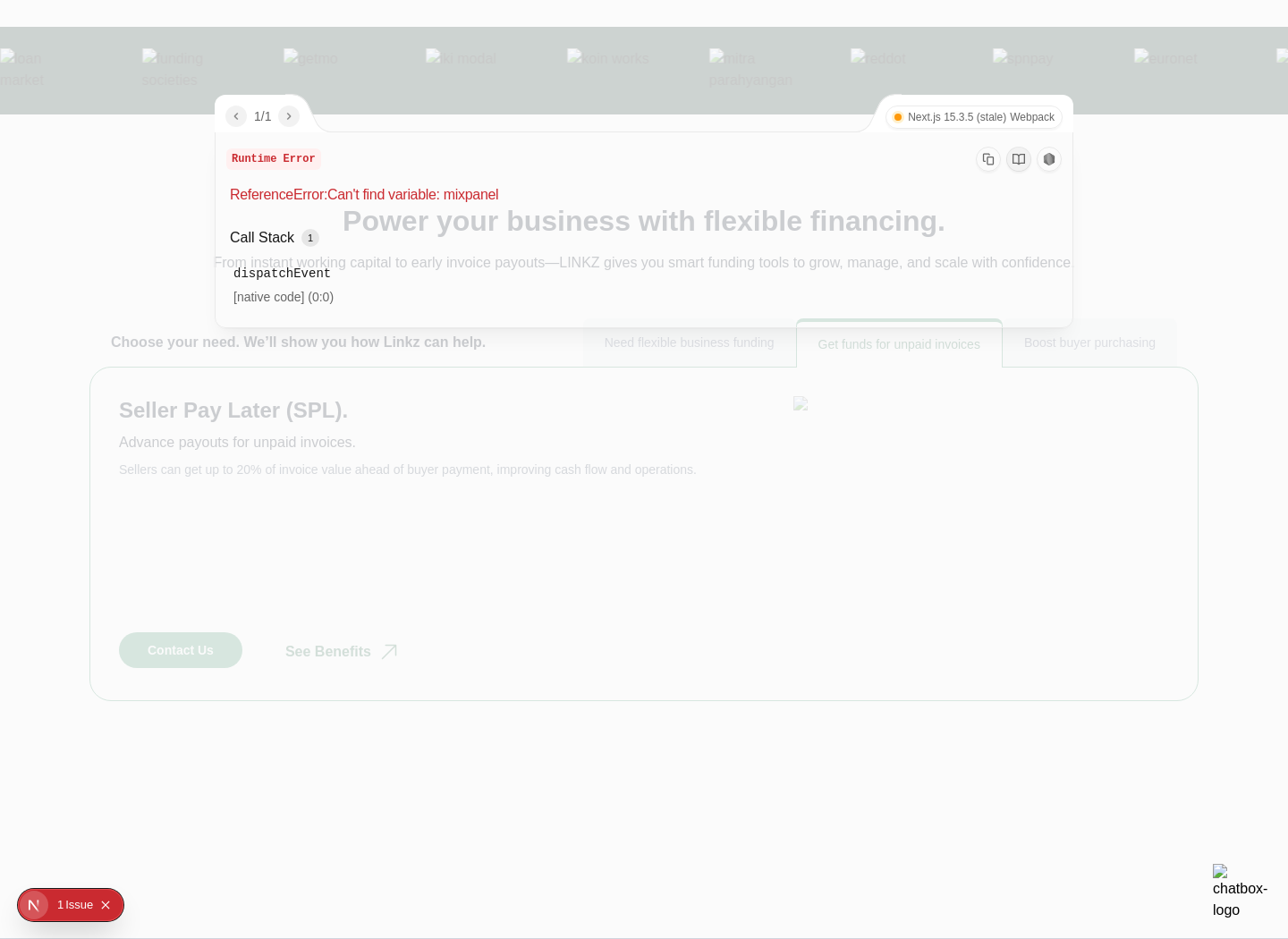 click at bounding box center [644, 470] 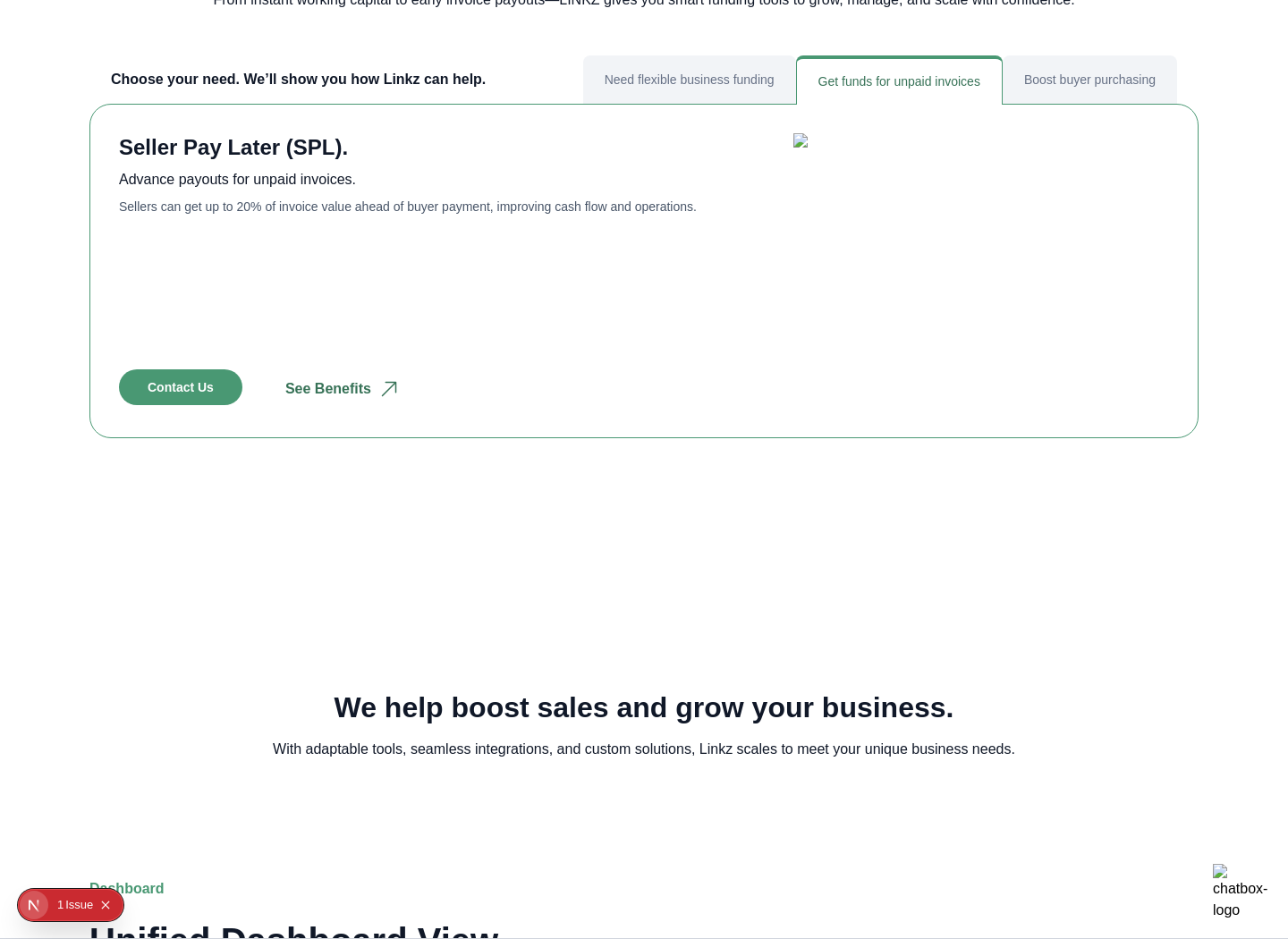 scroll, scrollTop: 903, scrollLeft: 0, axis: vertical 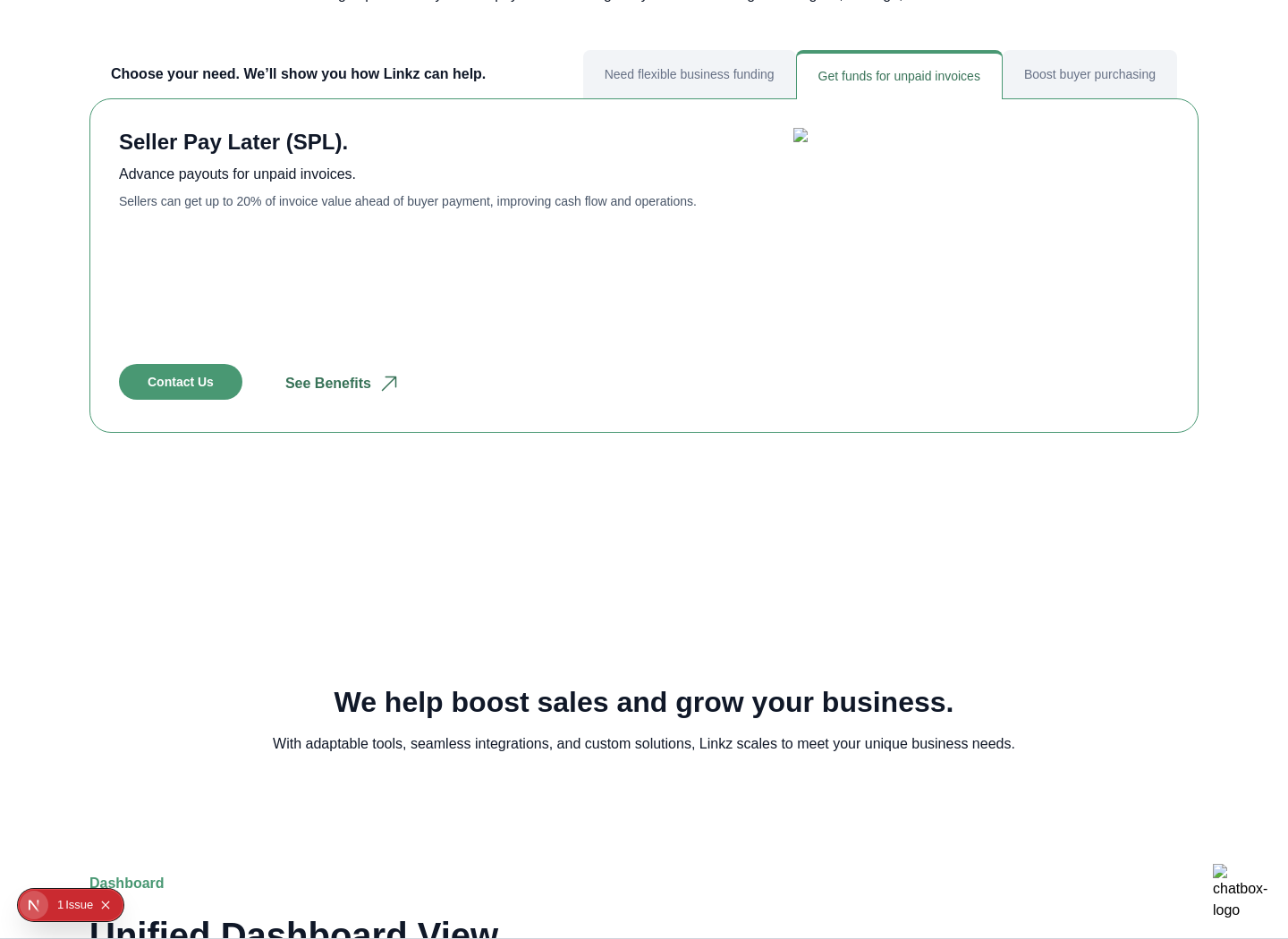 click 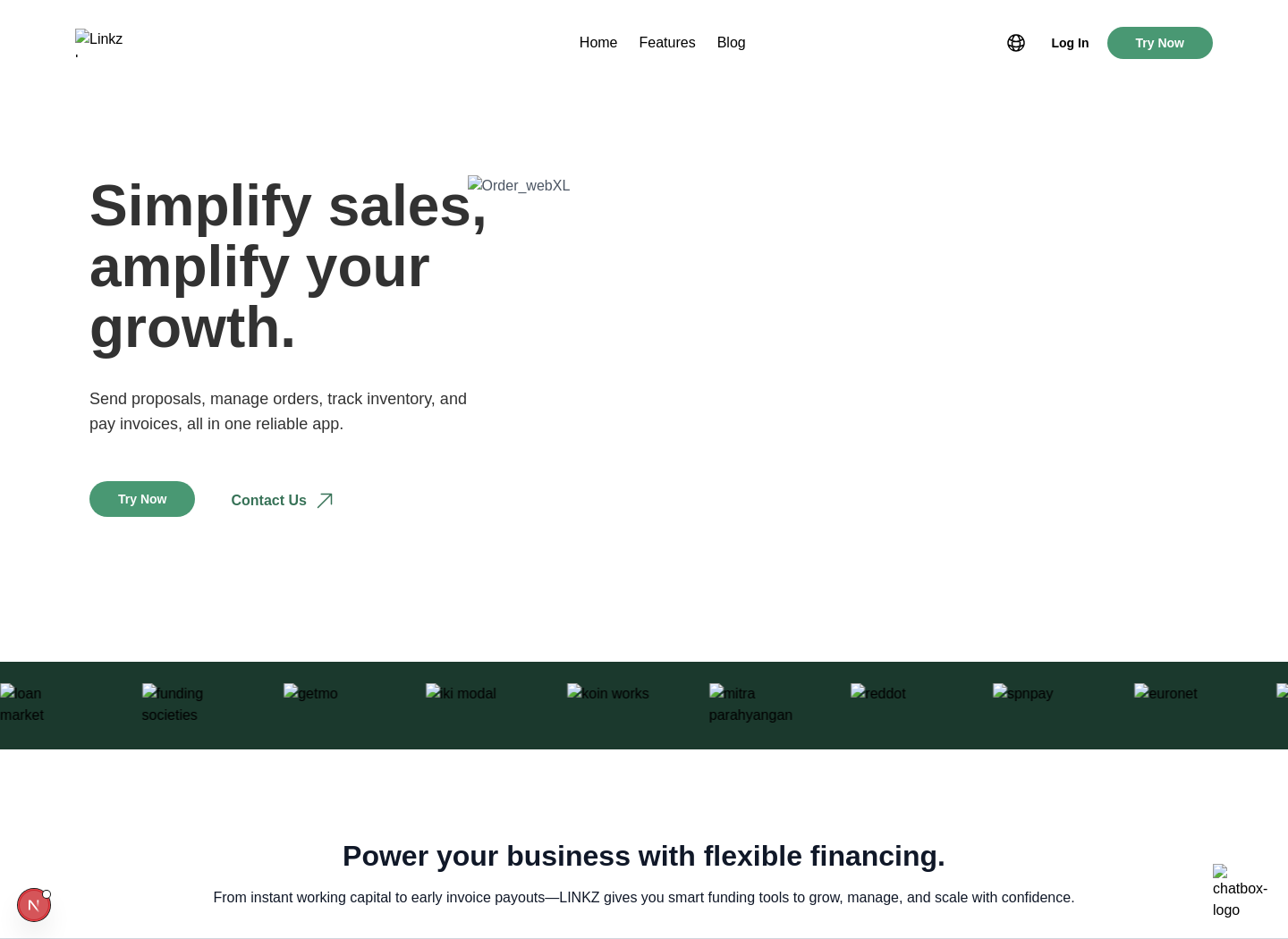 scroll, scrollTop: 0, scrollLeft: 0, axis: both 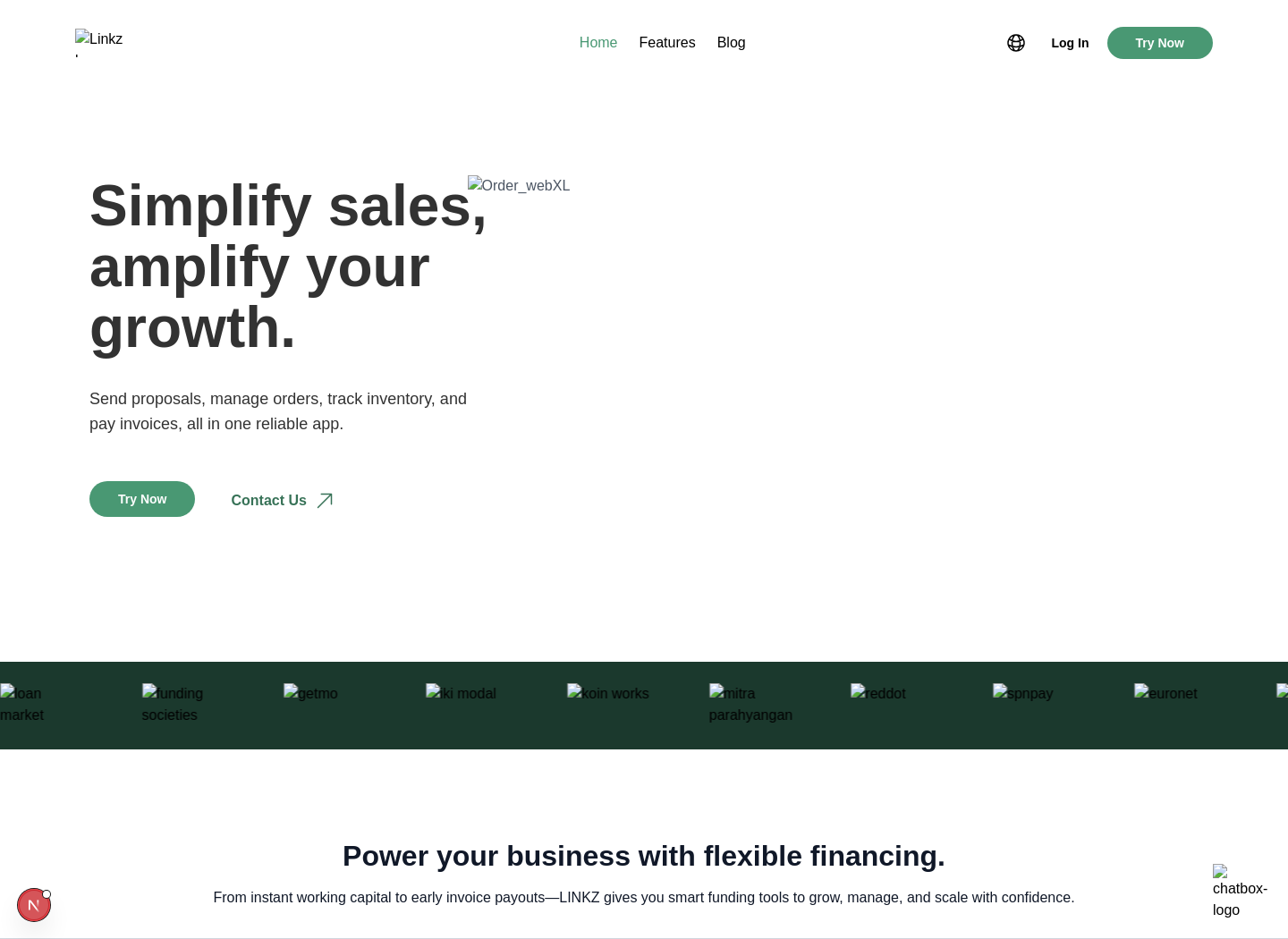 click on "Home" at bounding box center [598, 43] 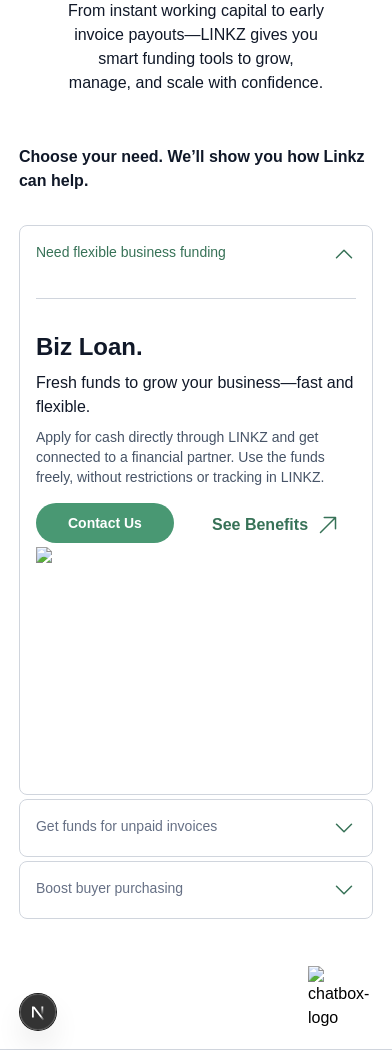 scroll, scrollTop: 984, scrollLeft: 0, axis: vertical 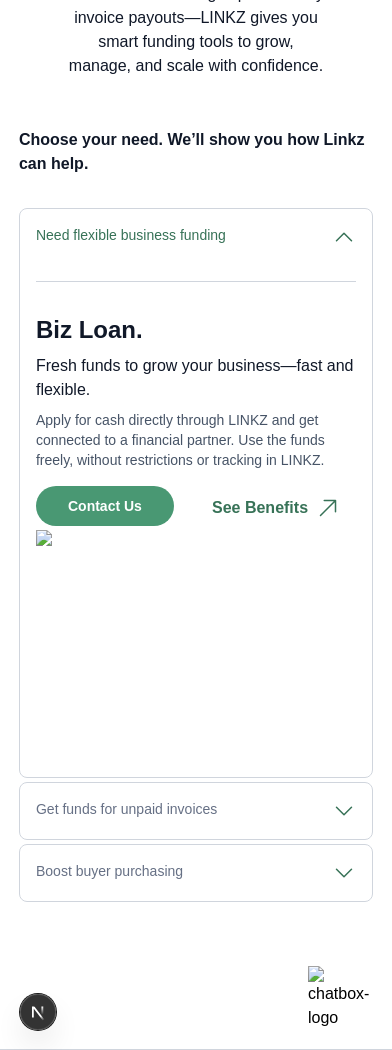 click 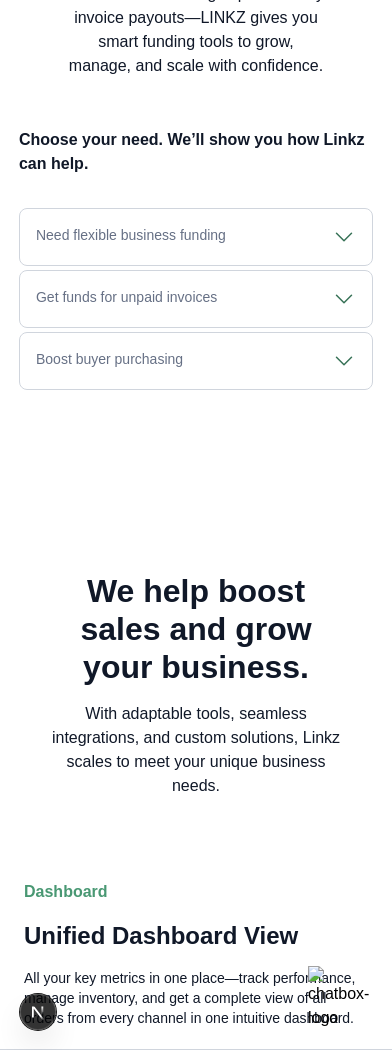 click 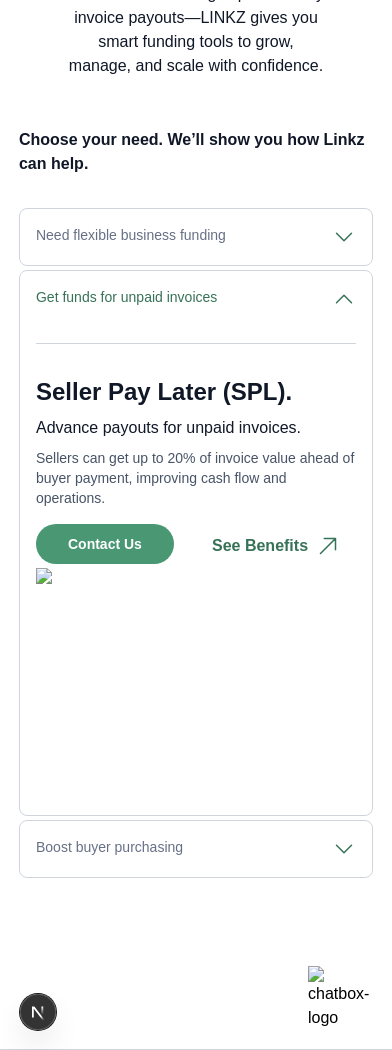 click 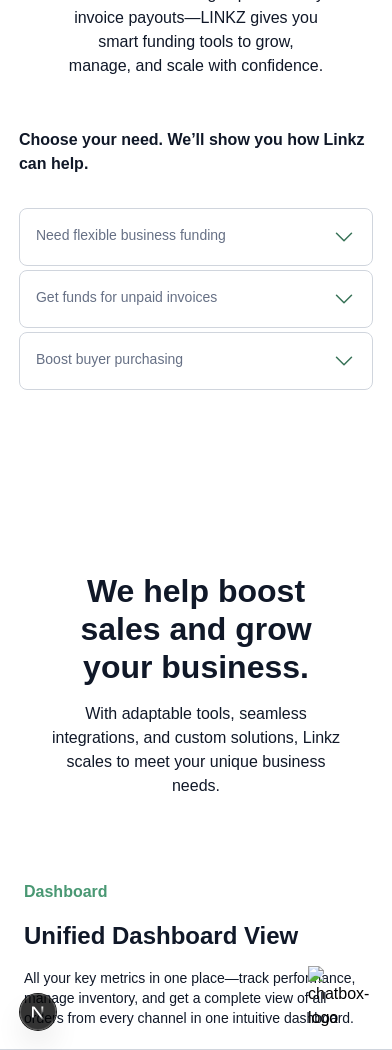 click on "Boost buyer purchasing   Buyer Pay Later (BPL). Empower your buyers to purchase now, pay later. Let trusted buyers apply for credit, shop immediately, and repay later. Boost transaction volume with minimal risk. Contact Us See Benefits" at bounding box center [196, 361] 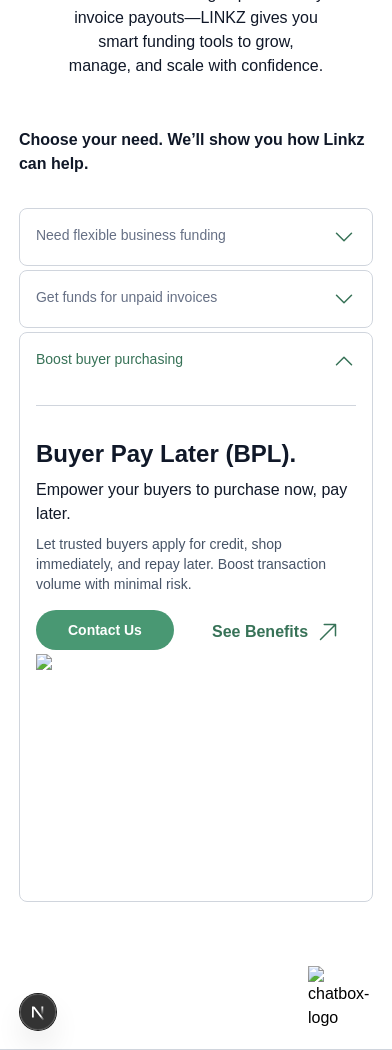 click 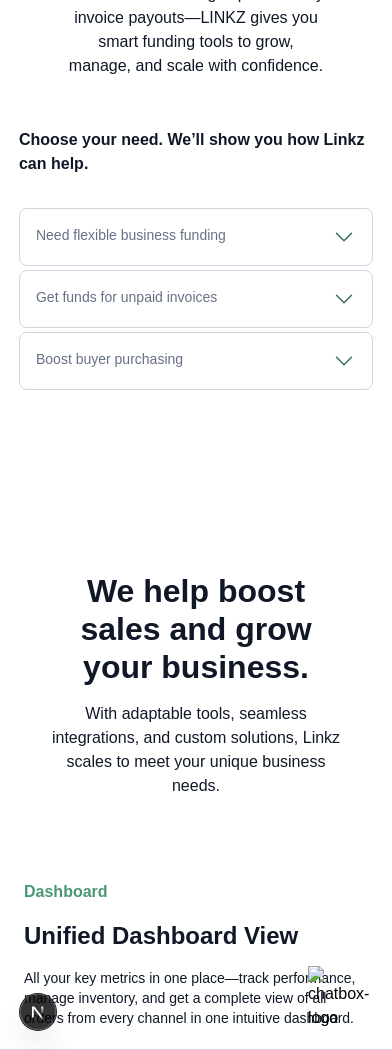 click on "Need flexible business funding   Biz Loan. Fresh funds to grow your business—fast and flexible. Apply for cash directly through LINKZ and get connected to a financial partner. Use the funds freely, without restrictions or tracking in LINKZ. Contact Us See Benefits" at bounding box center (196, 237) 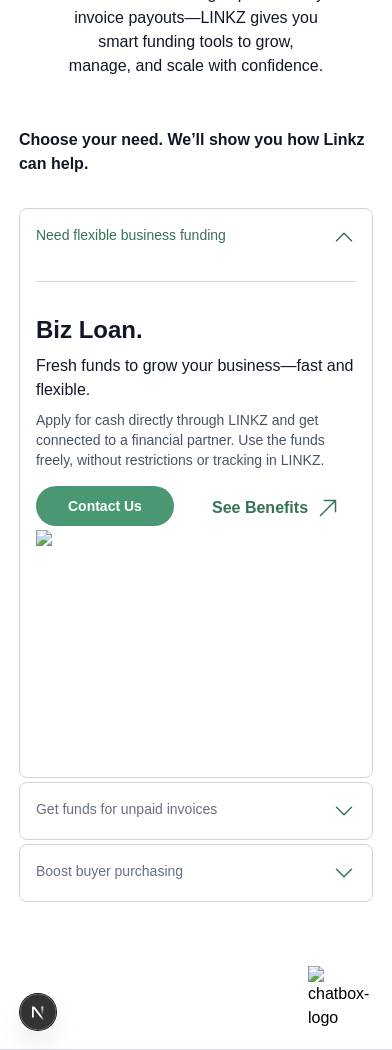 click 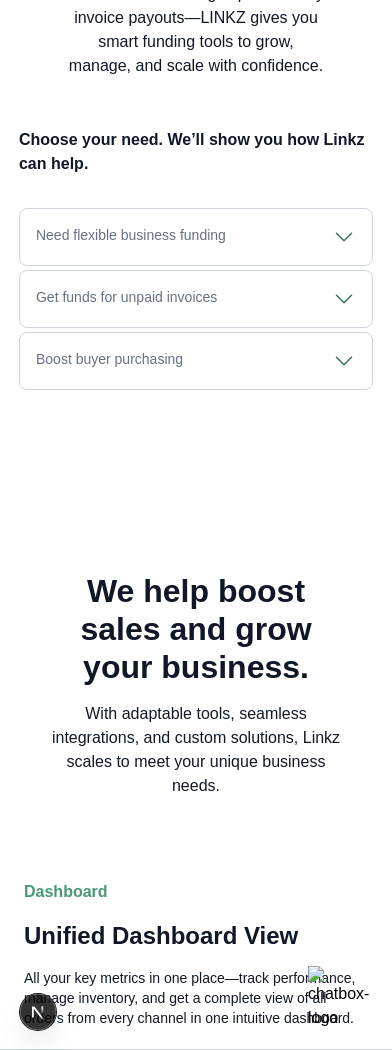 click 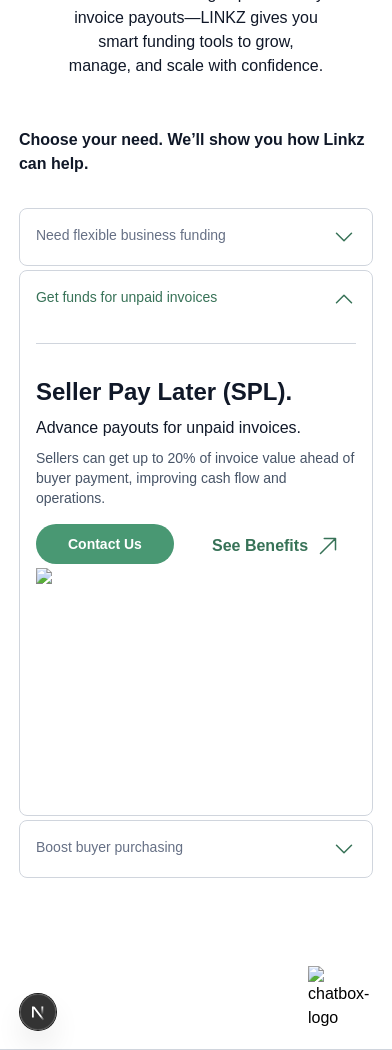 click 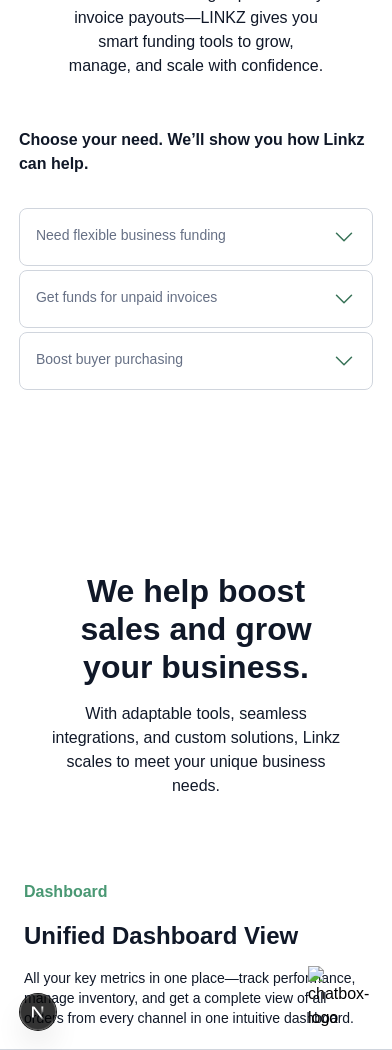 click on "Boost buyer purchasing" at bounding box center (196, 361) 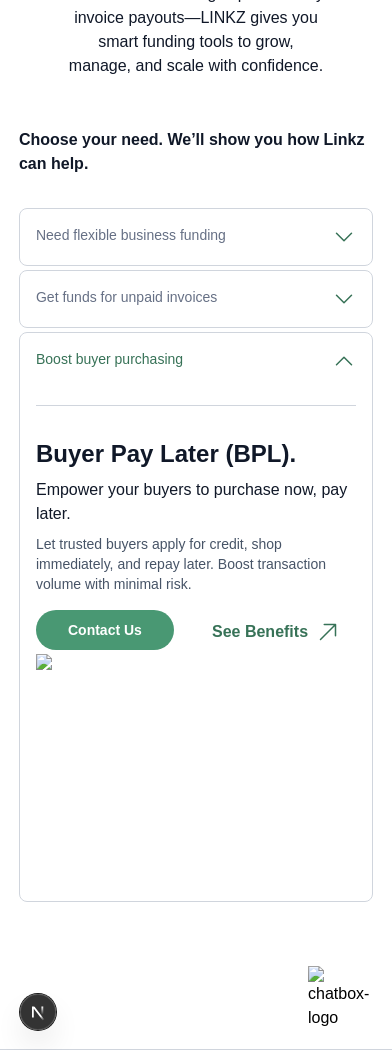 click on "Boost buyer purchasing" at bounding box center (196, 361) 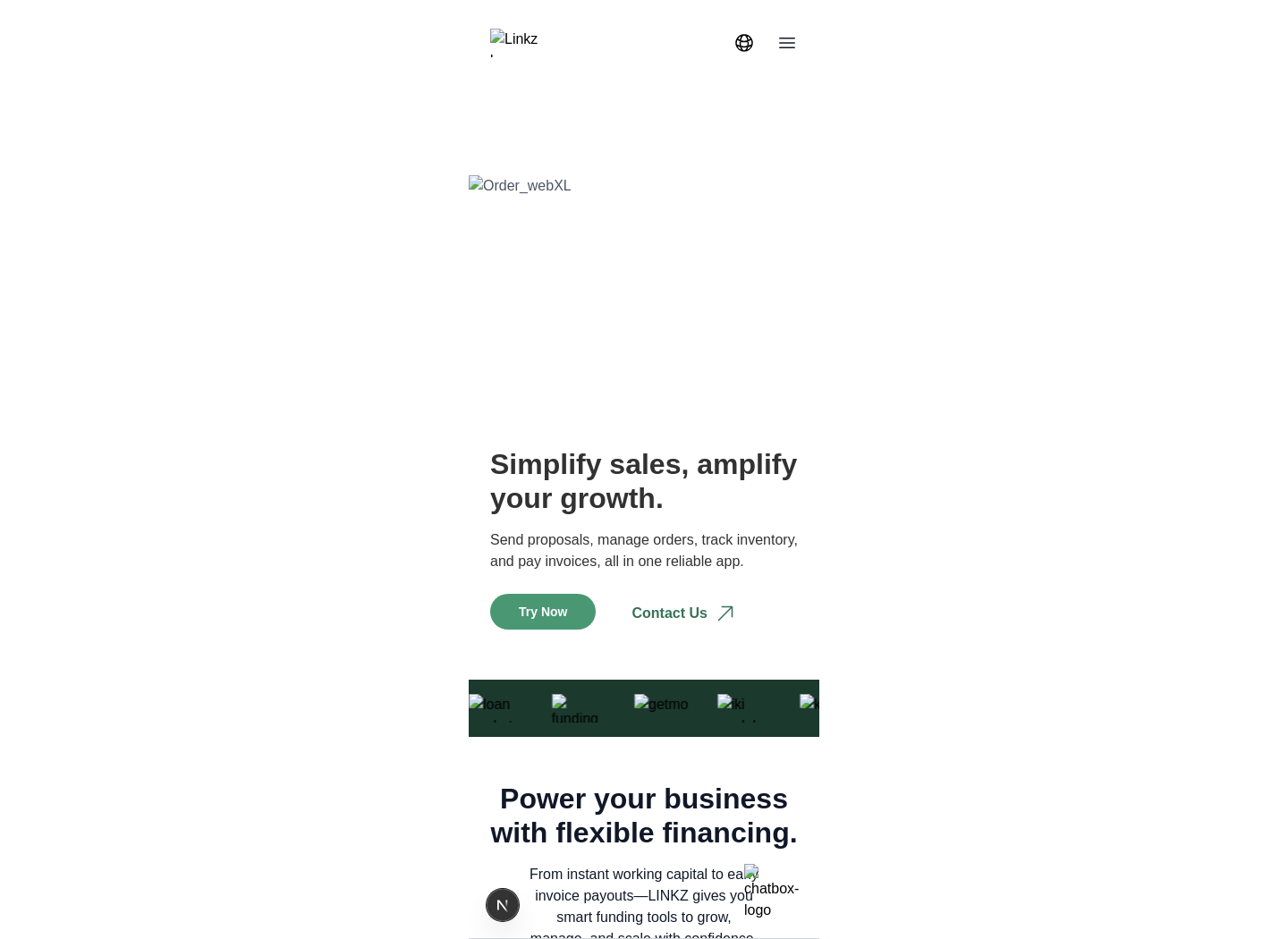 scroll, scrollTop: 0, scrollLeft: 0, axis: both 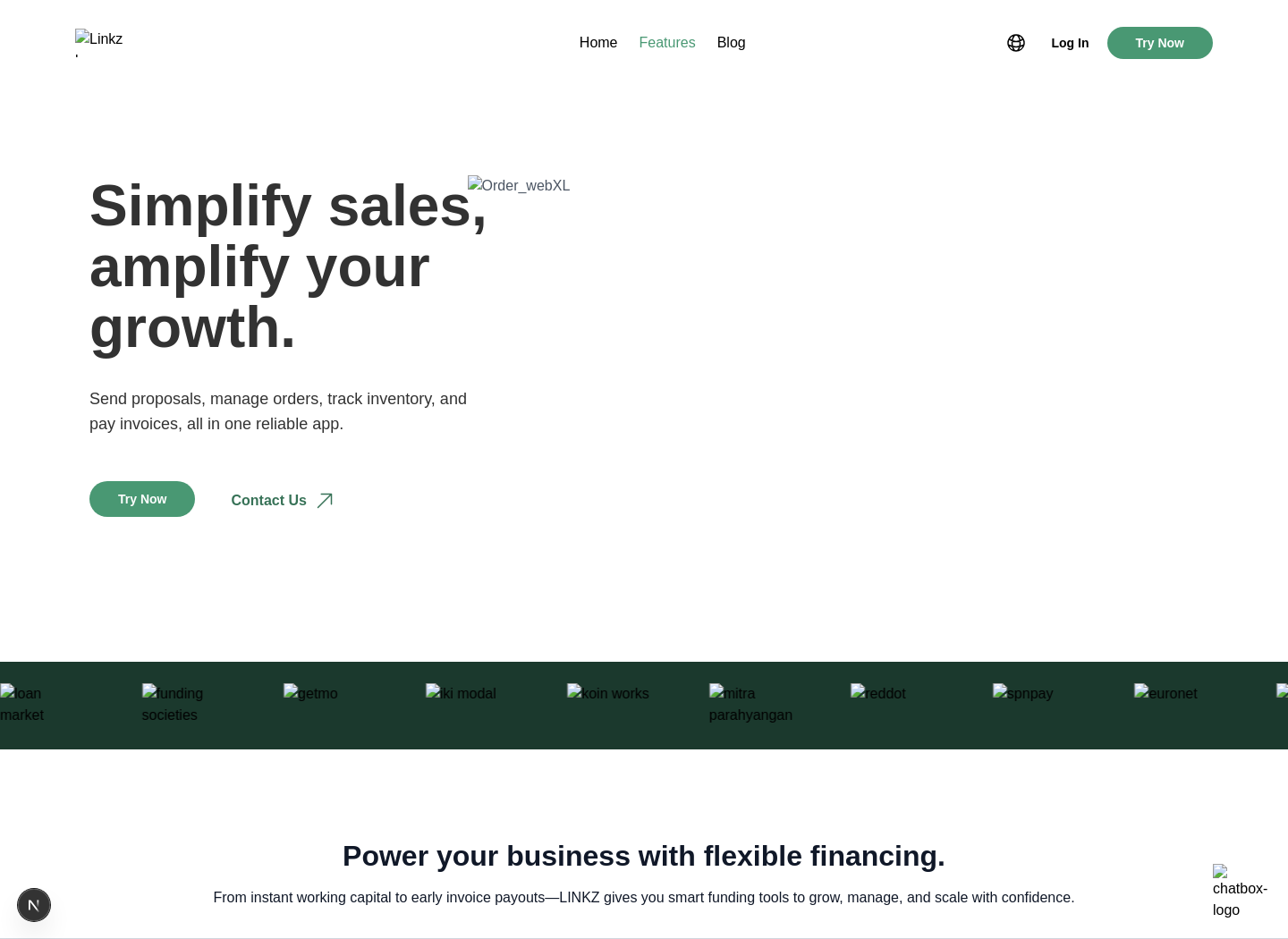 click on "Features" at bounding box center (667, 43) 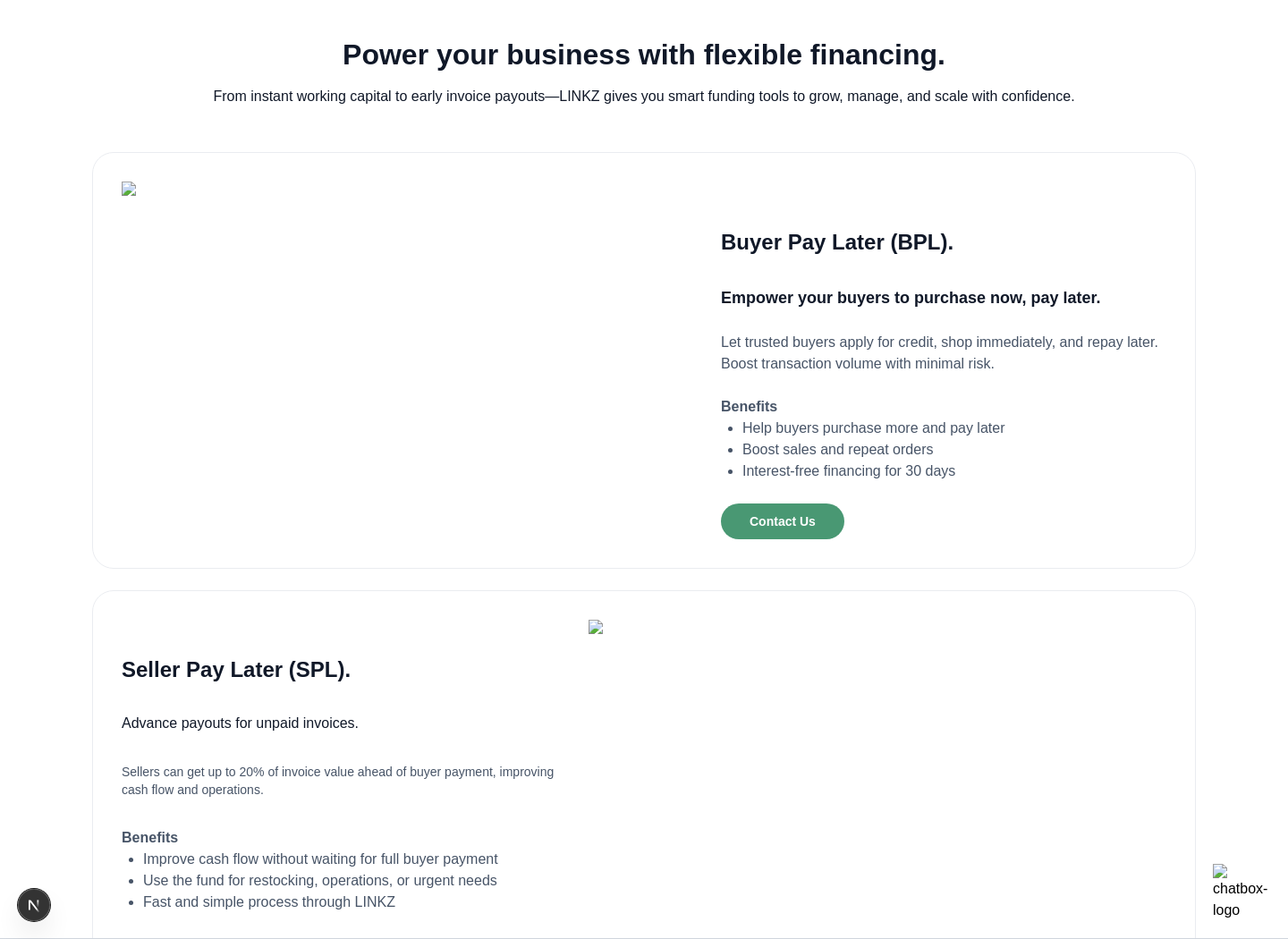 scroll, scrollTop: 359, scrollLeft: 0, axis: vertical 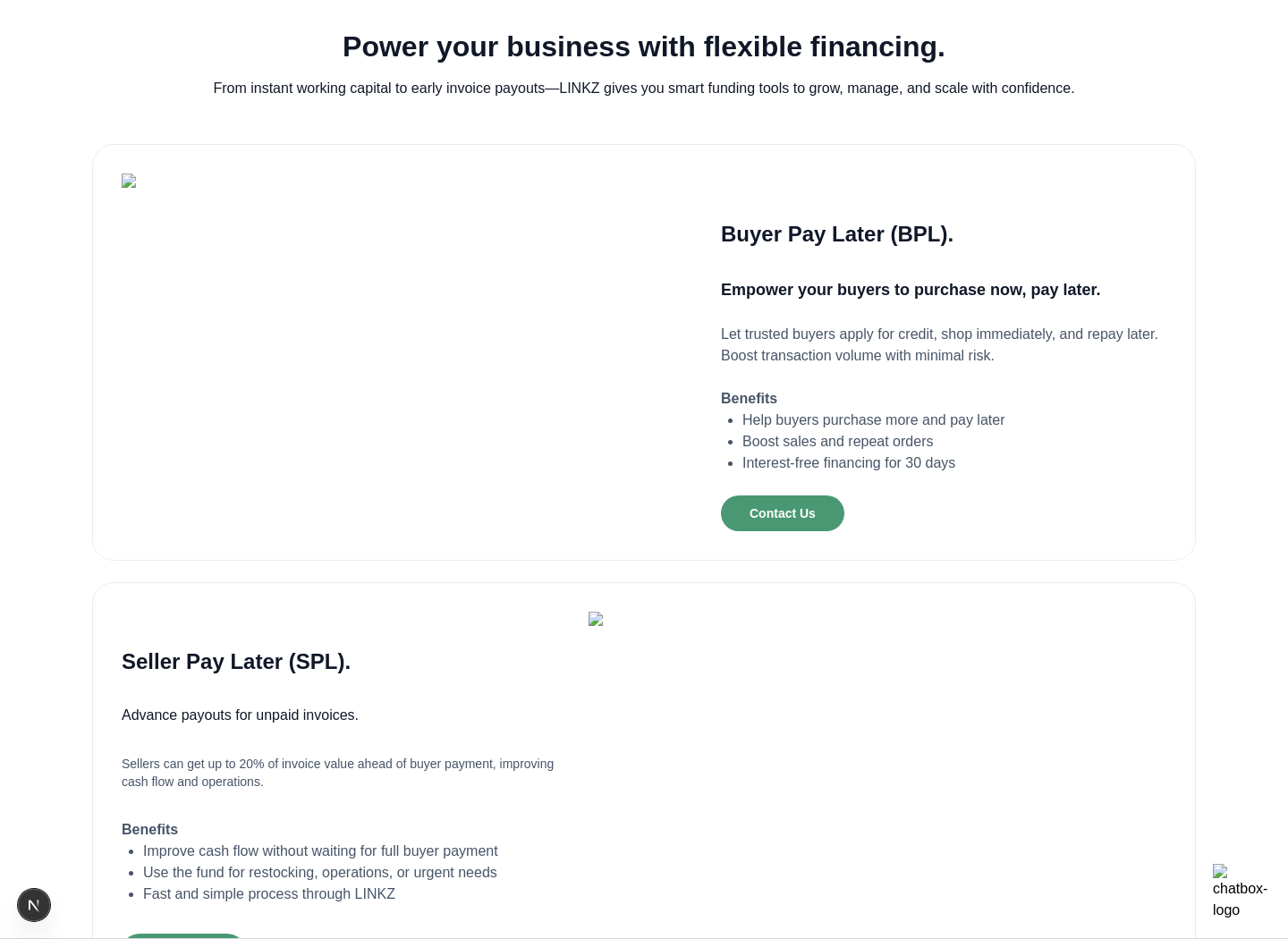 click on "Let trusted buyers apply for credit, shop immediately, and repay later. Boost transaction volume with minimal risk." at bounding box center [944, 345] 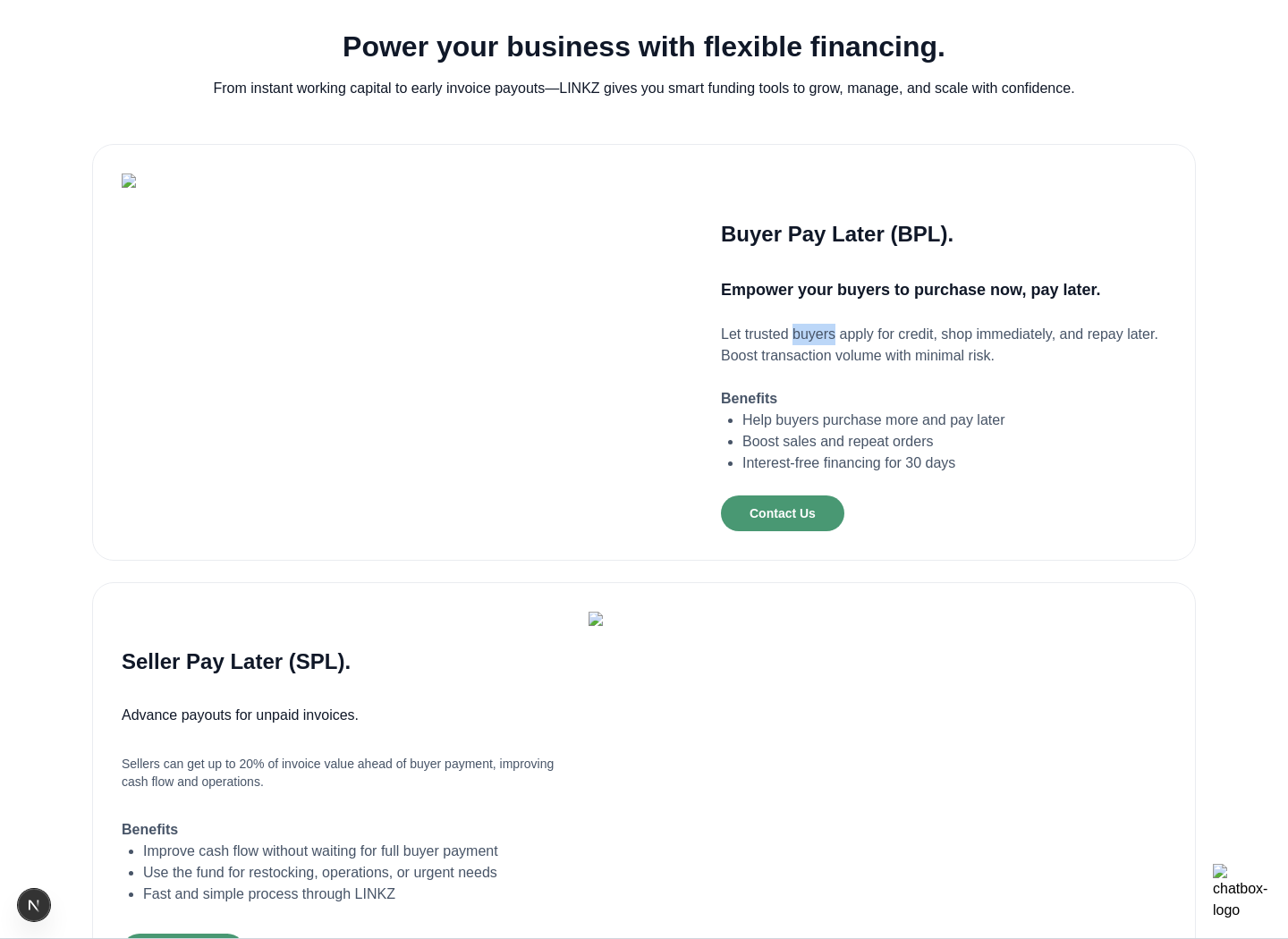click on "Let trusted buyers apply for credit, shop immediately, and repay later. Boost transaction volume with minimal risk." at bounding box center (944, 345) 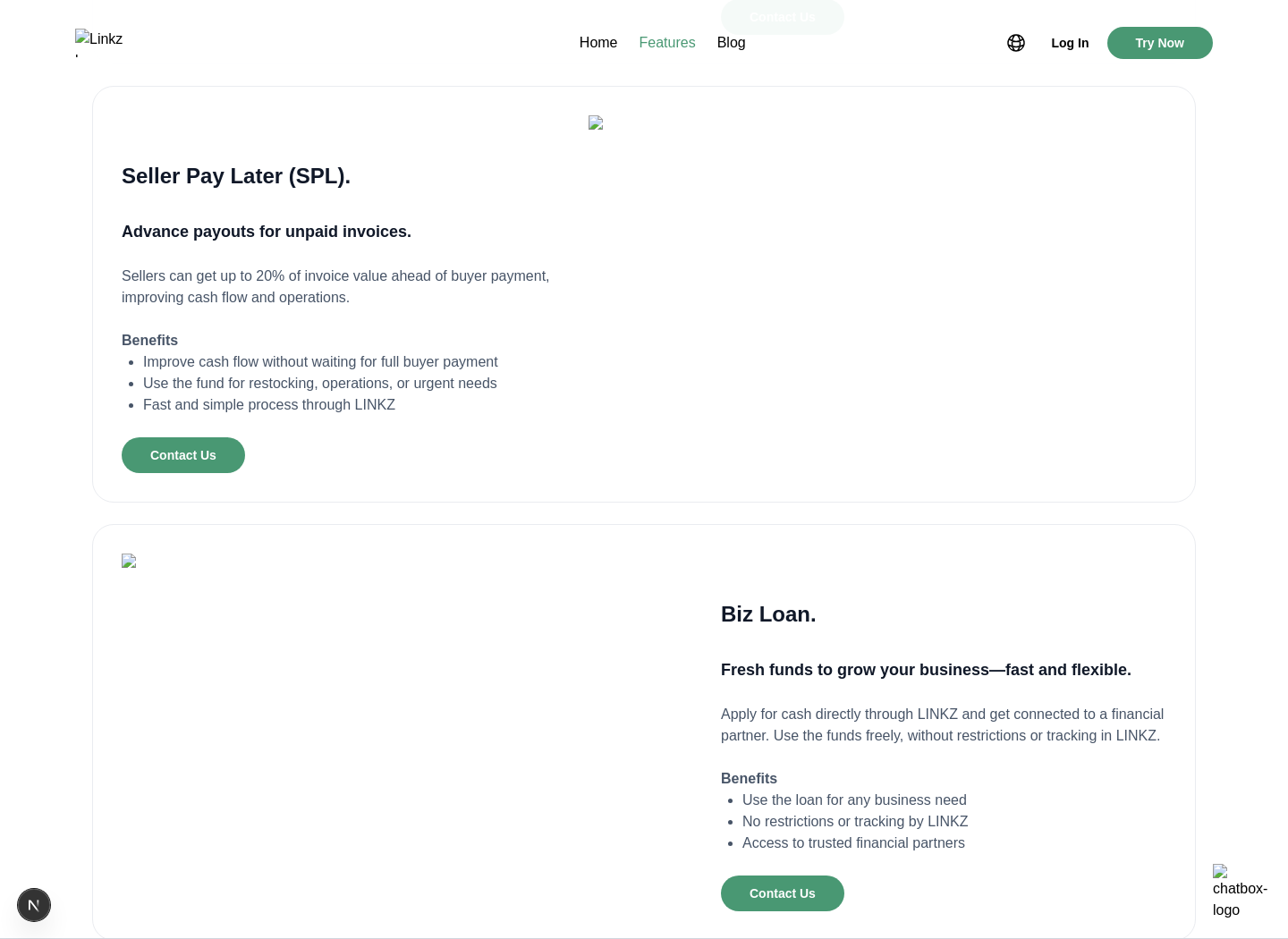 scroll, scrollTop: 841, scrollLeft: 0, axis: vertical 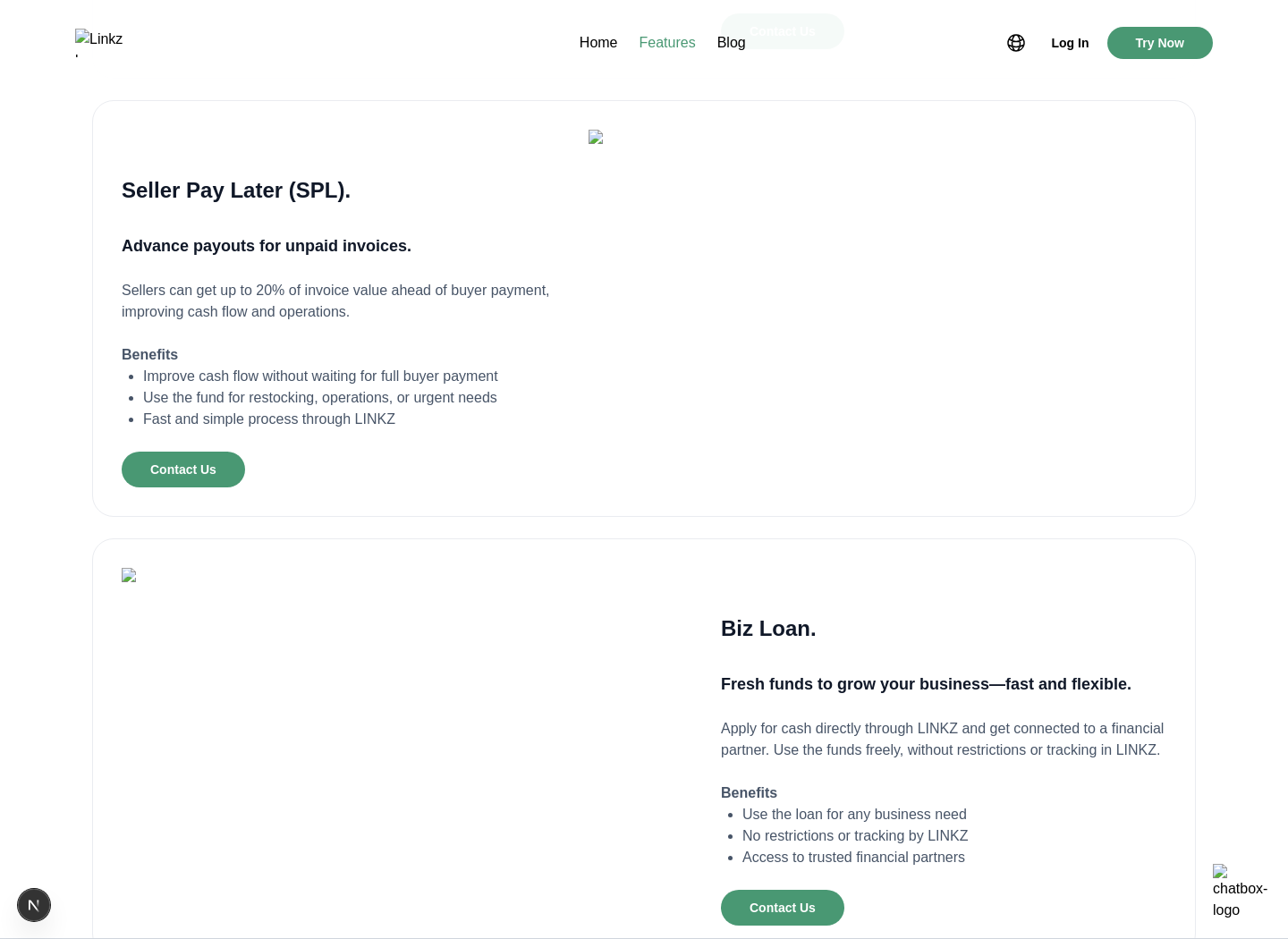 click on "Advance payouts for unpaid invoices." at bounding box center [267, 246] 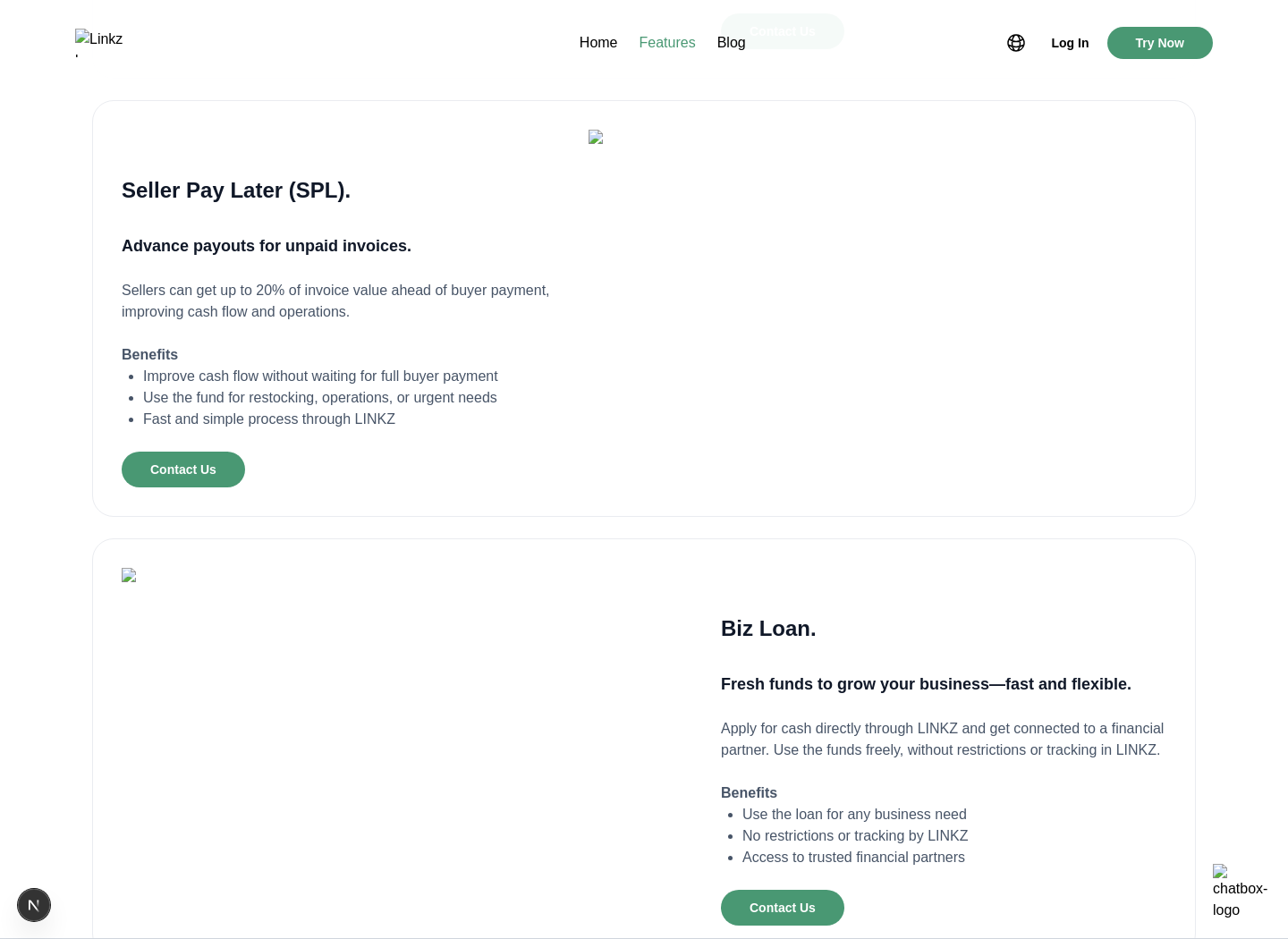click on "Sellers can get up to 20% of invoice value ahead of buyer payment, improving cash flow and operations." at bounding box center (344, 301) 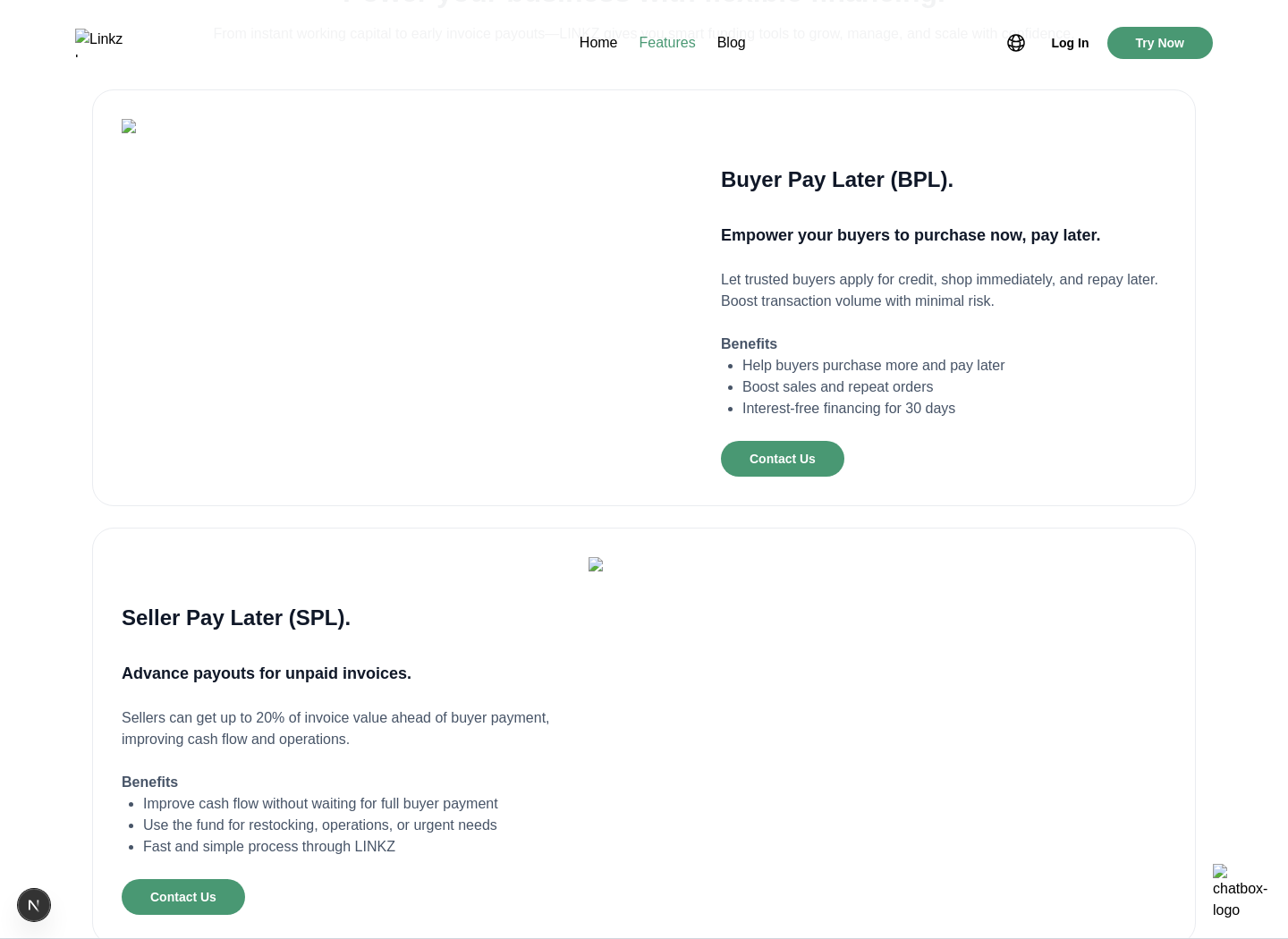 scroll, scrollTop: 390, scrollLeft: 0, axis: vertical 